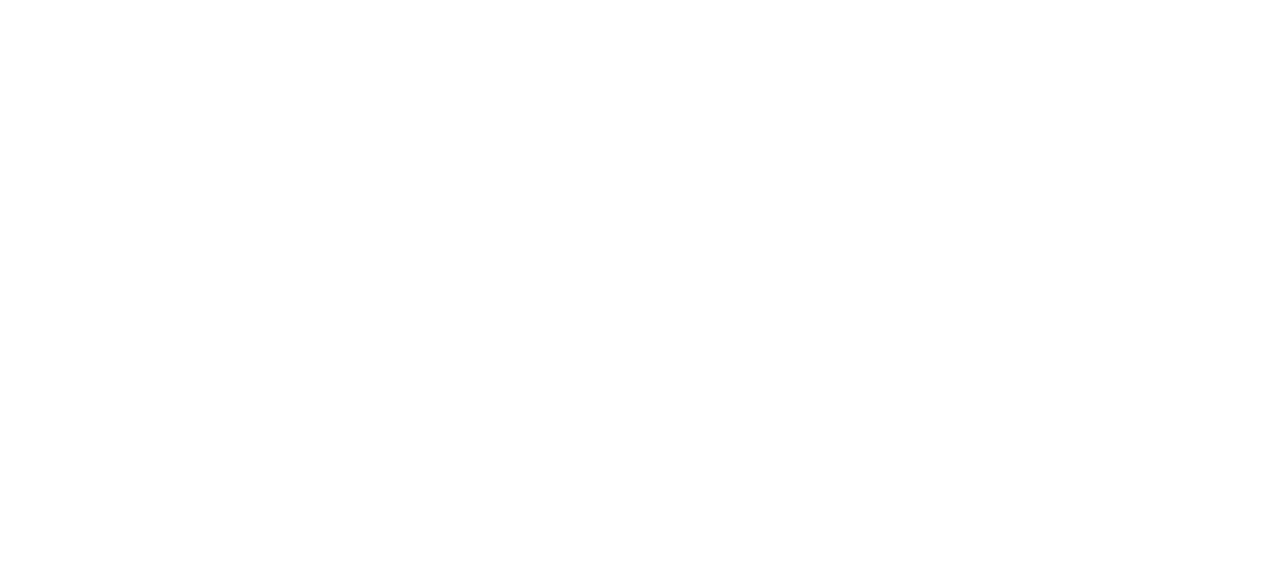 scroll, scrollTop: 0, scrollLeft: 0, axis: both 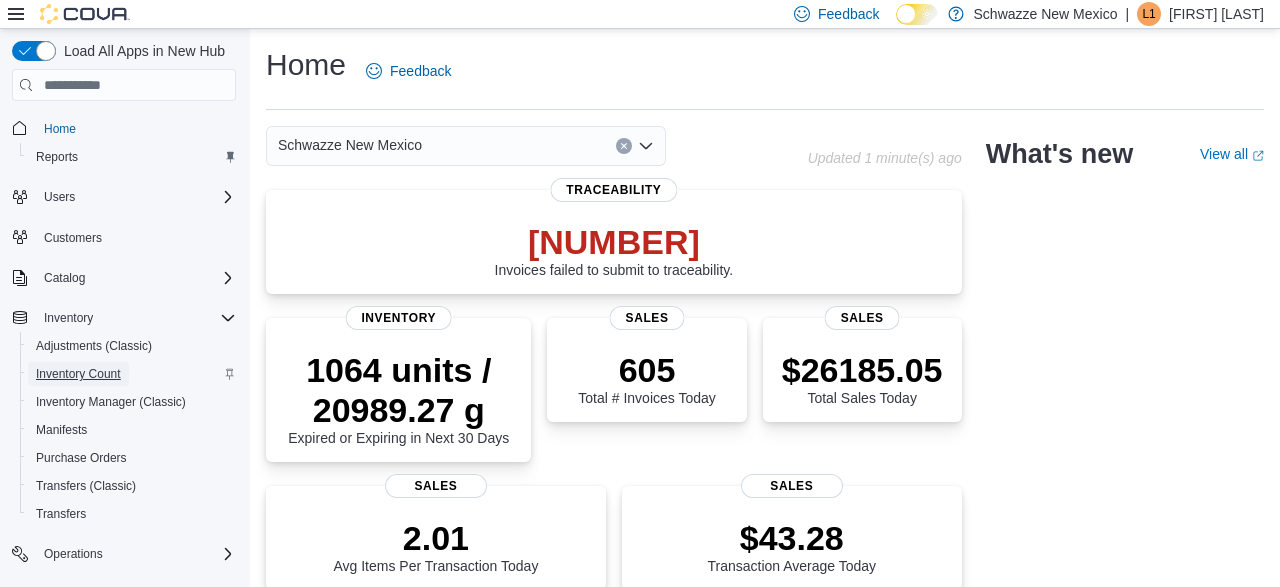 click on "Inventory Count" at bounding box center [78, 374] 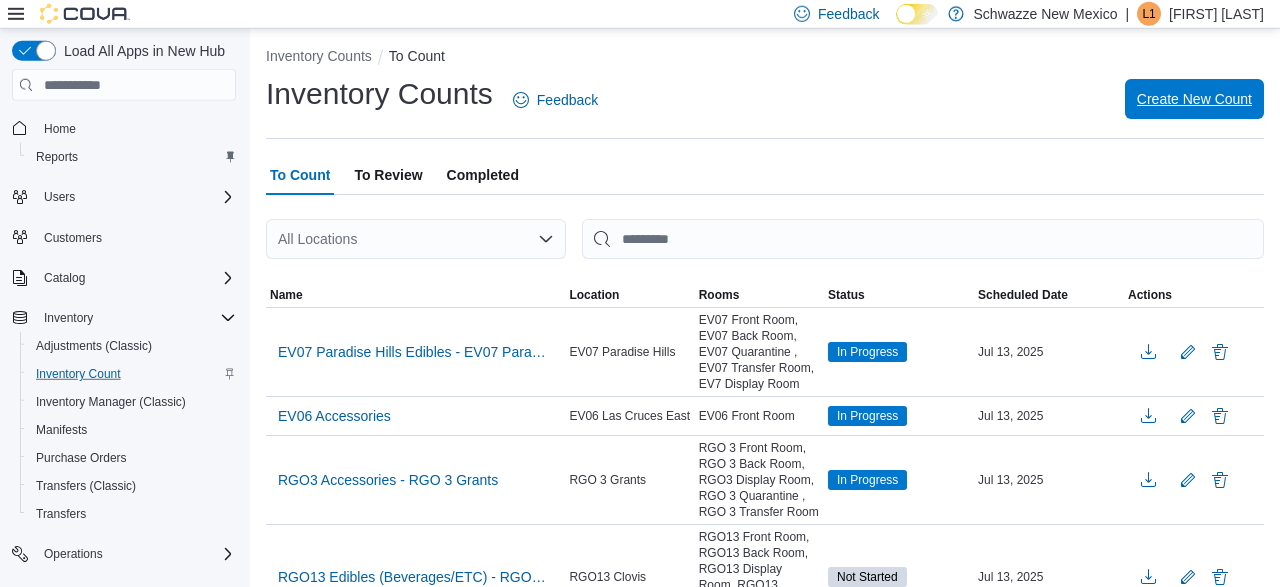 scroll, scrollTop: 10, scrollLeft: 0, axis: vertical 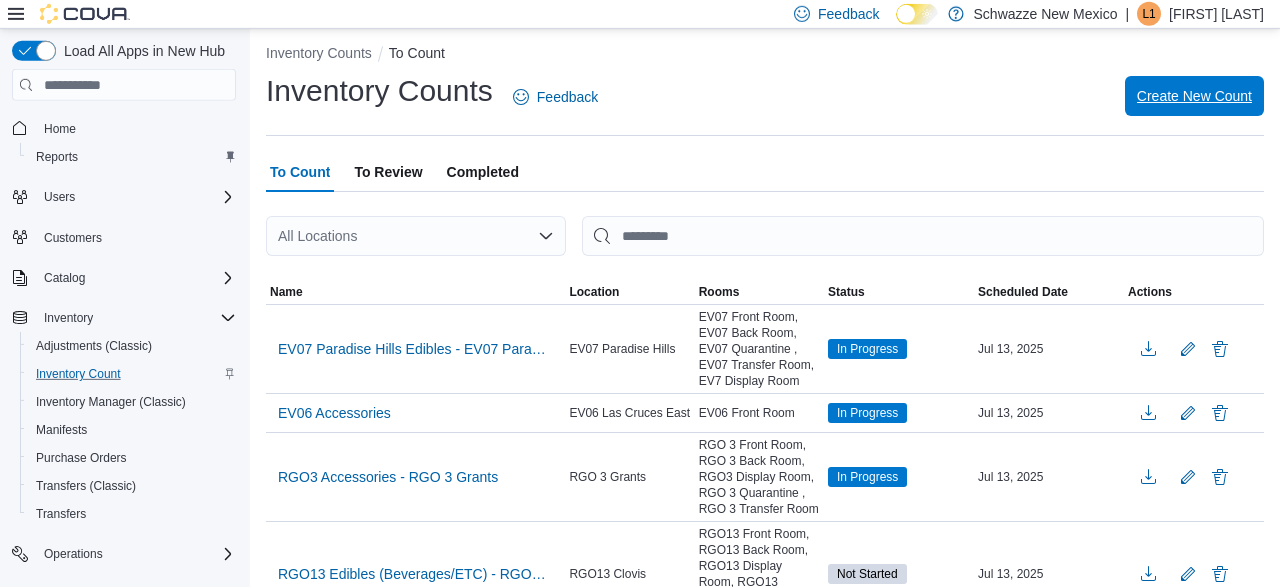 click on "Create New Count" at bounding box center [1194, 96] 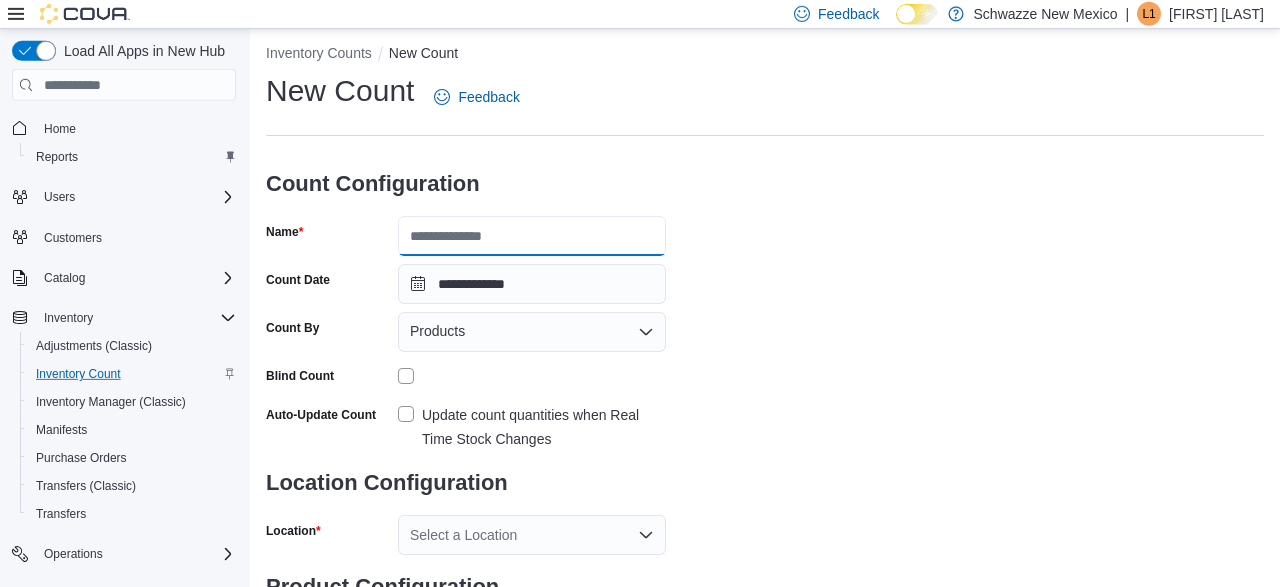 click on "Name" at bounding box center (532, 236) 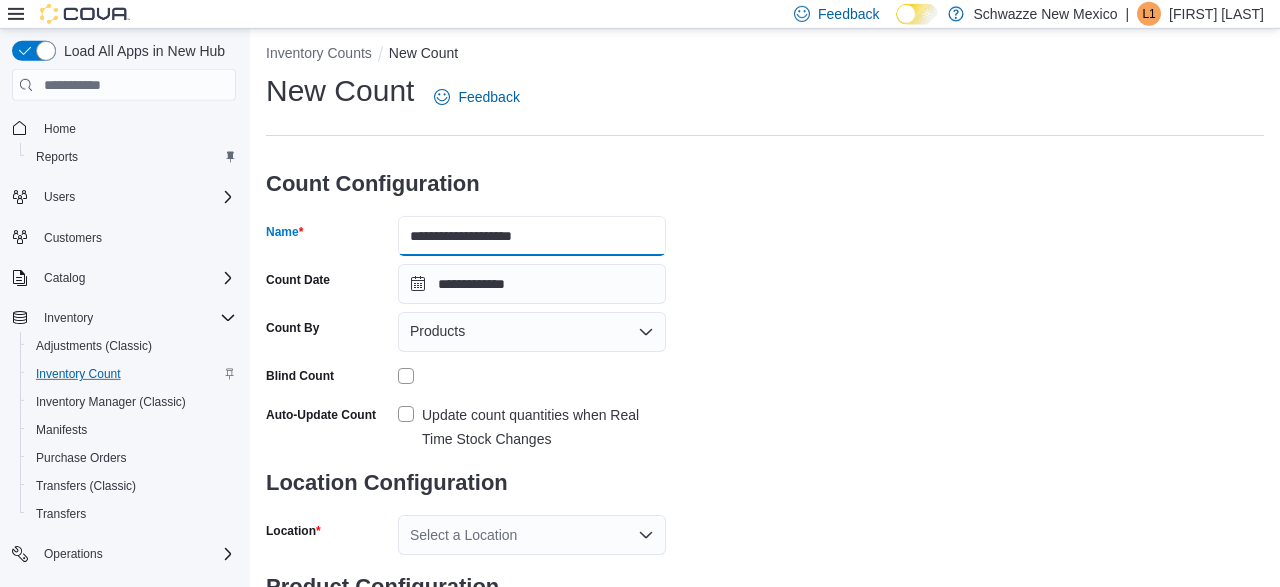 type on "**********" 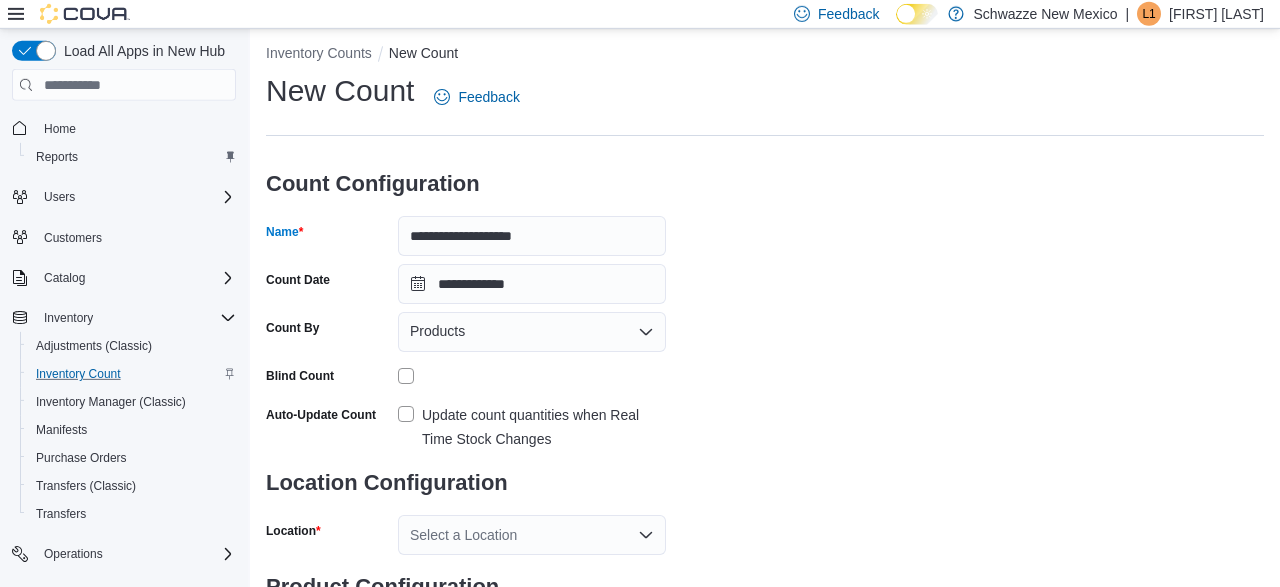 click on "**********" at bounding box center (765, 360) 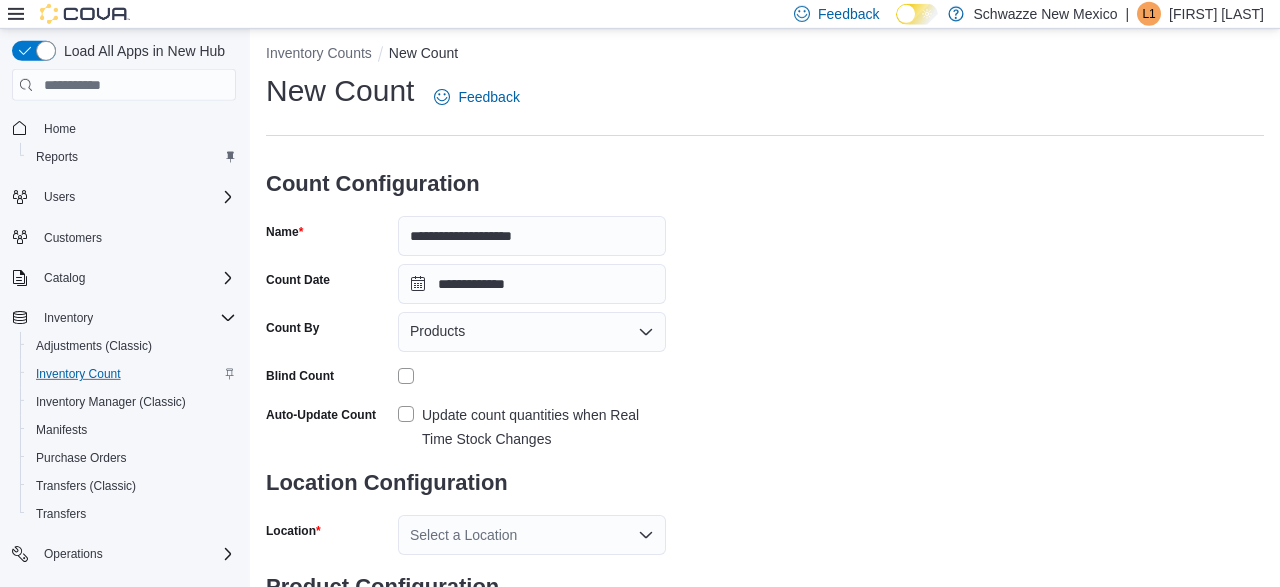 click on "Products" at bounding box center [437, 331] 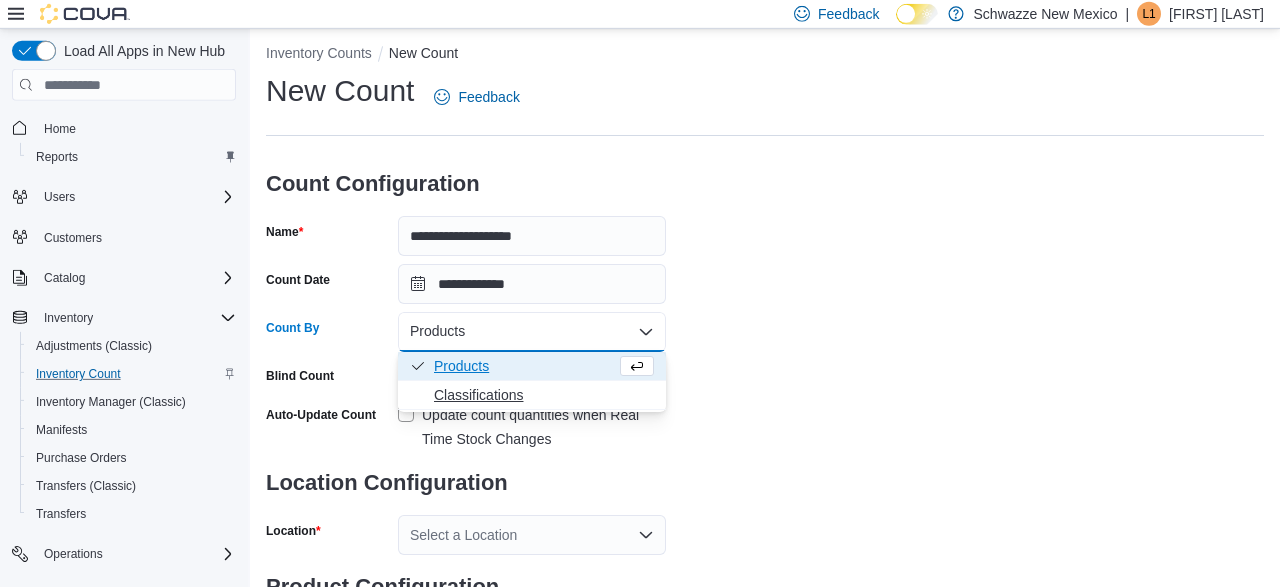 click on "Classifications" at bounding box center [544, 395] 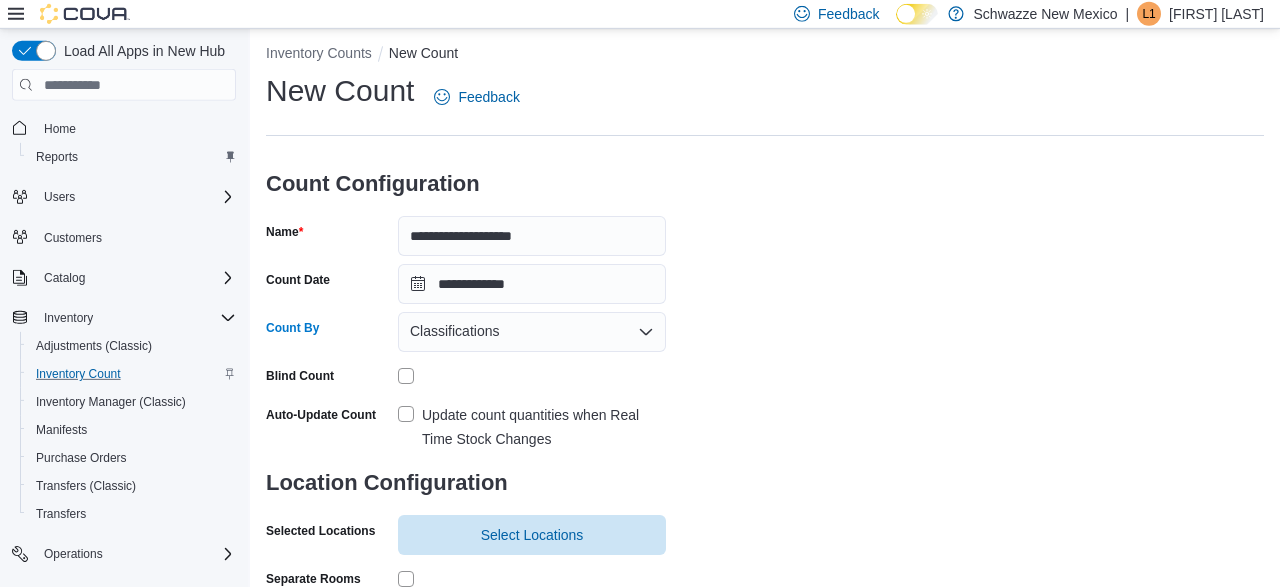 click on "Update count quantities when Real Time Stock Changes" at bounding box center (532, 427) 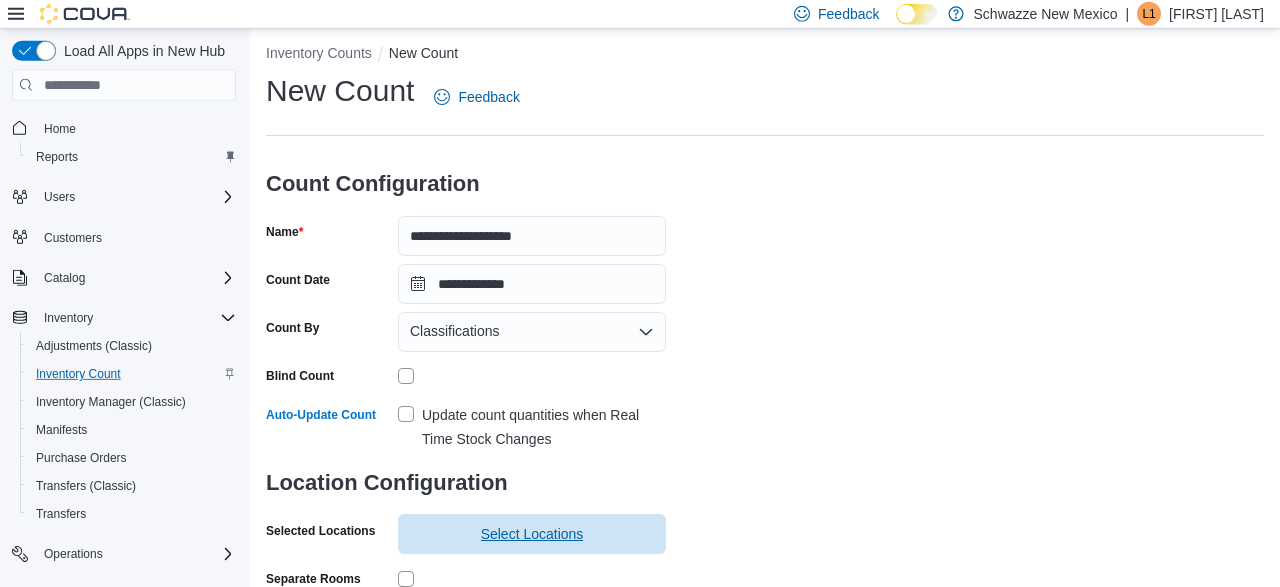 click on "Select Locations" at bounding box center (532, 534) 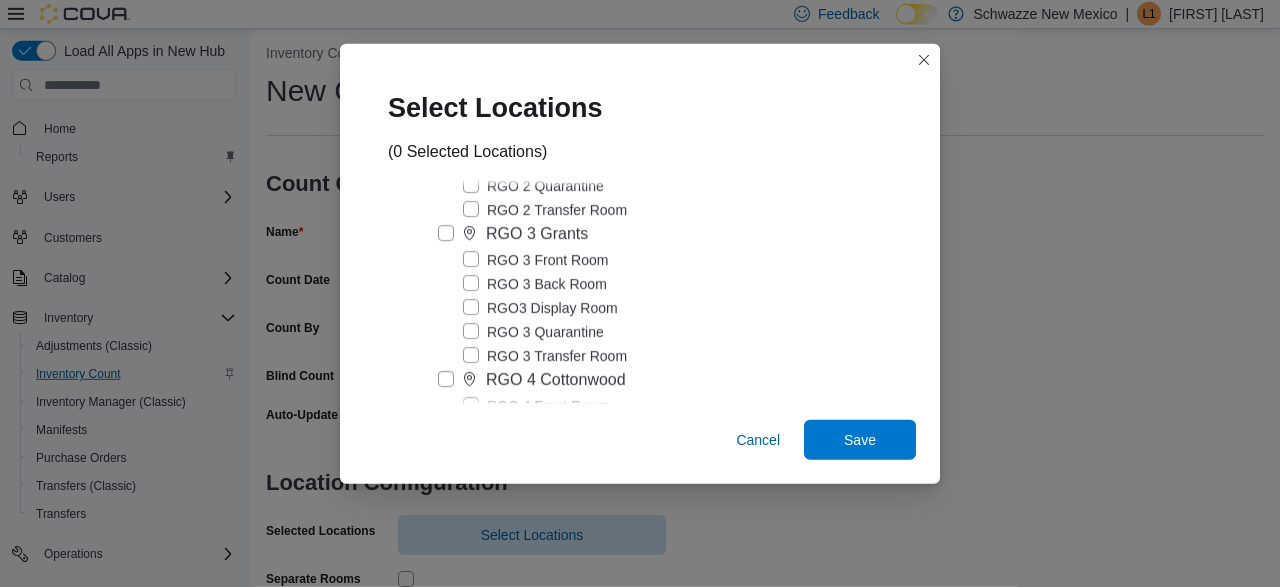 scroll, scrollTop: 3365, scrollLeft: 0, axis: vertical 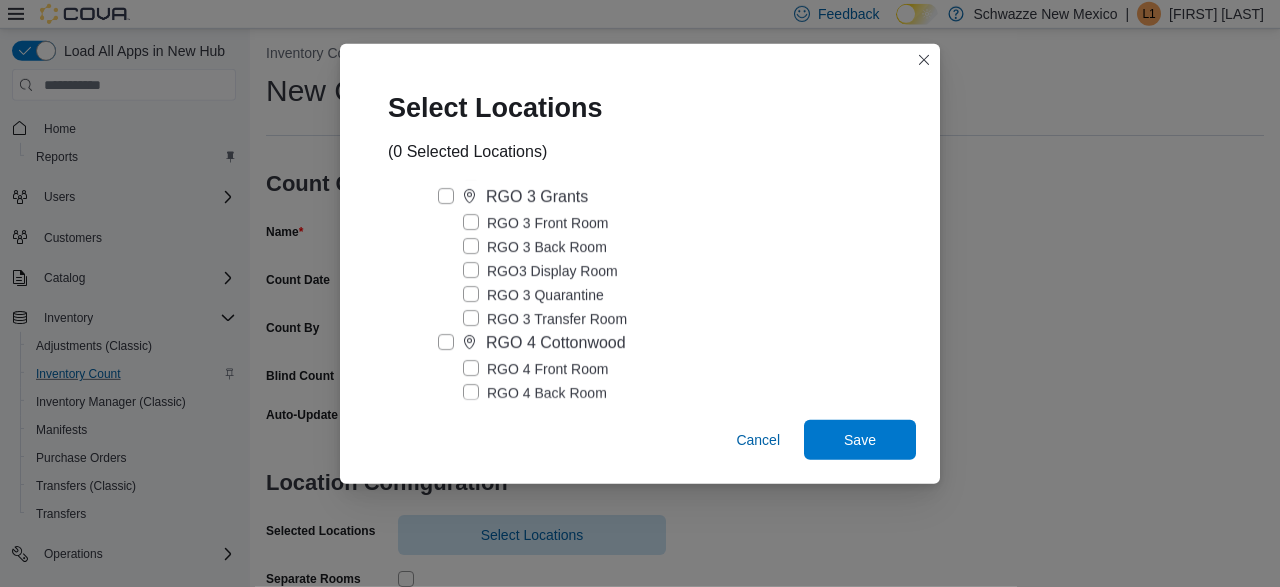 click on "RGO 3 Grants" at bounding box center (513, 197) 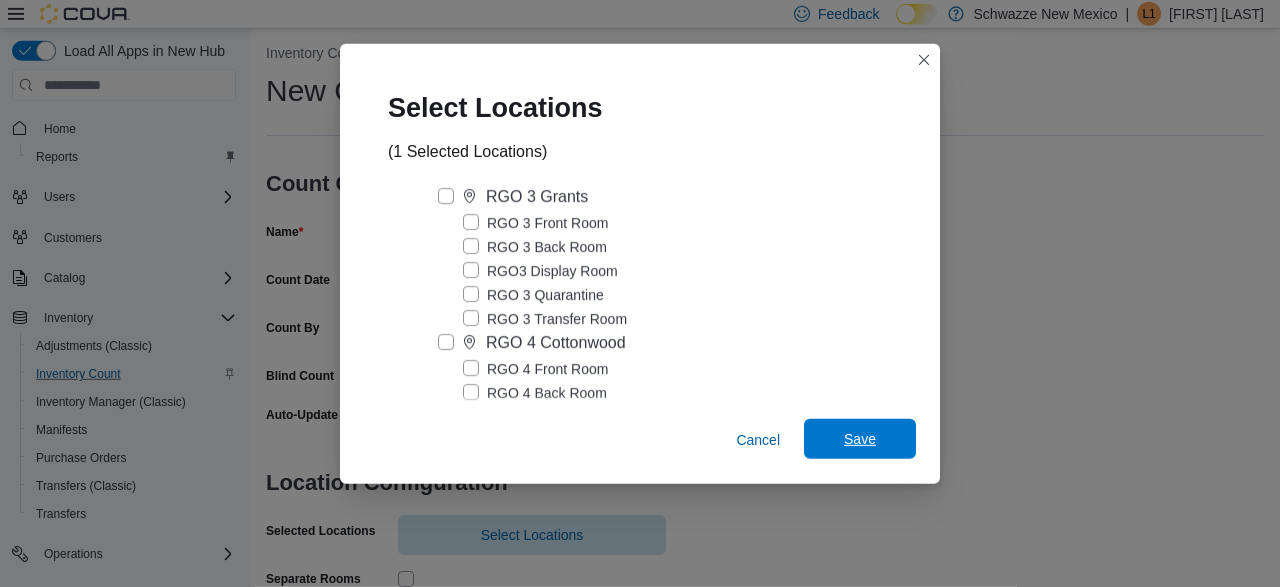 click on "Save" at bounding box center (860, 439) 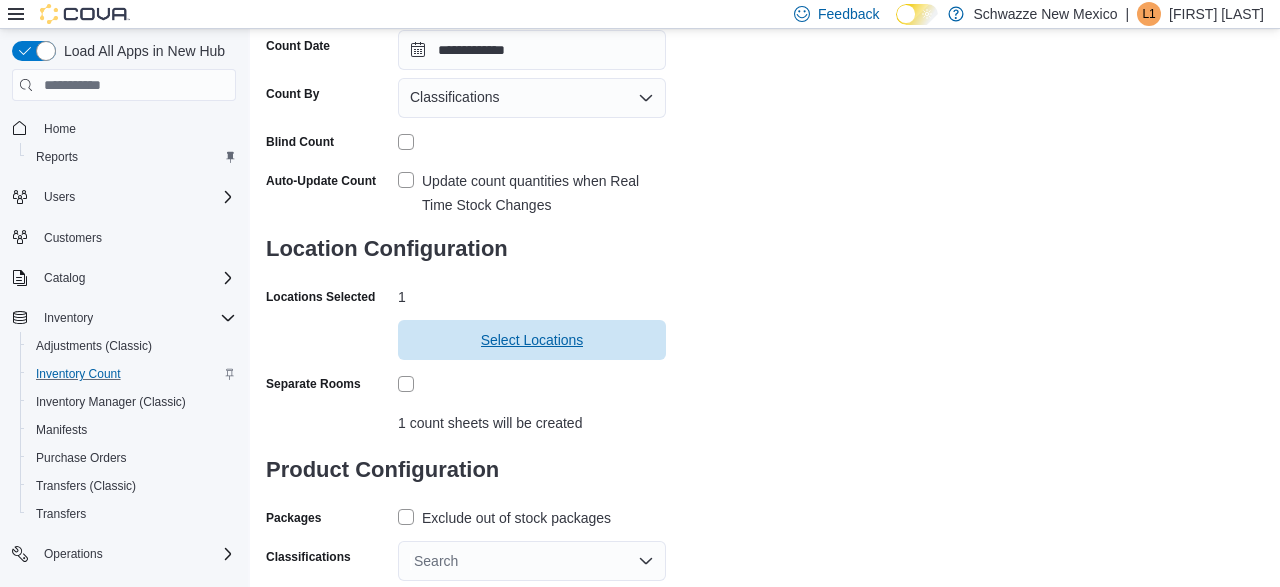 scroll, scrollTop: 245, scrollLeft: 0, axis: vertical 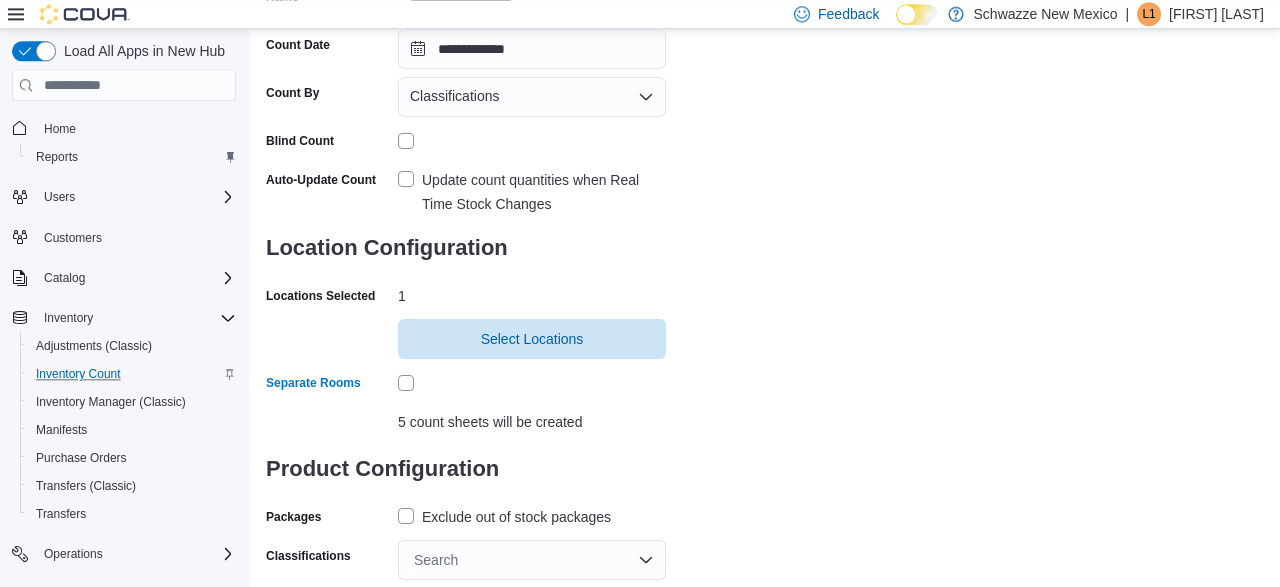 click on "Exclude out of stock packages" at bounding box center (504, 517) 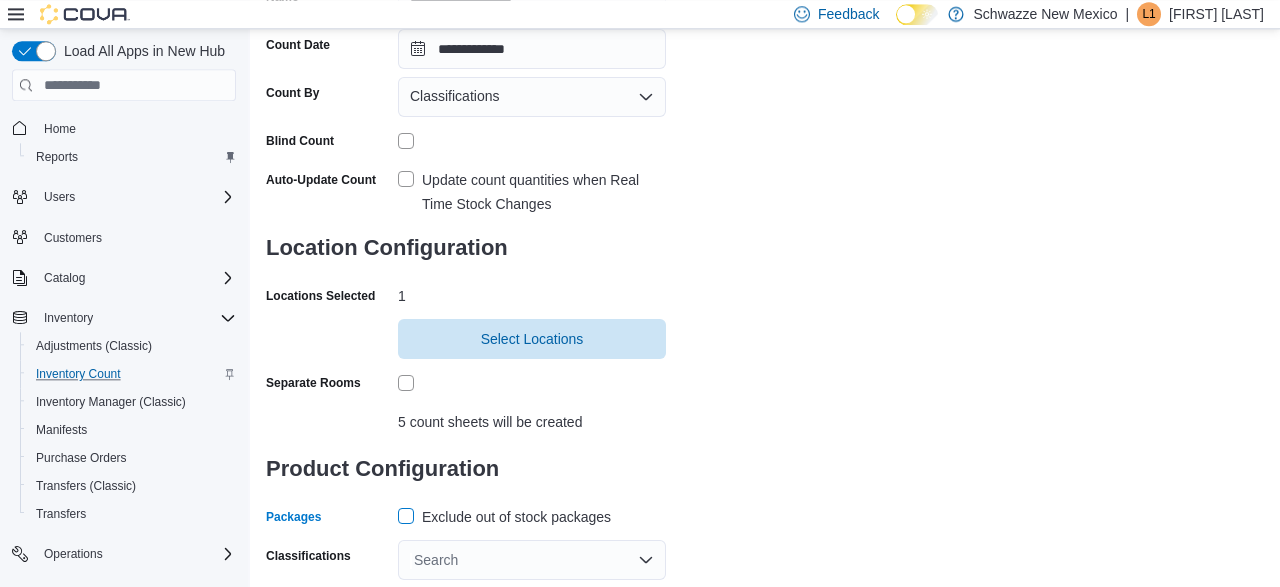 scroll, scrollTop: 310, scrollLeft: 0, axis: vertical 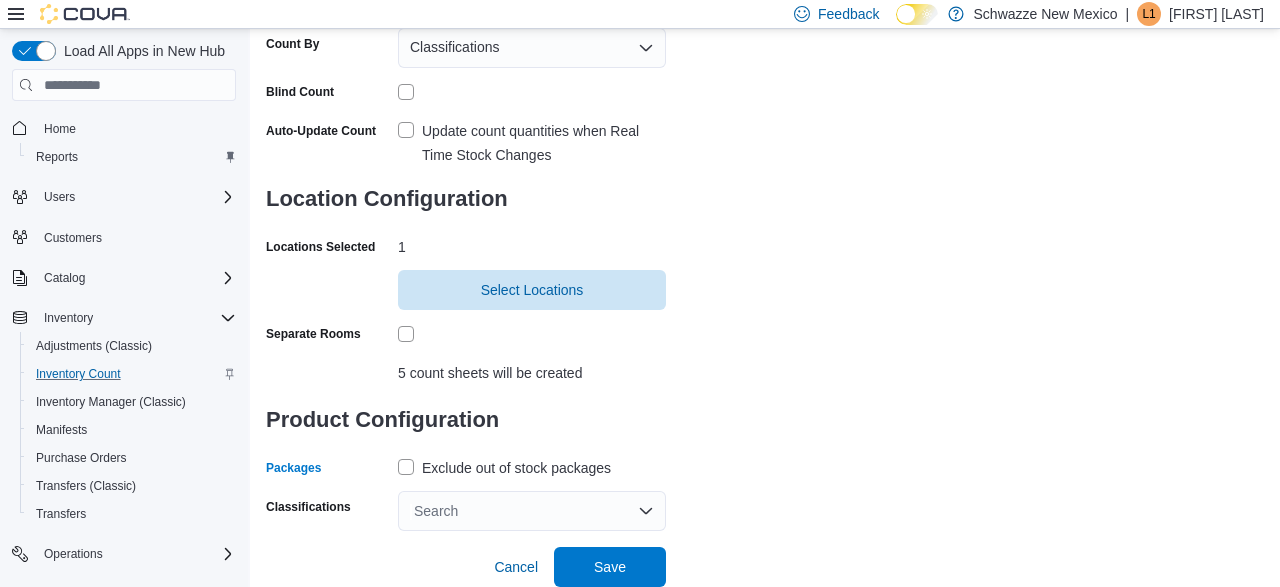 click on "Search" at bounding box center (532, 511) 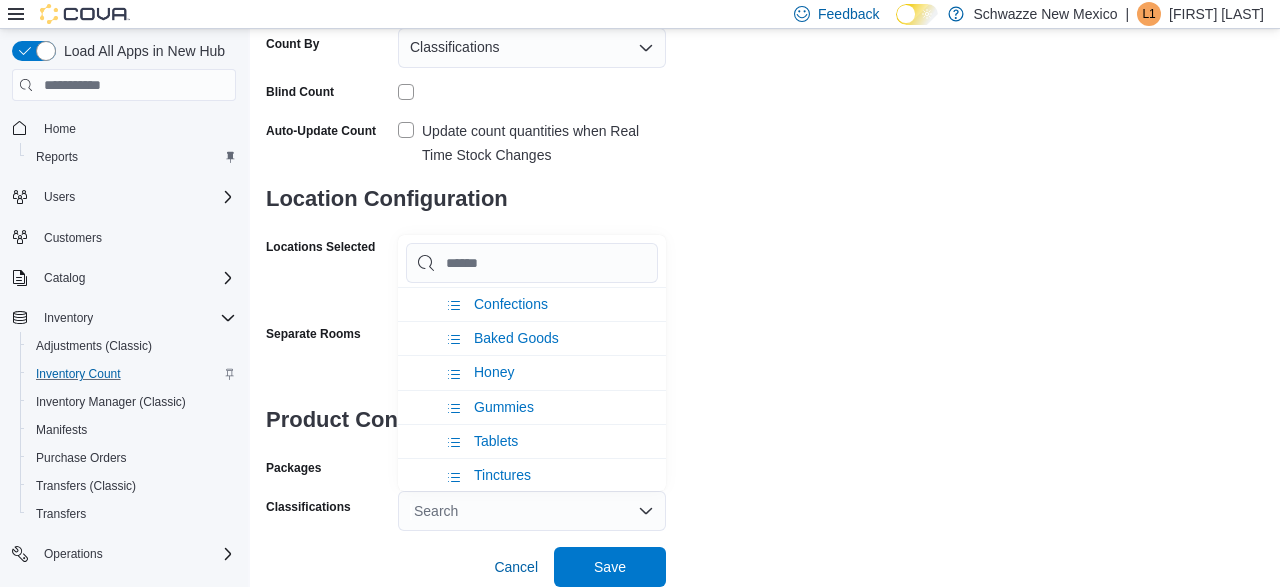 scroll, scrollTop: 1210, scrollLeft: 0, axis: vertical 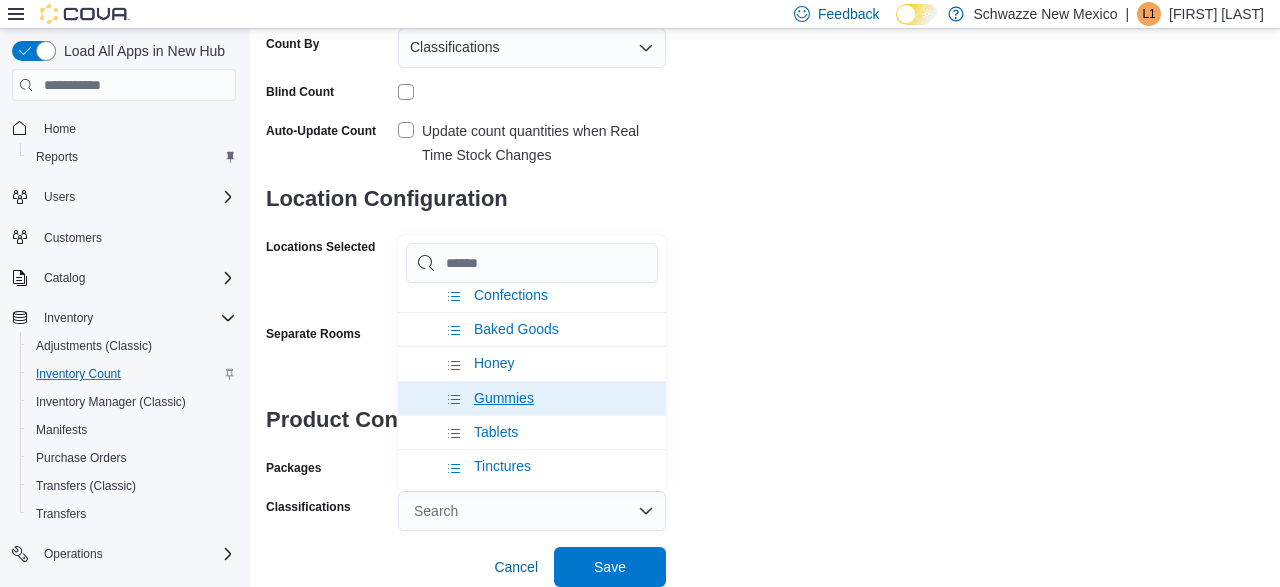 click on "Gummies" at bounding box center (504, 398) 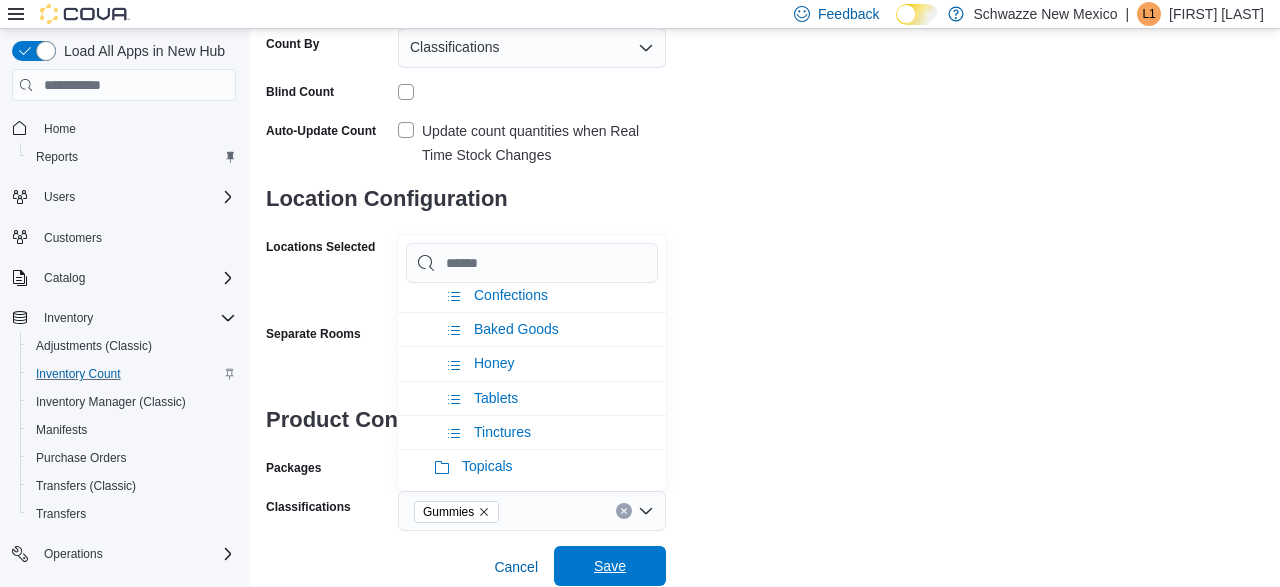 click on "Save" at bounding box center [610, 566] 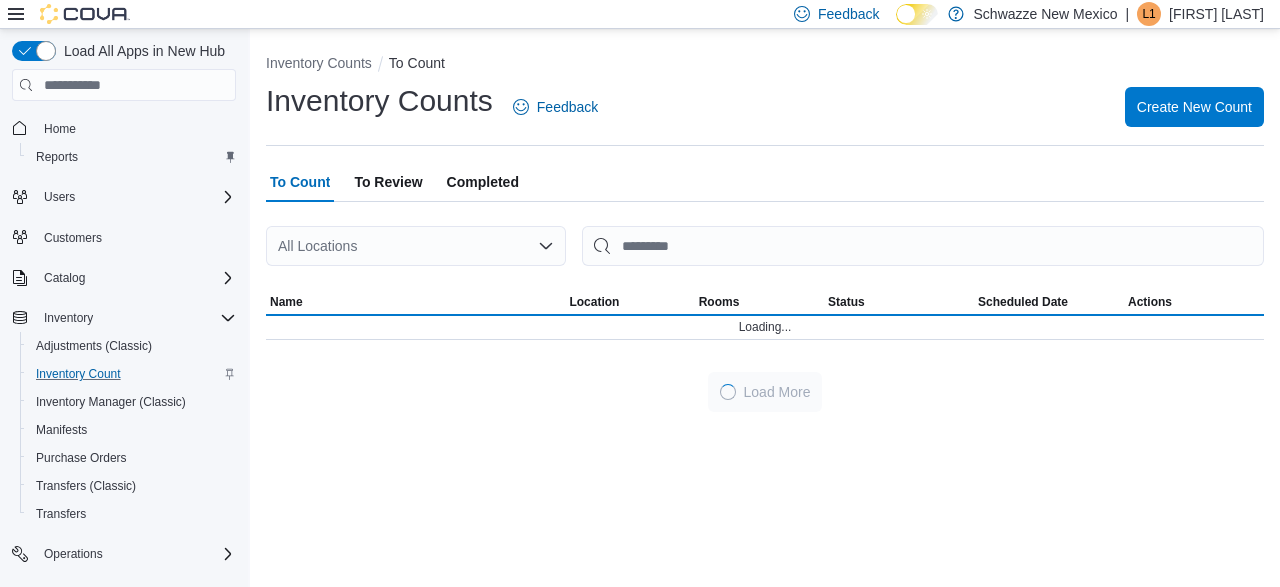 scroll, scrollTop: 0, scrollLeft: 0, axis: both 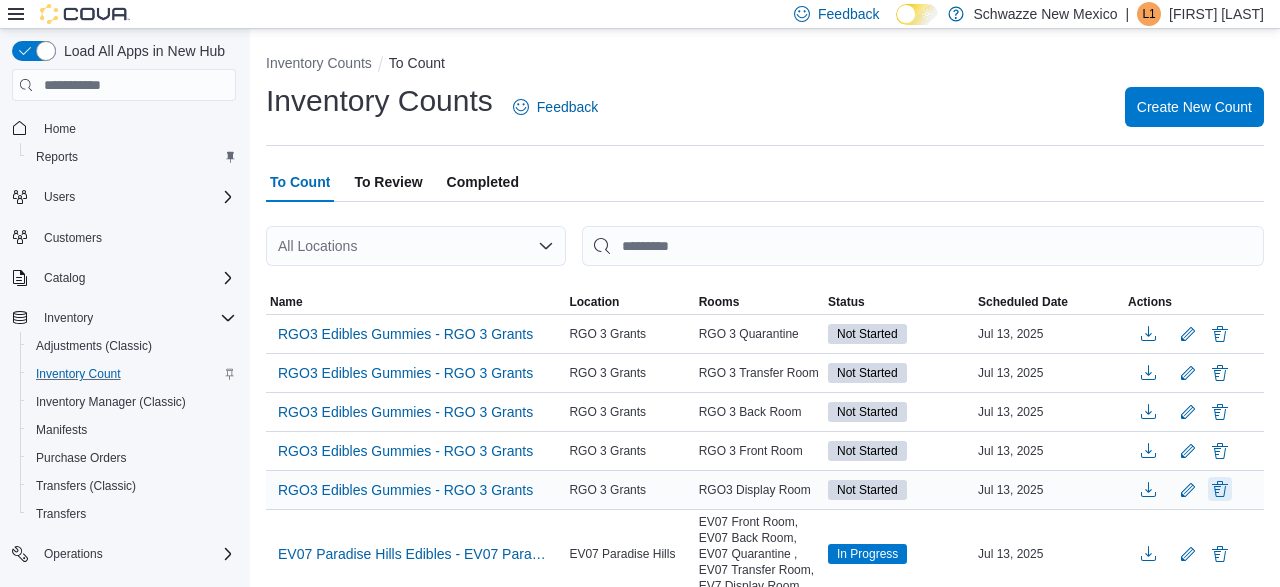 click at bounding box center [1220, 489] 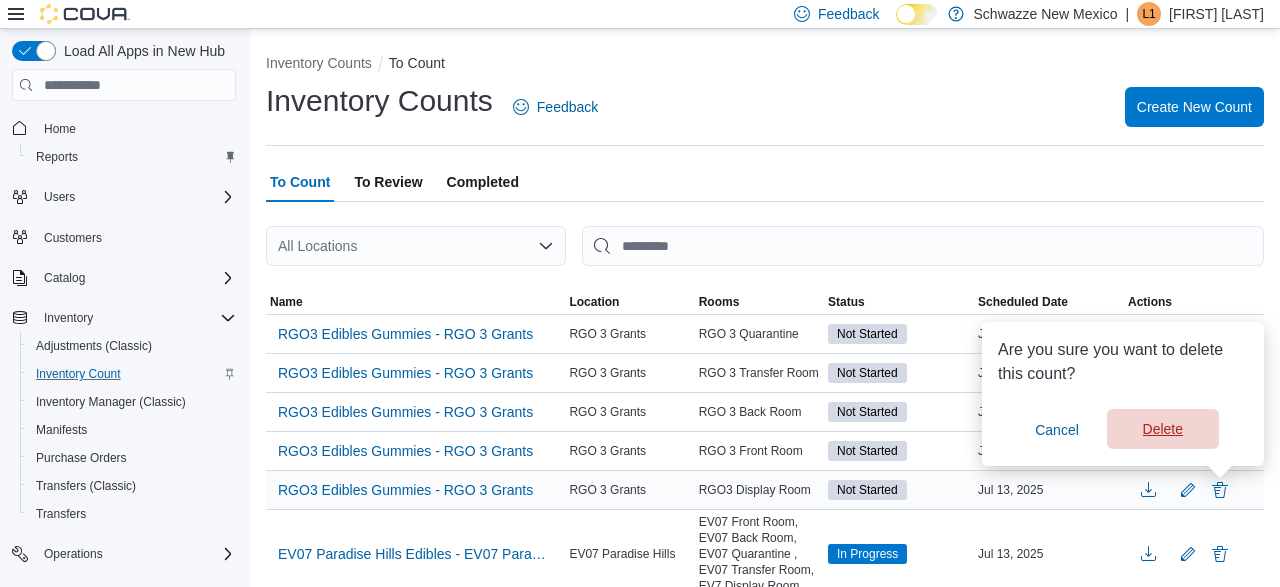 click on "Delete" at bounding box center (1163, 429) 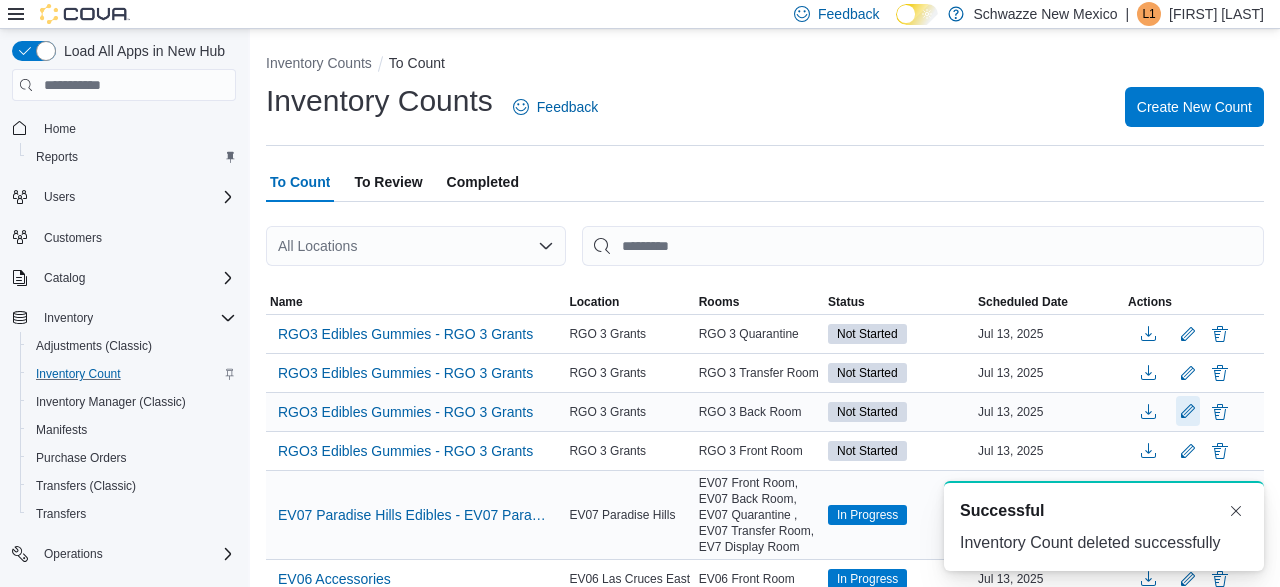 scroll, scrollTop: 0, scrollLeft: 0, axis: both 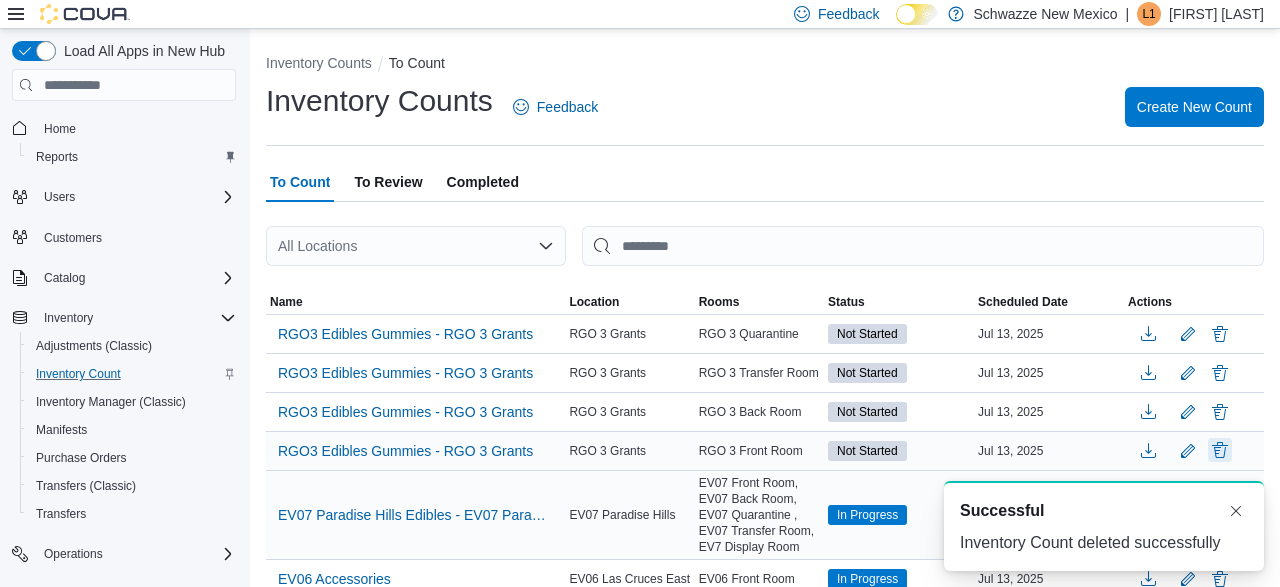 click at bounding box center (1220, 450) 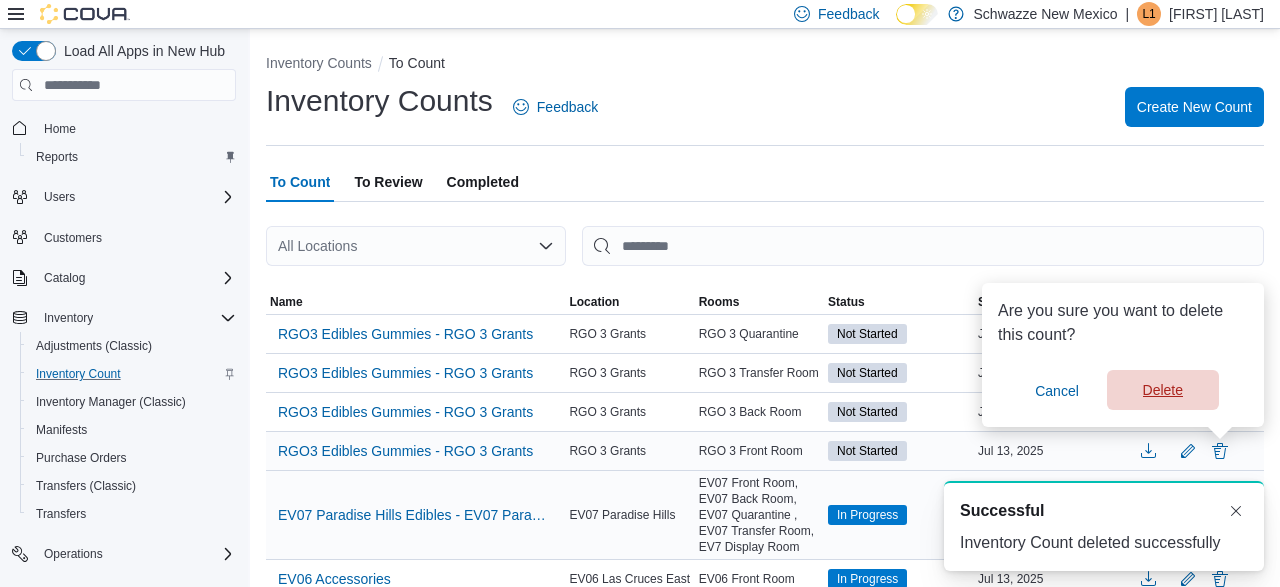 click on "Delete" at bounding box center (1163, 390) 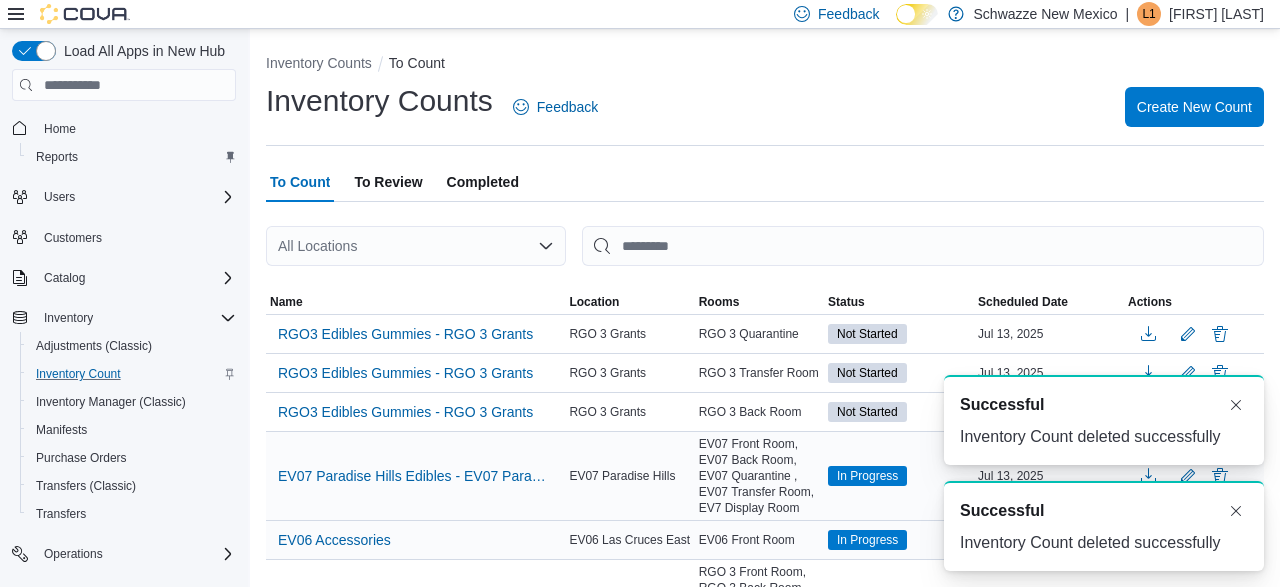 scroll, scrollTop: 0, scrollLeft: 0, axis: both 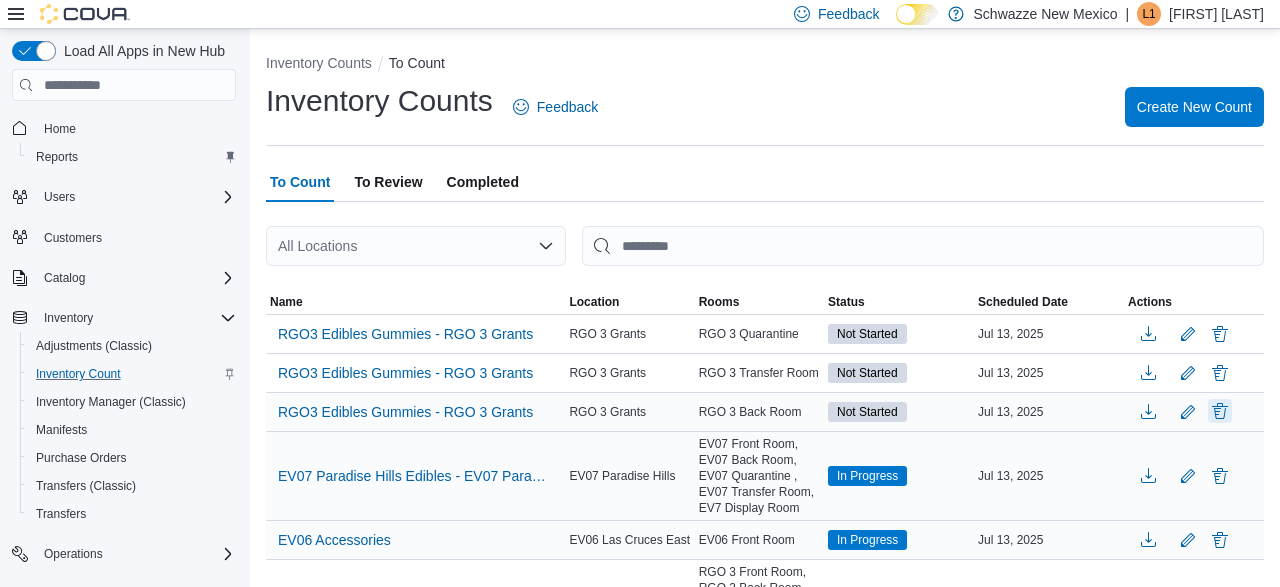 click at bounding box center (1220, 411) 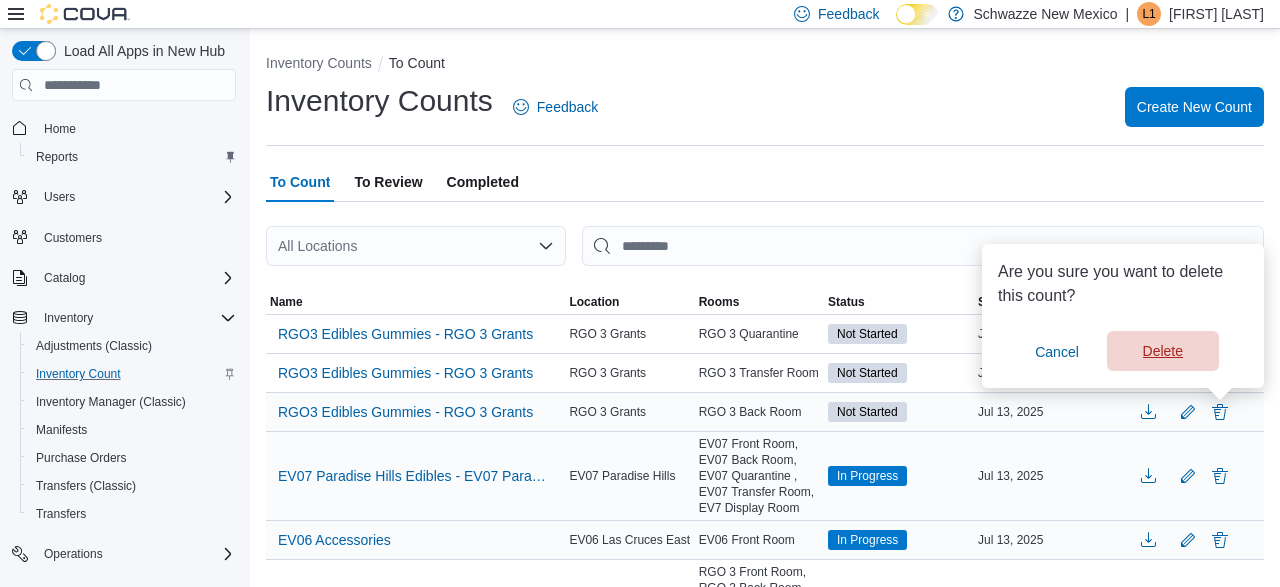 click on "Delete" at bounding box center (1163, 351) 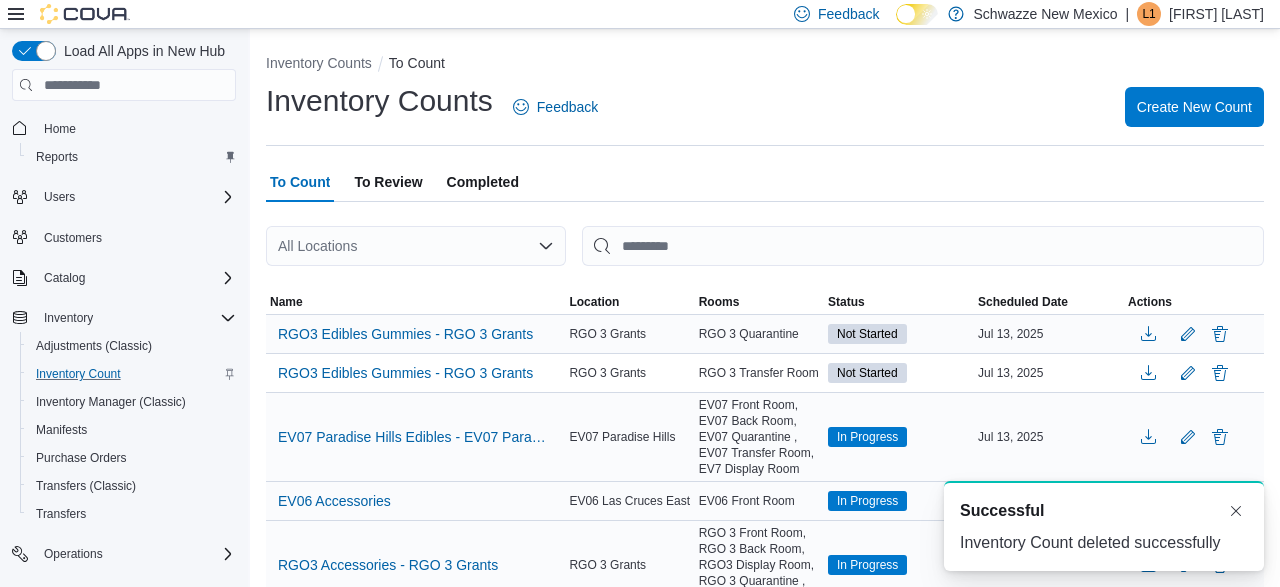 scroll, scrollTop: 0, scrollLeft: 0, axis: both 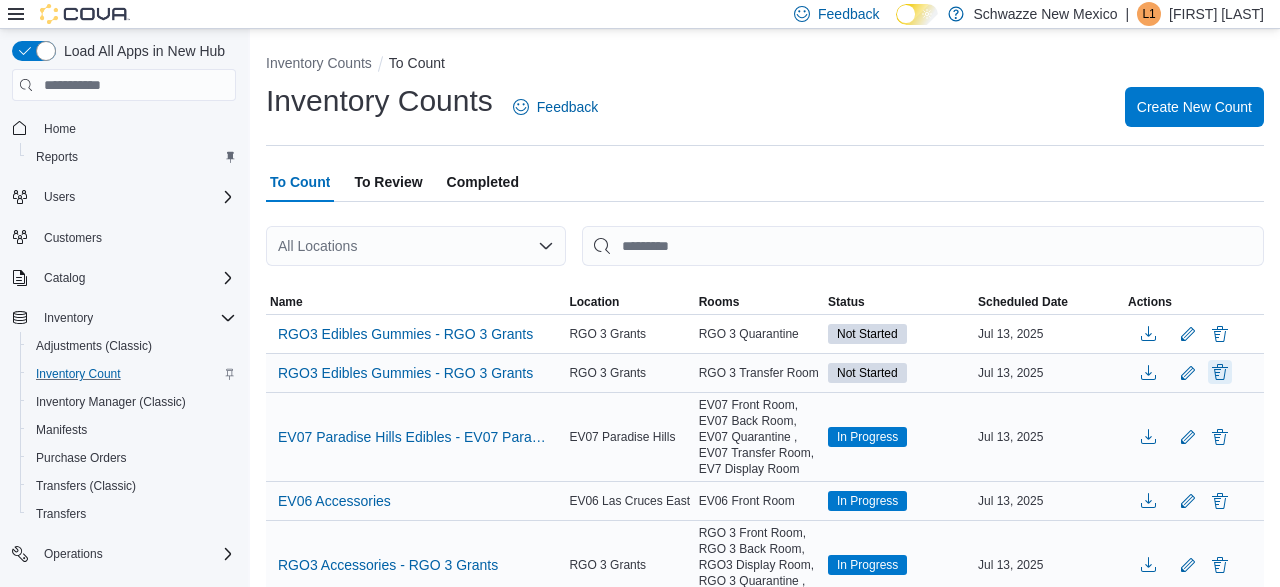 click at bounding box center (1220, 372) 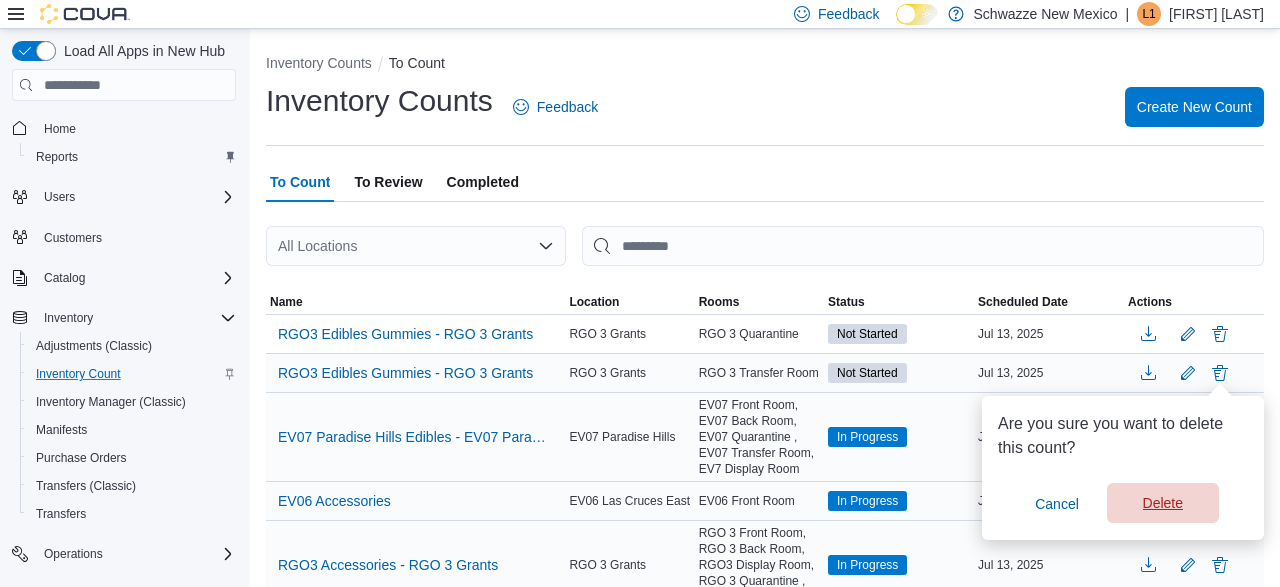 click on "Delete" at bounding box center (1163, 503) 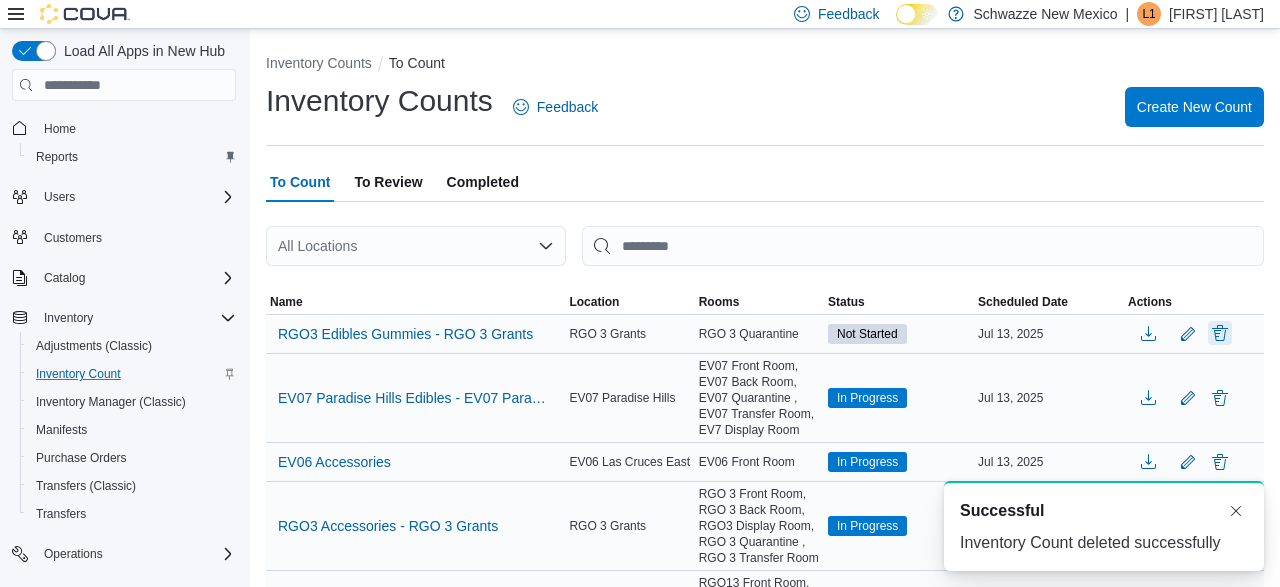 scroll, scrollTop: 0, scrollLeft: 0, axis: both 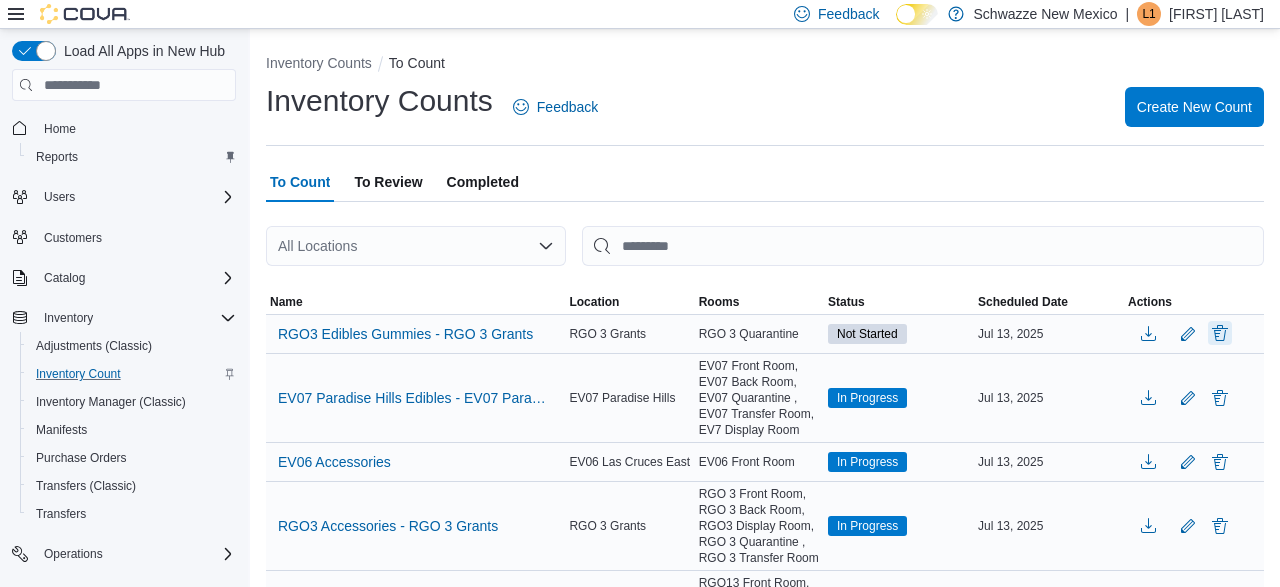 click at bounding box center (1220, 333) 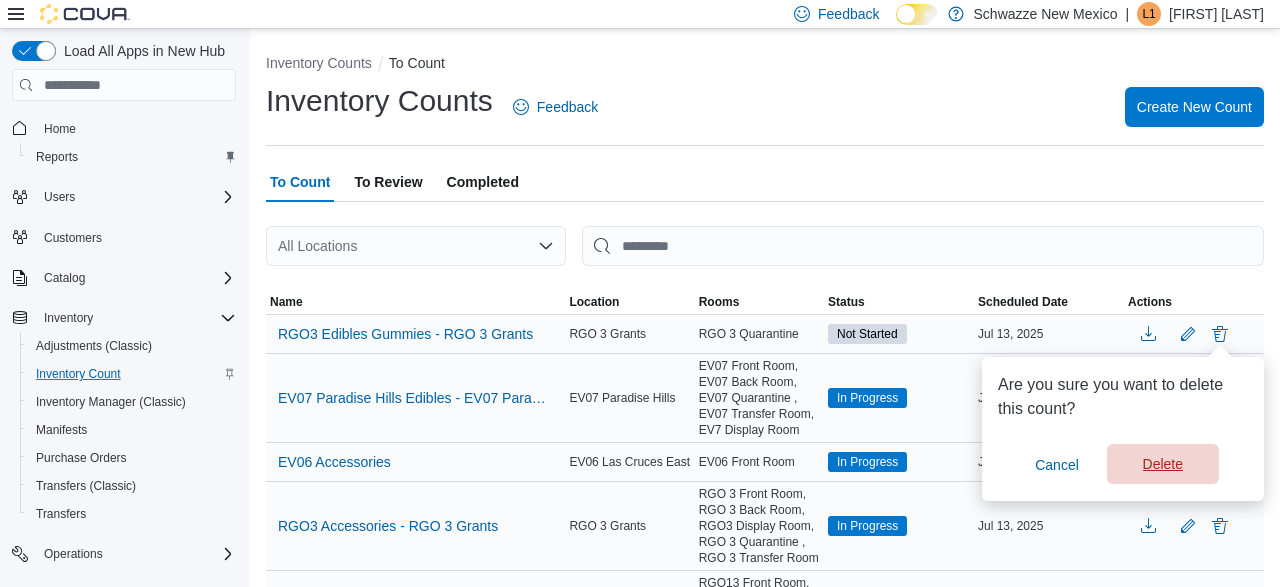 click on "Delete" at bounding box center (1163, 464) 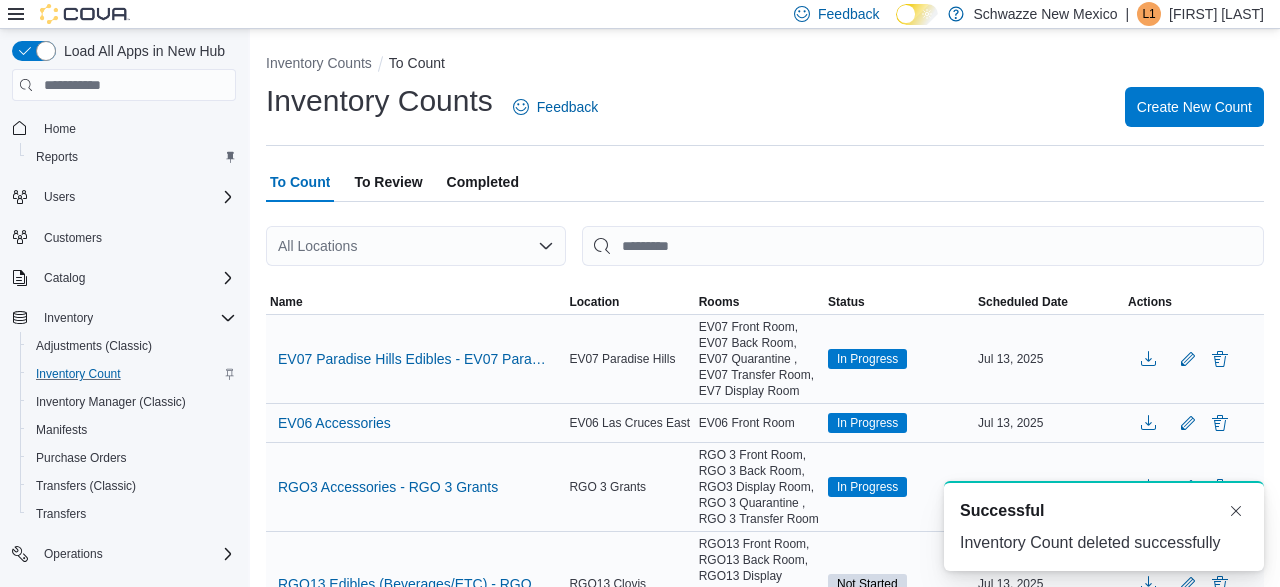 scroll, scrollTop: 0, scrollLeft: 0, axis: both 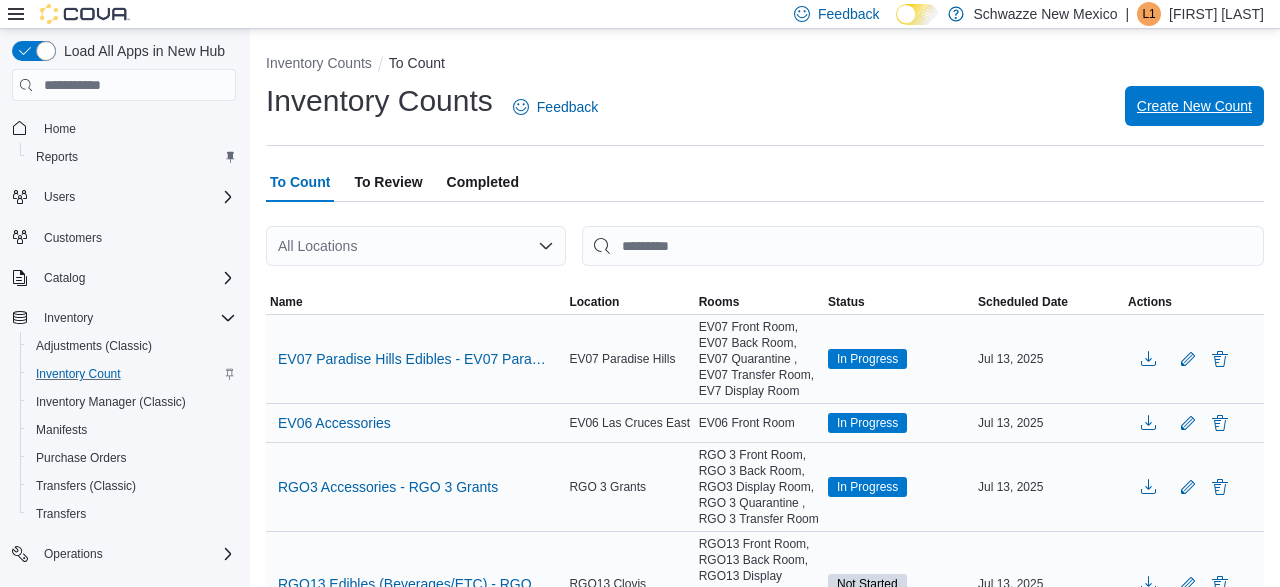 click on "Create New Count" at bounding box center (1194, 106) 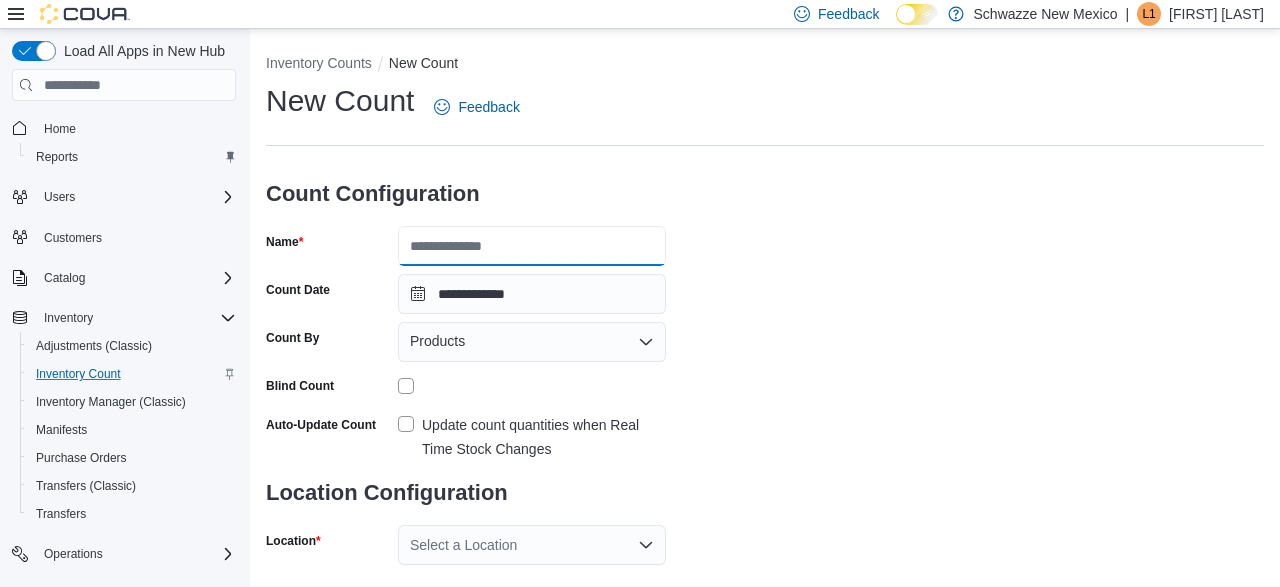 click on "Name" at bounding box center [532, 246] 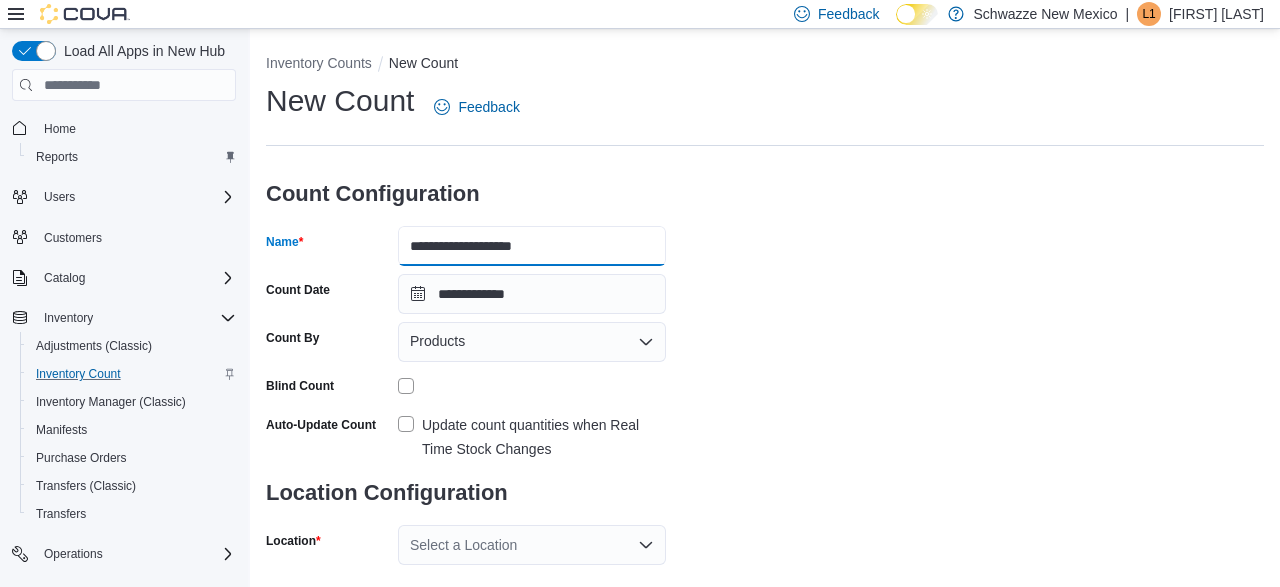 type on "**********" 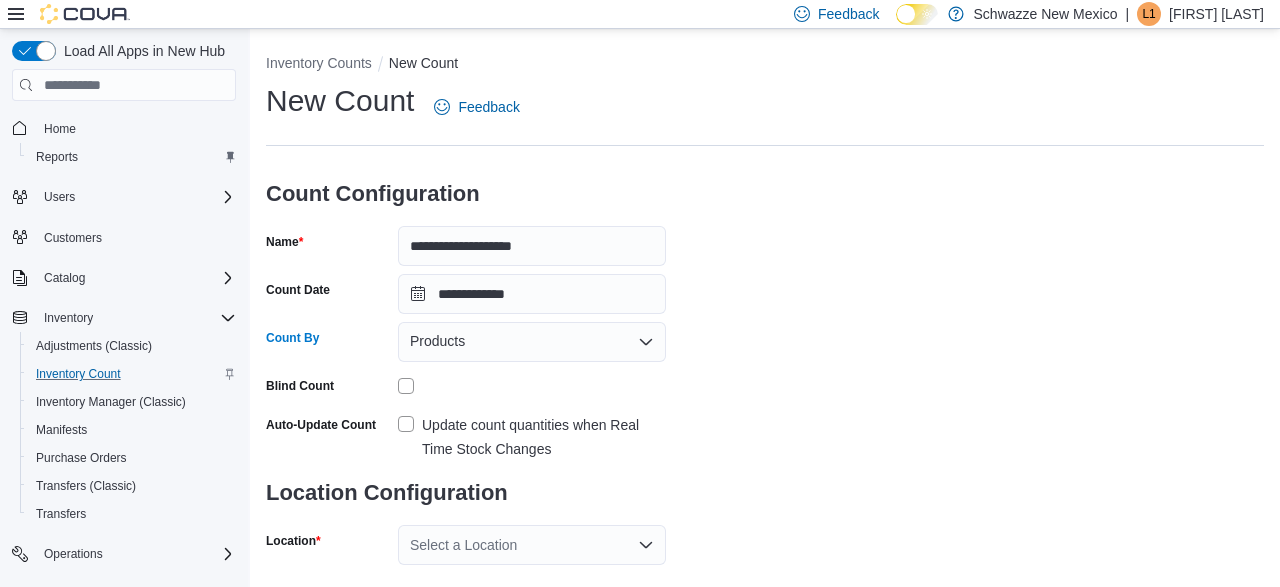 click on "Products" at bounding box center [532, 342] 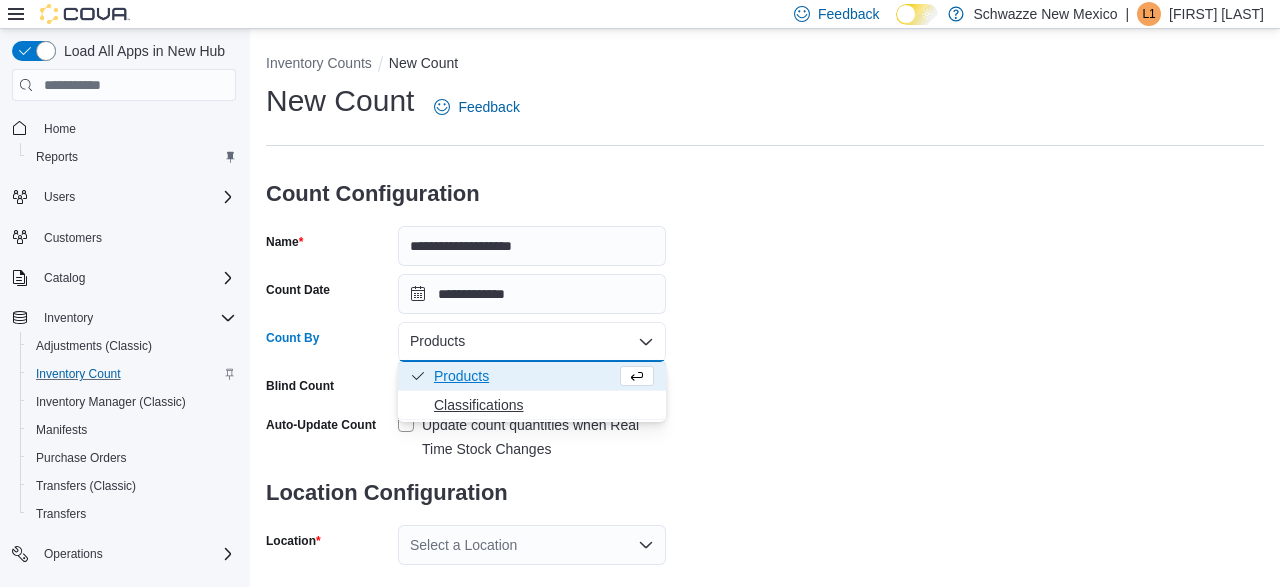click on "Classifications" at bounding box center [544, 405] 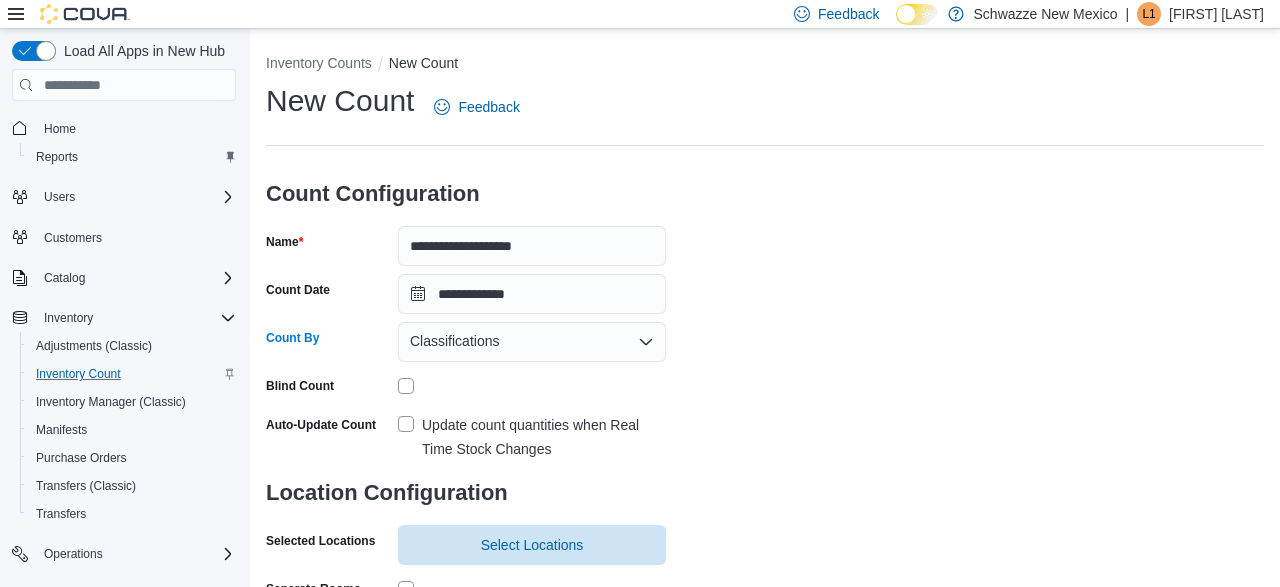 click on "Update count quantities when Real Time Stock Changes" at bounding box center (532, 437) 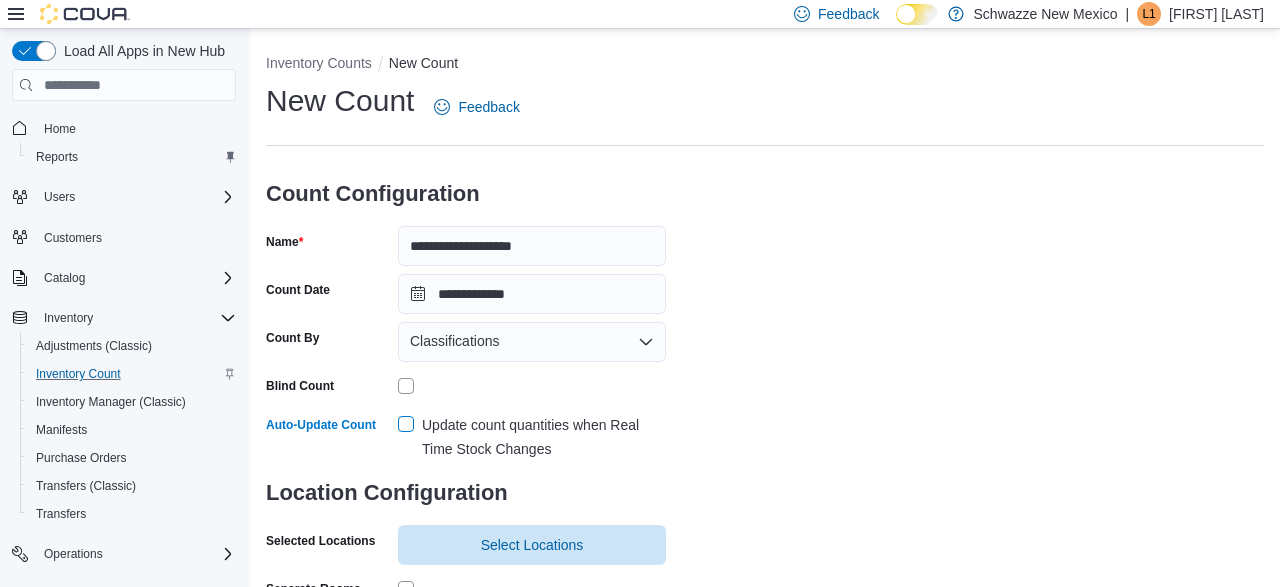 scroll, scrollTop: 184, scrollLeft: 0, axis: vertical 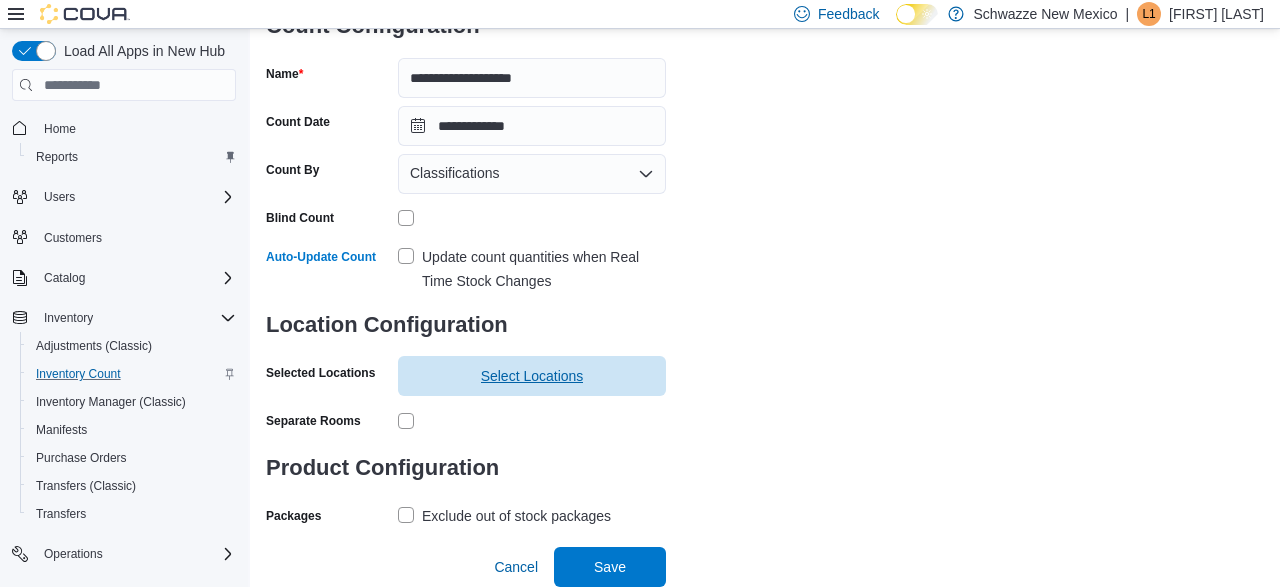 click on "Select Locations" at bounding box center [532, 376] 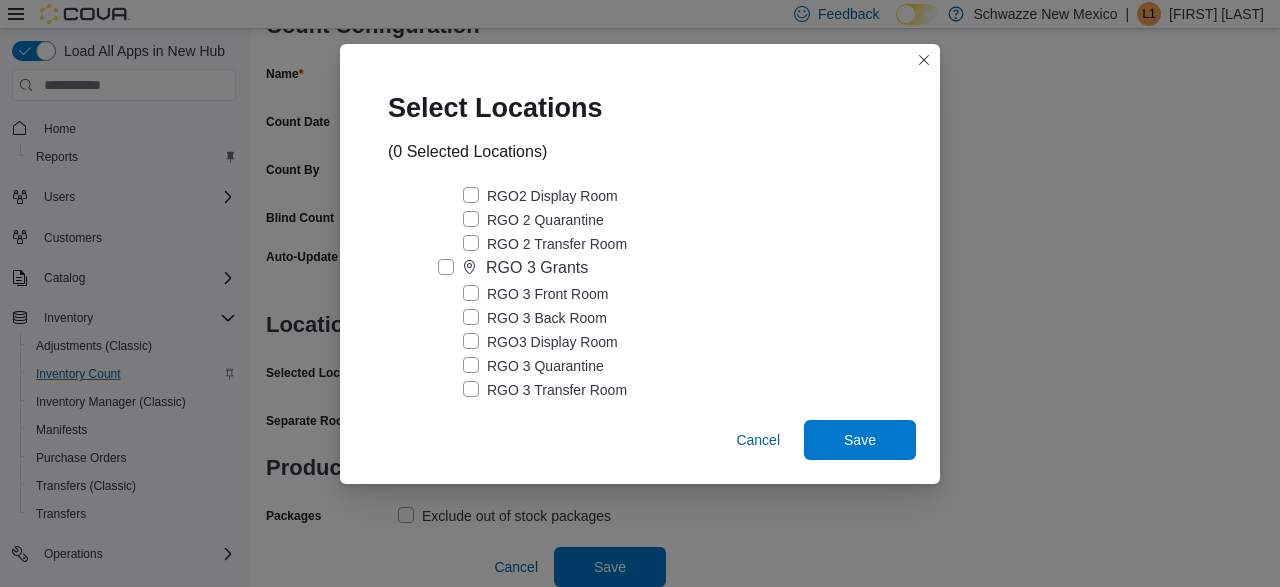 scroll, scrollTop: 3445, scrollLeft: 0, axis: vertical 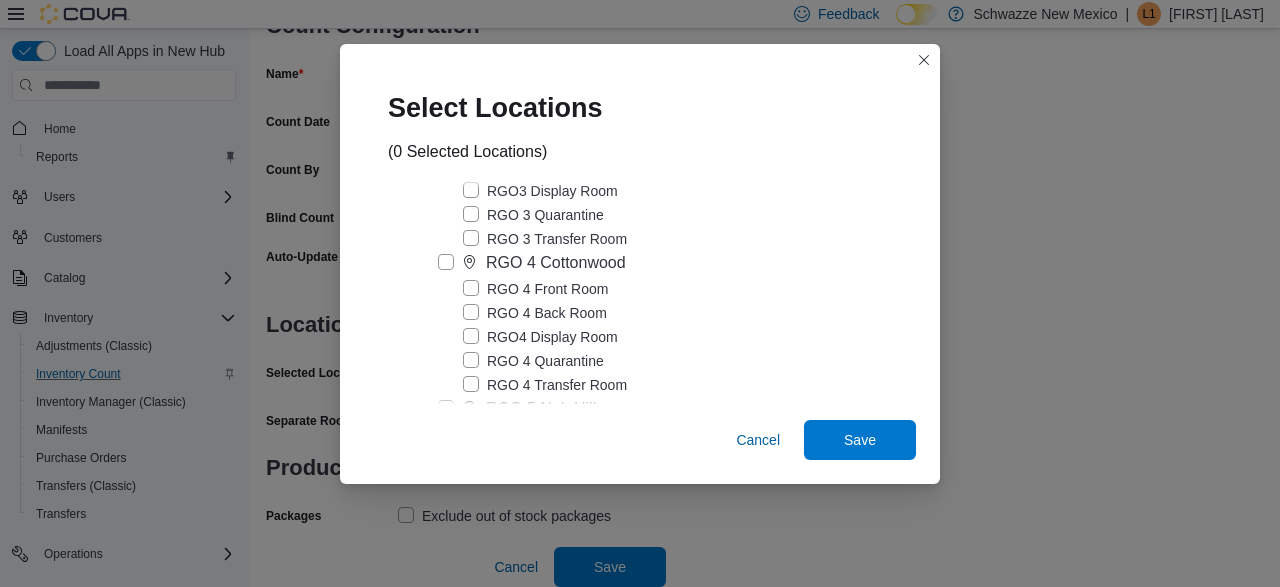 click on "RGO 3 Grants" at bounding box center (513, 117) 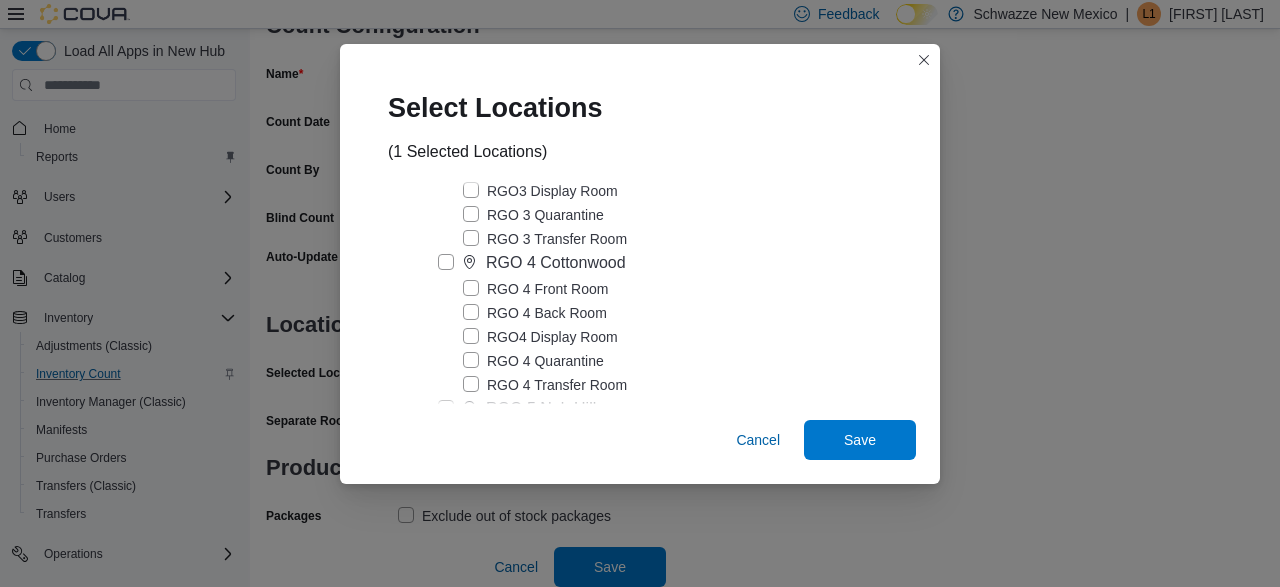 scroll, scrollTop: 3333, scrollLeft: 0, axis: vertical 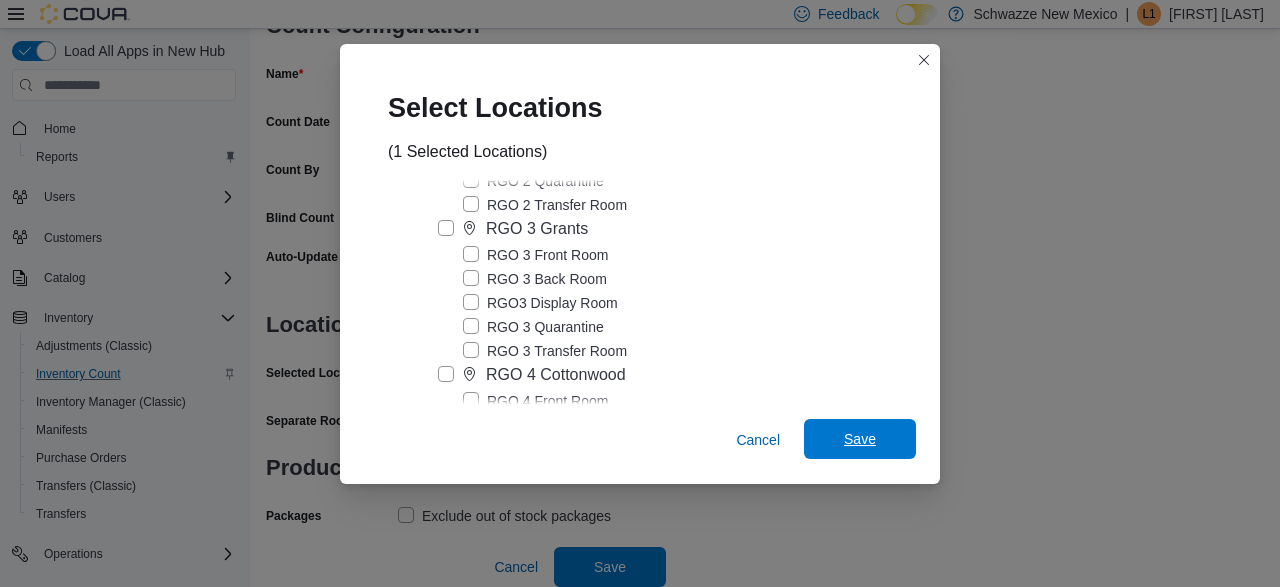 click on "Save" at bounding box center (860, 439) 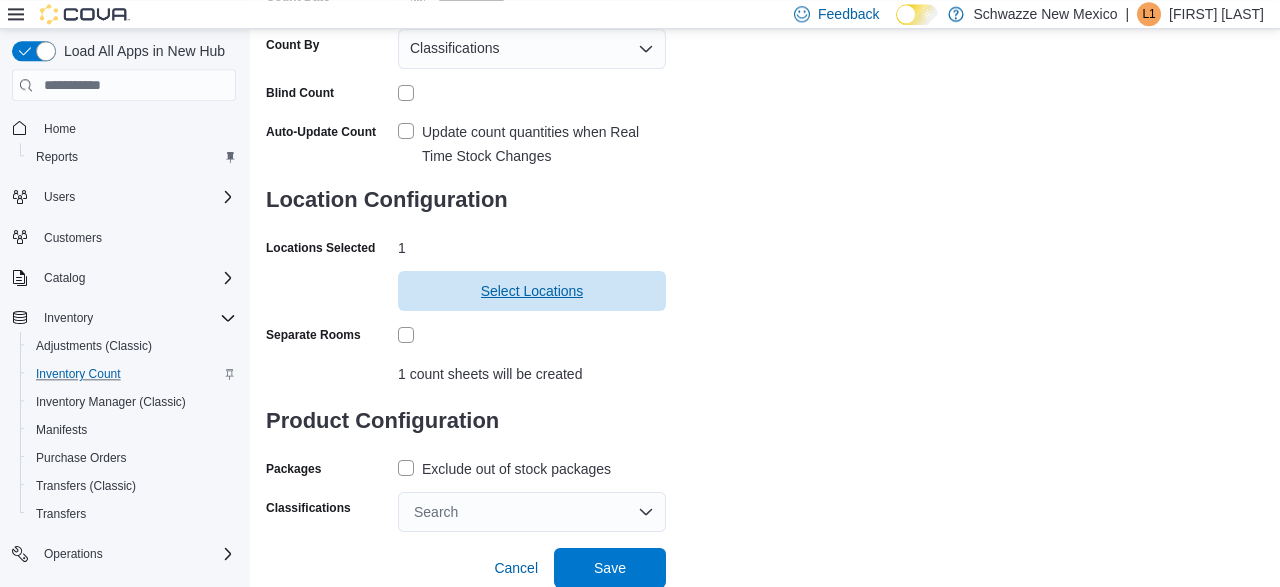scroll, scrollTop: 310, scrollLeft: 0, axis: vertical 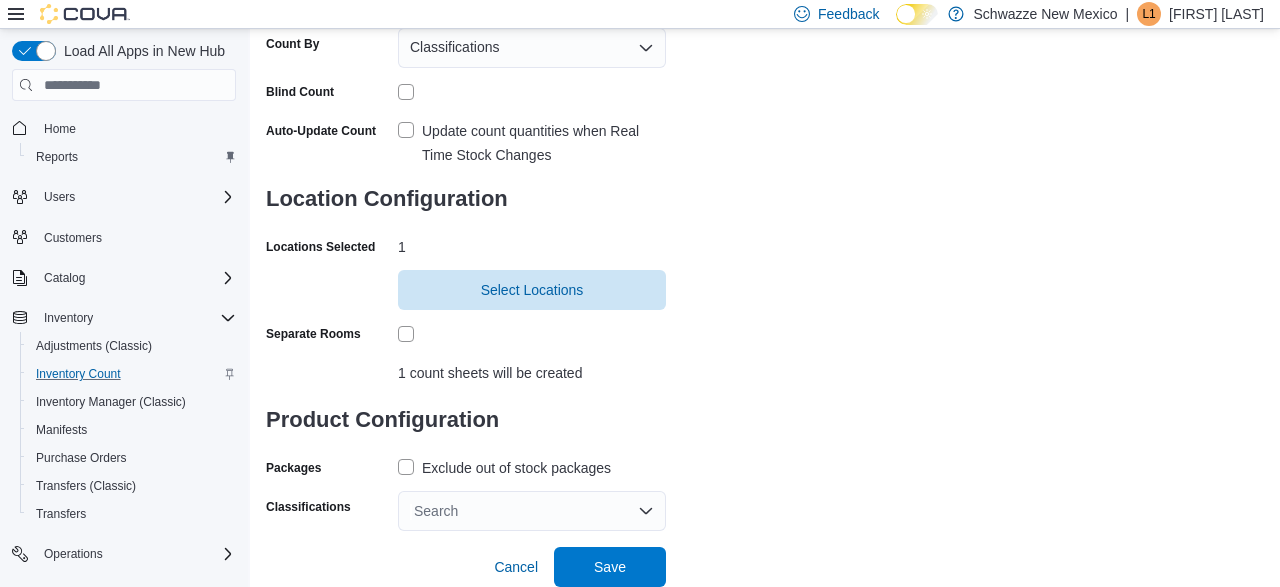 click on "Exclude out of stock packages" at bounding box center [504, 468] 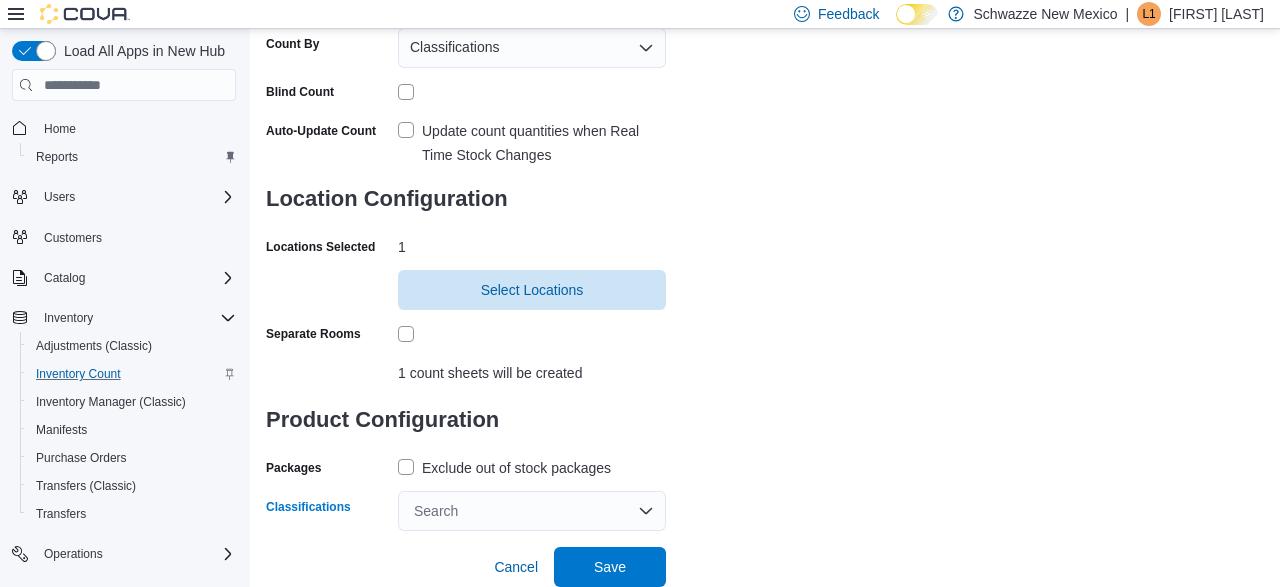 click on "Search" at bounding box center (532, 511) 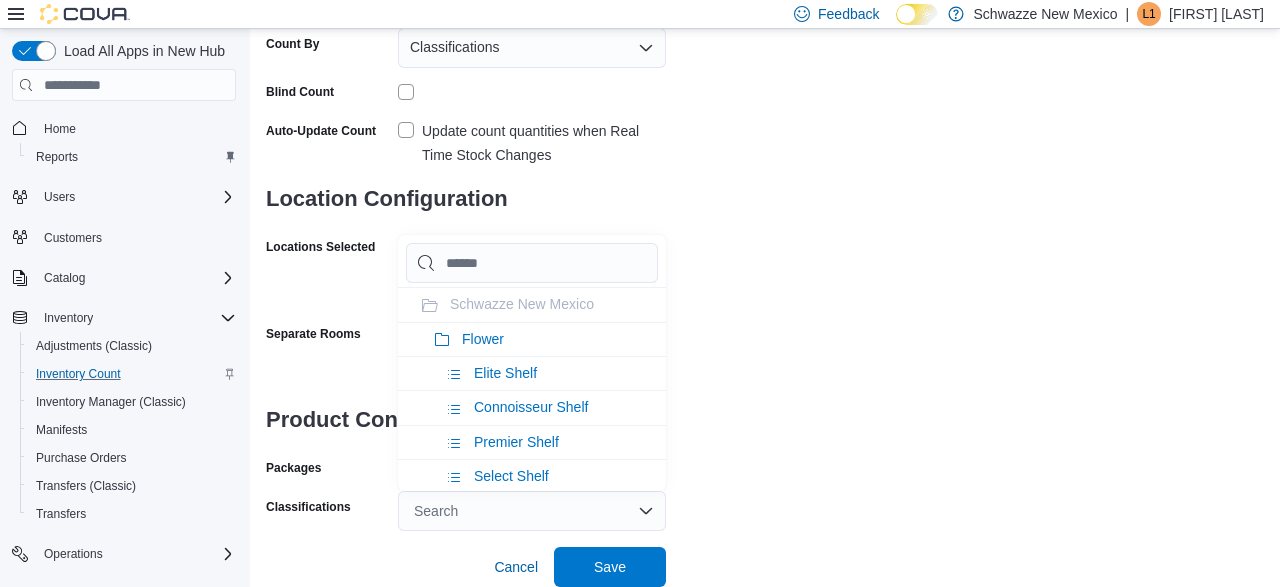 type on "*" 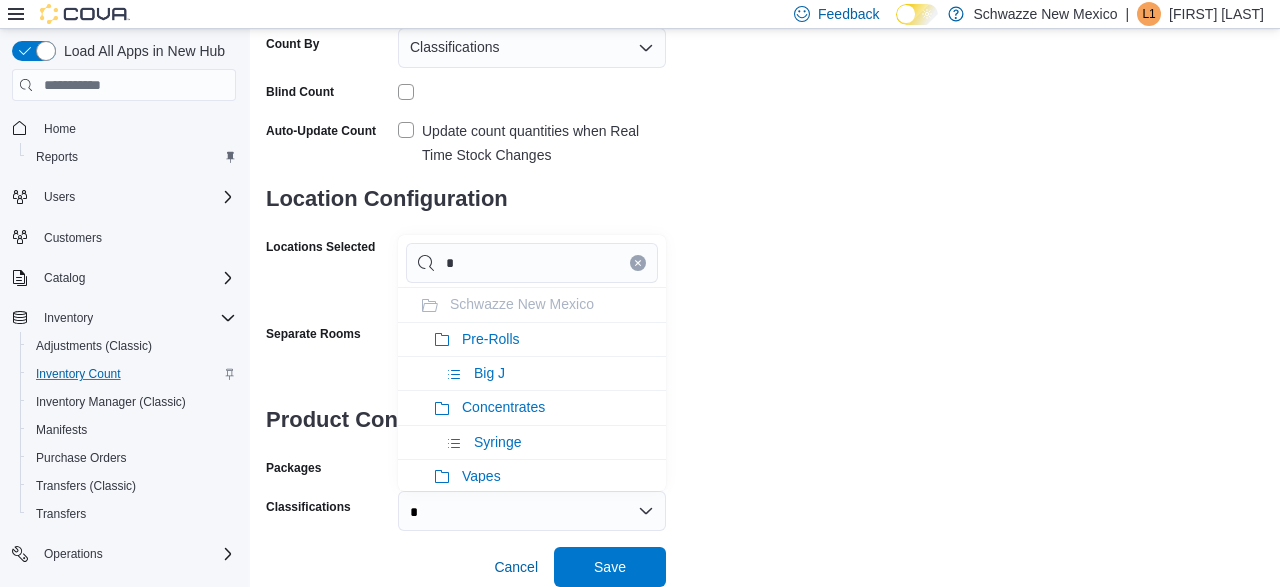 type on "**" 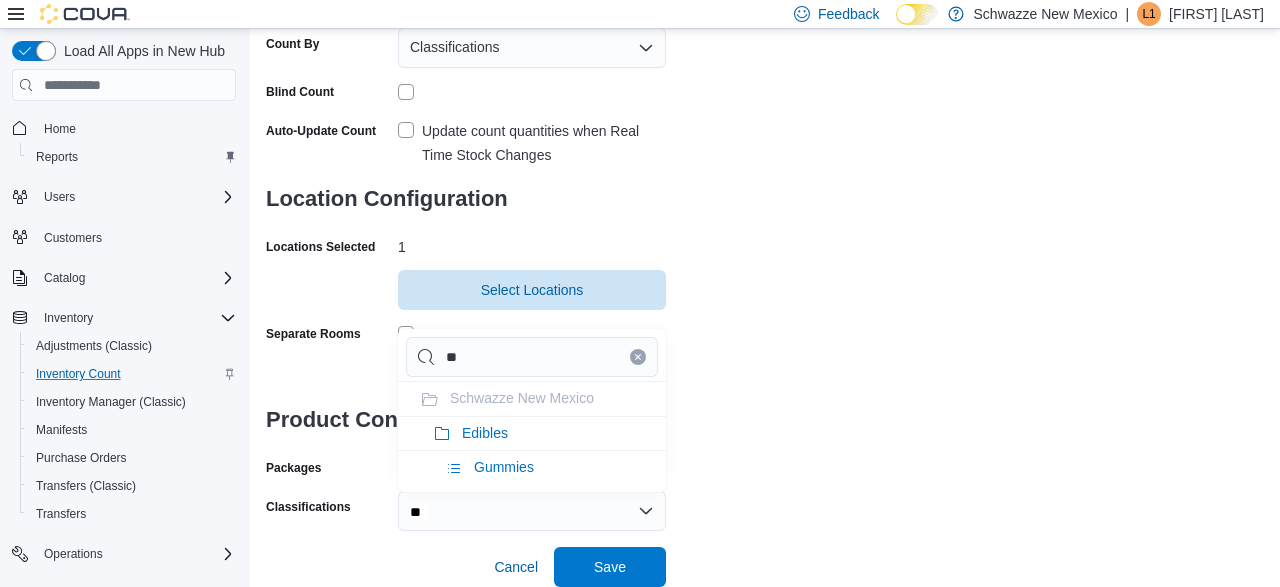 type on "***" 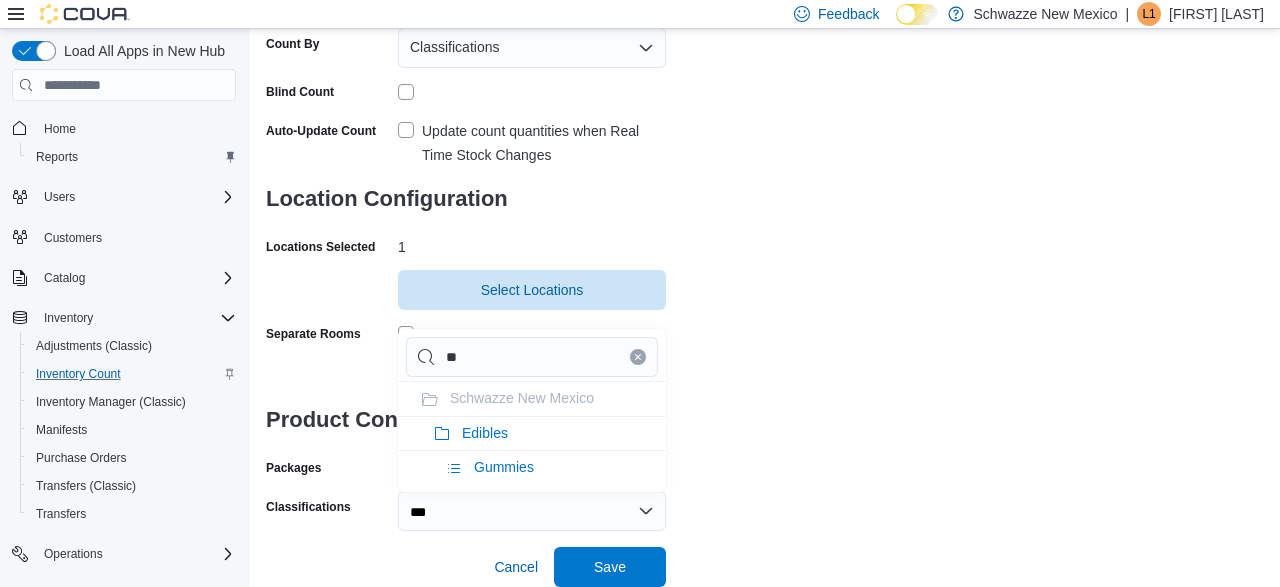 type on "***" 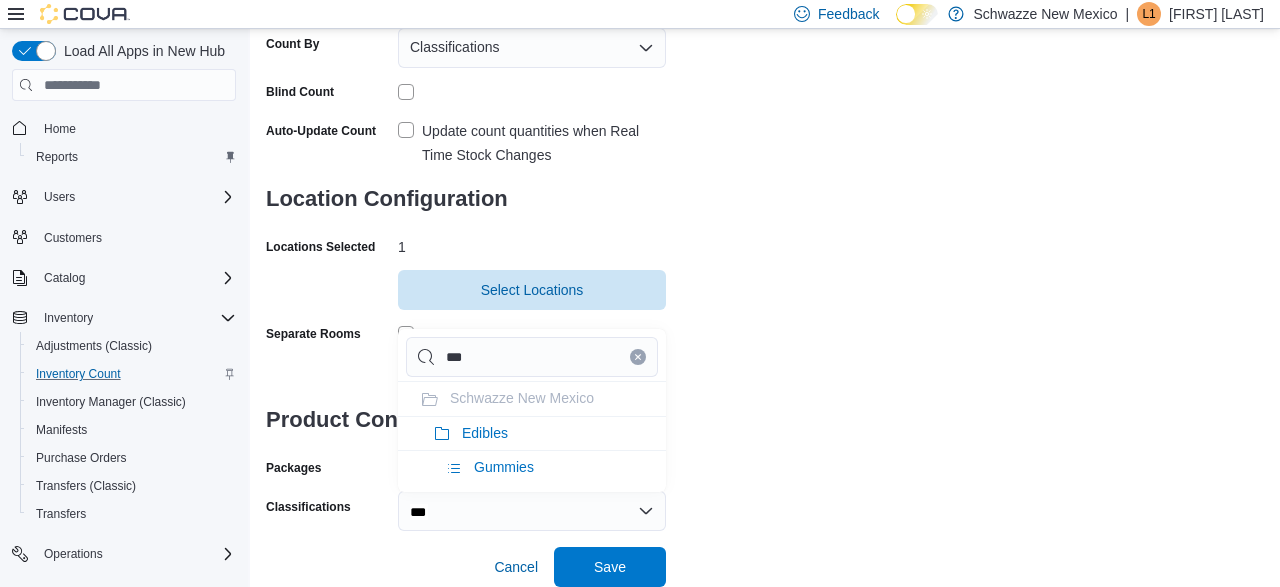 type on "****" 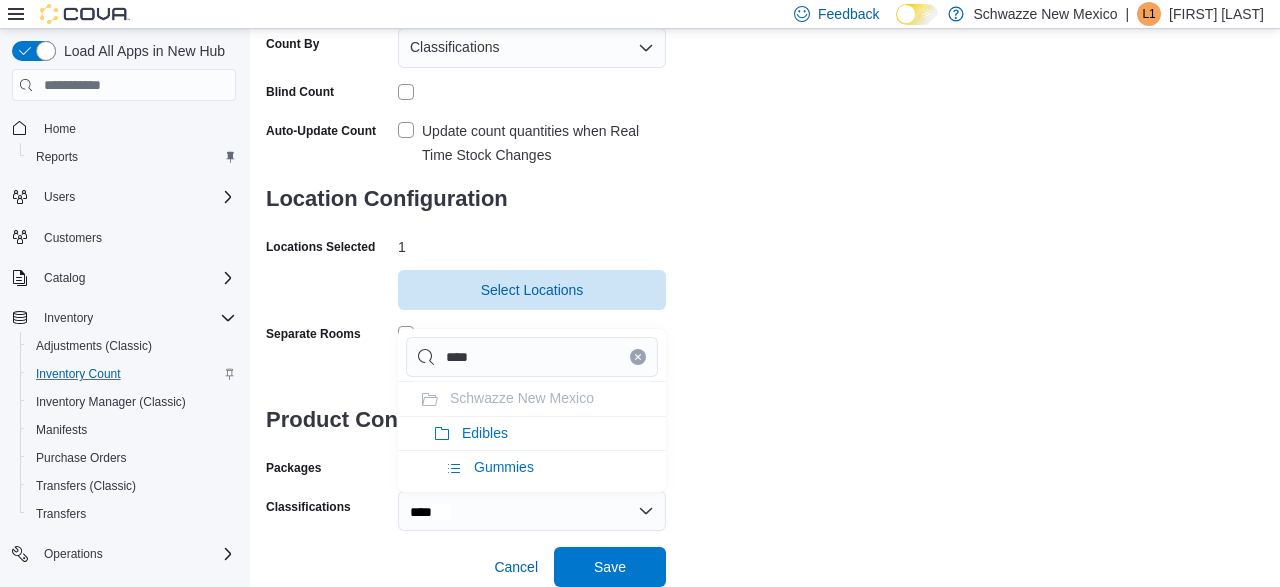 type on "*****" 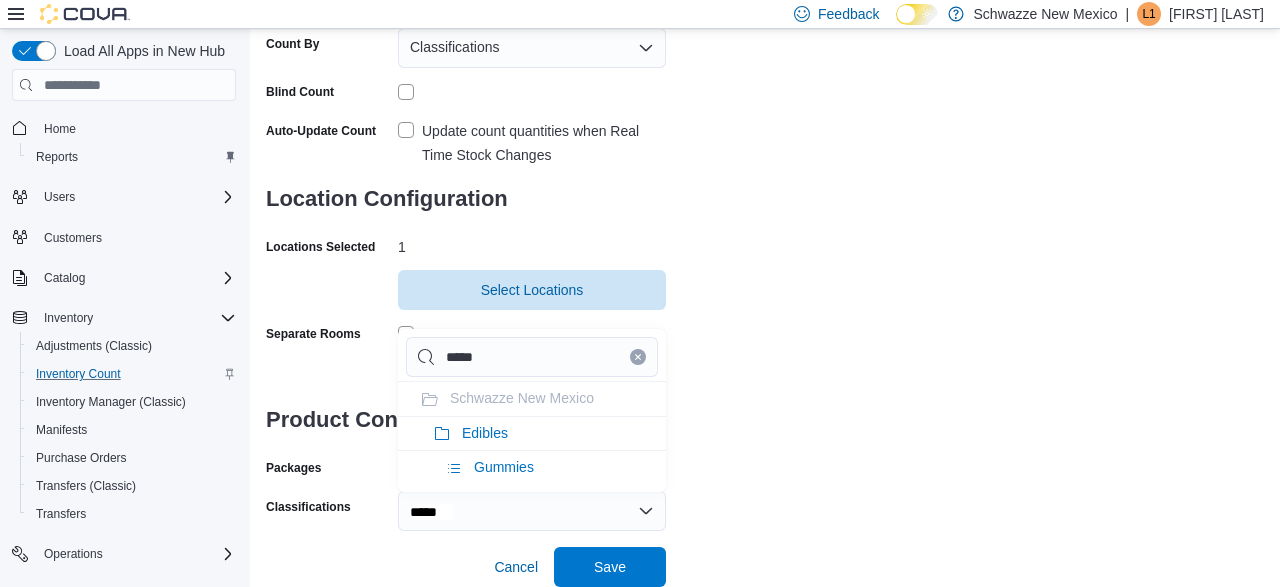 type on "******" 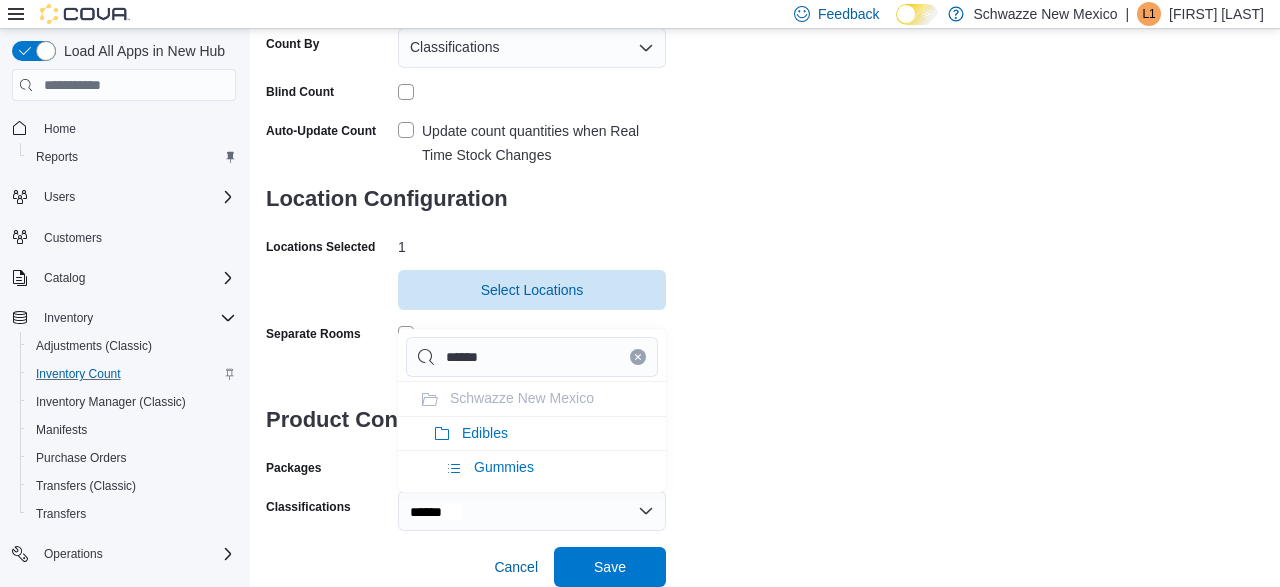 type on "*******" 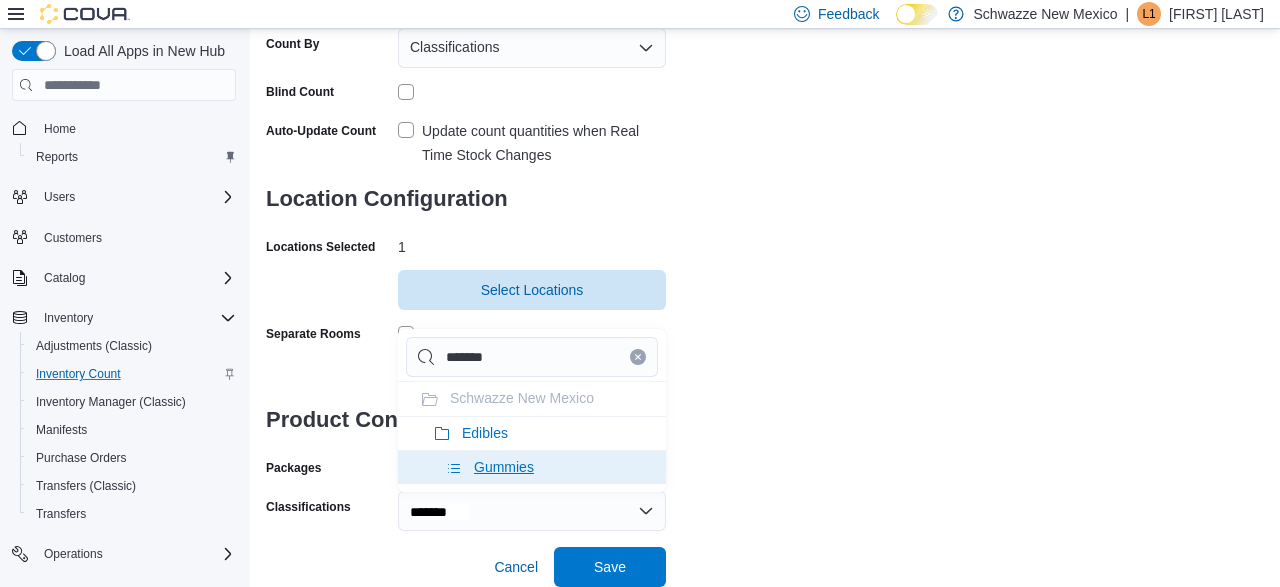 type on "*******" 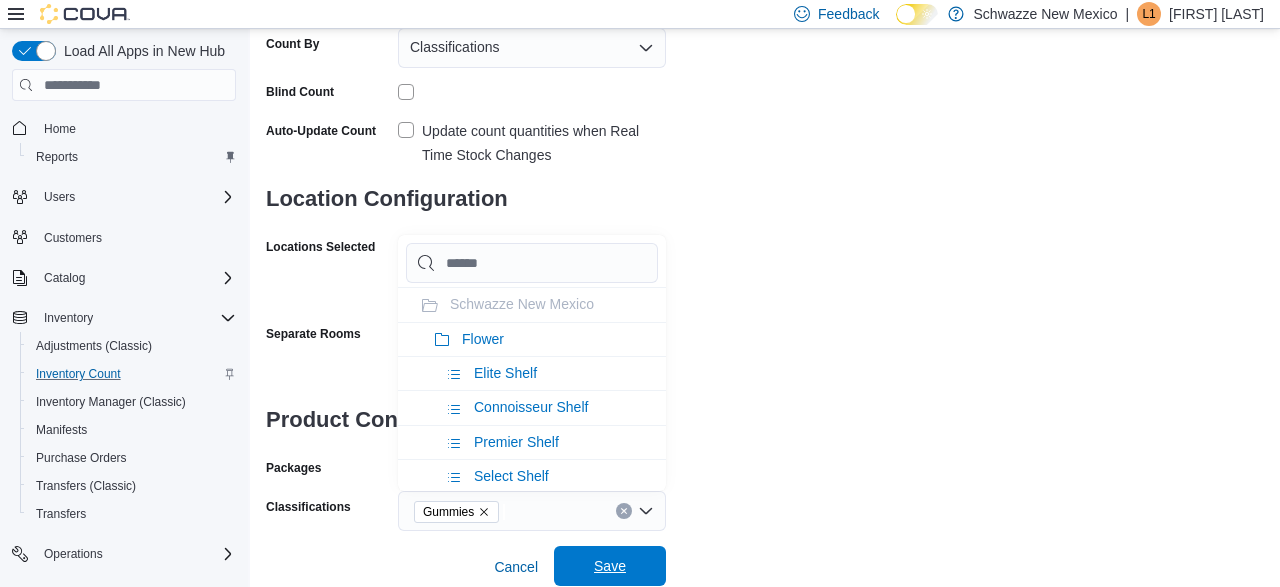 click on "Save" at bounding box center (610, 566) 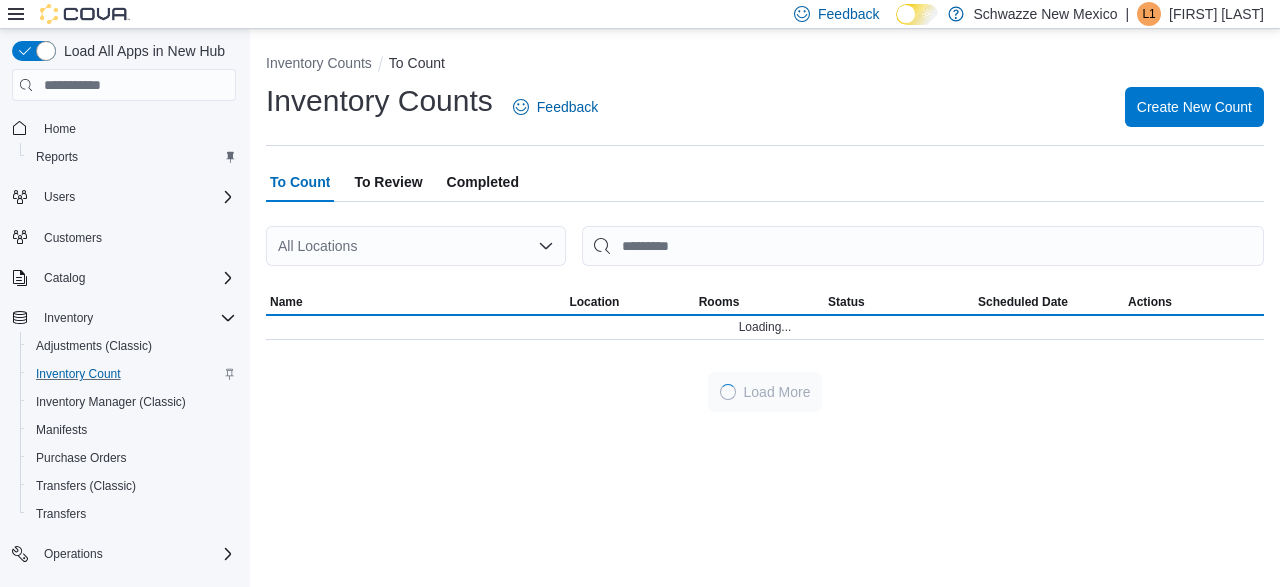 scroll, scrollTop: 0, scrollLeft: 0, axis: both 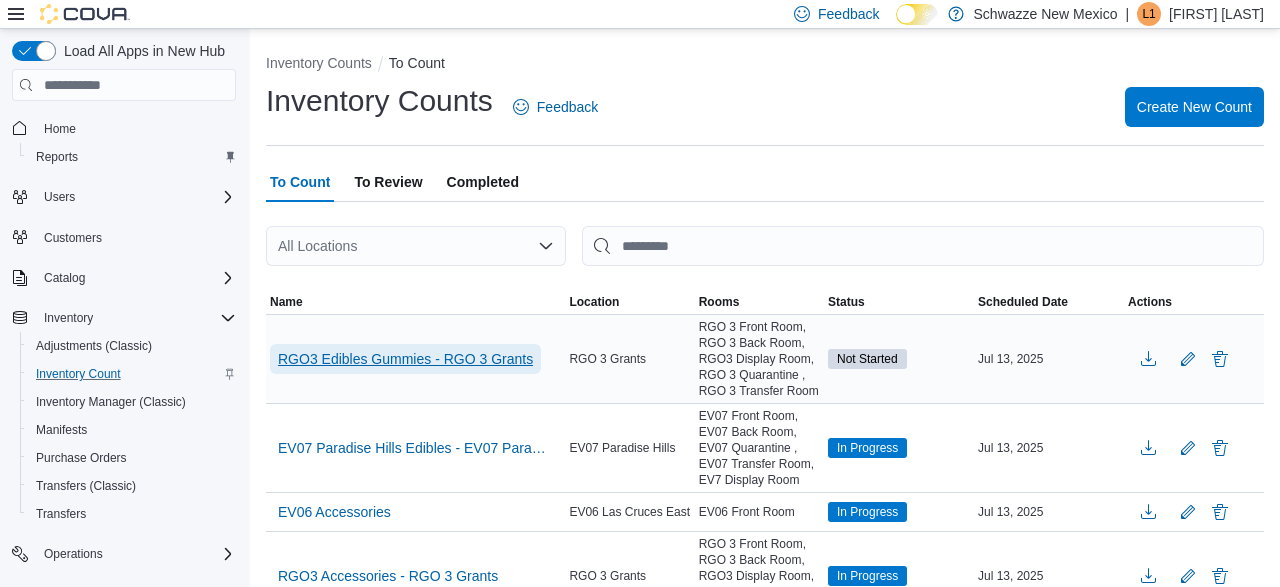 click on "RGO3 Edibles Gummies - RGO 3 Grants" at bounding box center (405, 359) 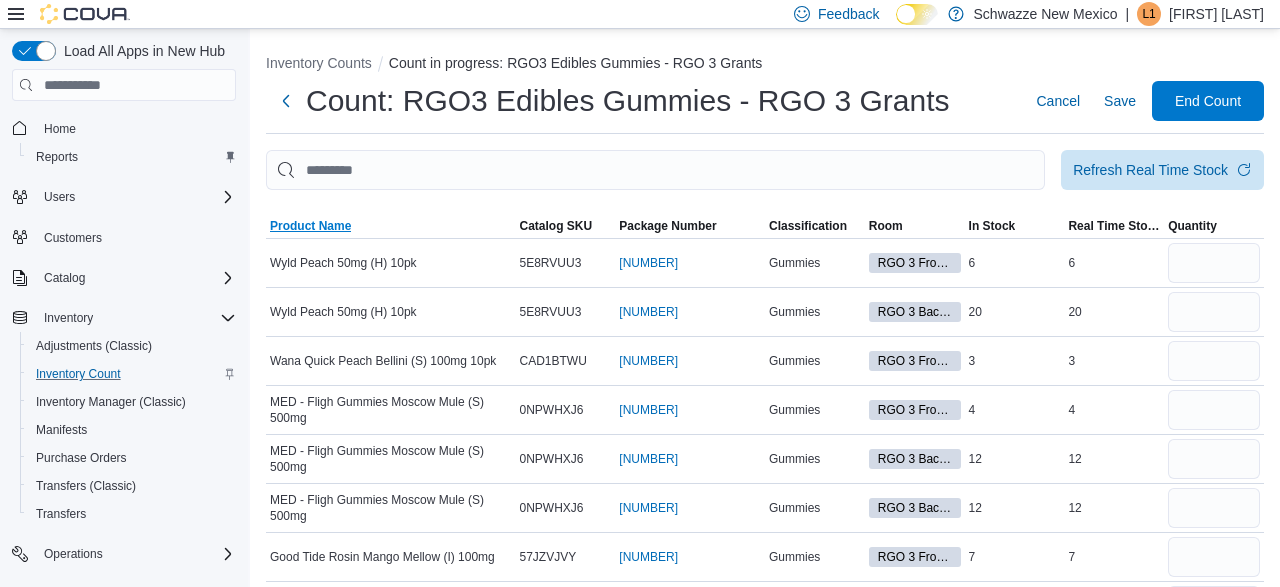 click on "Product Name" at bounding box center [310, 226] 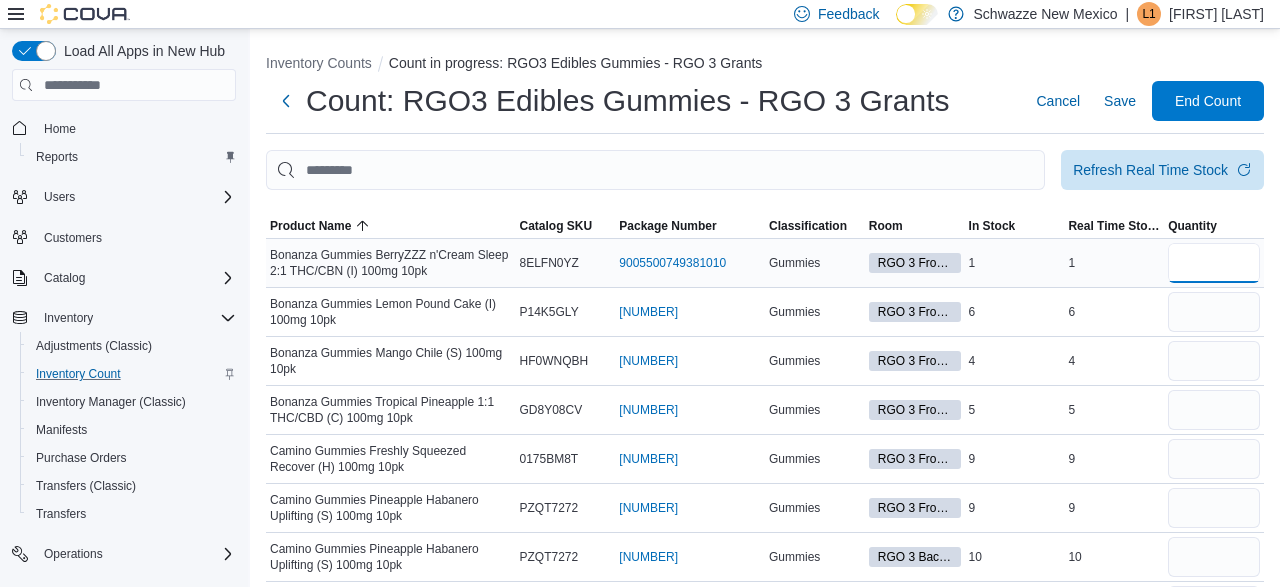 click at bounding box center [1214, 263] 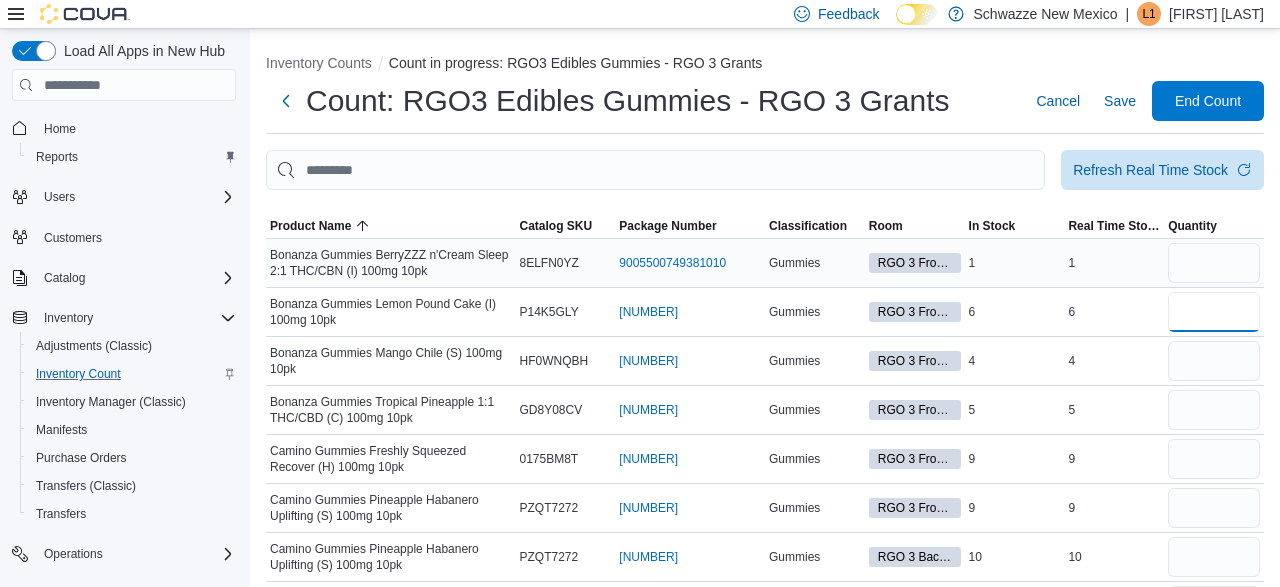 type 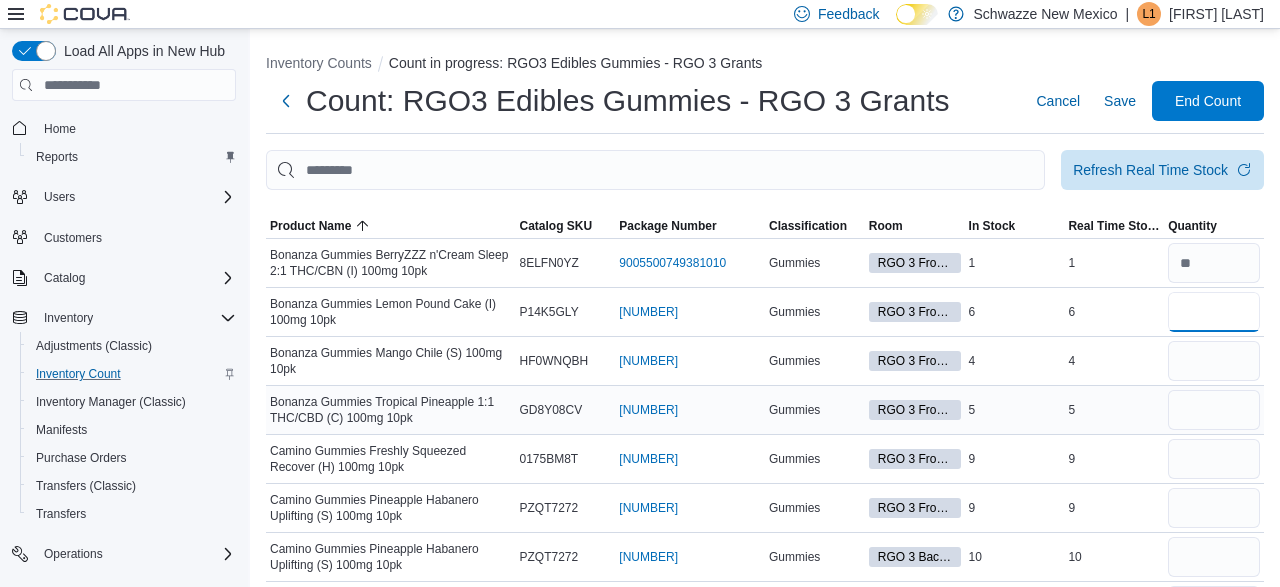 type on "*" 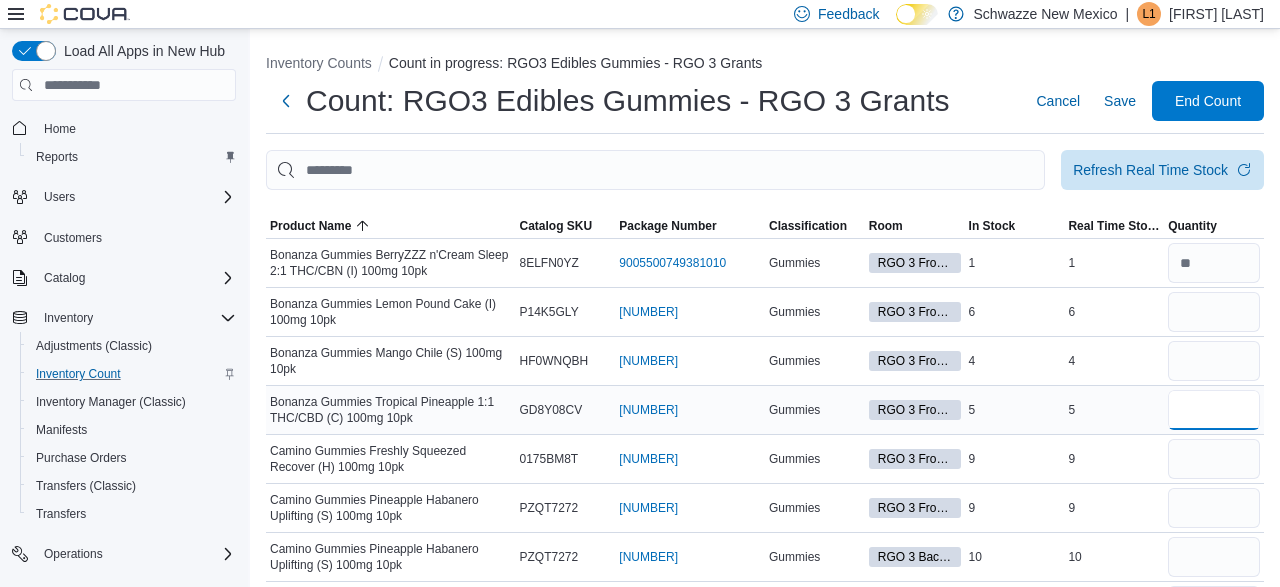 click at bounding box center (1214, 410) 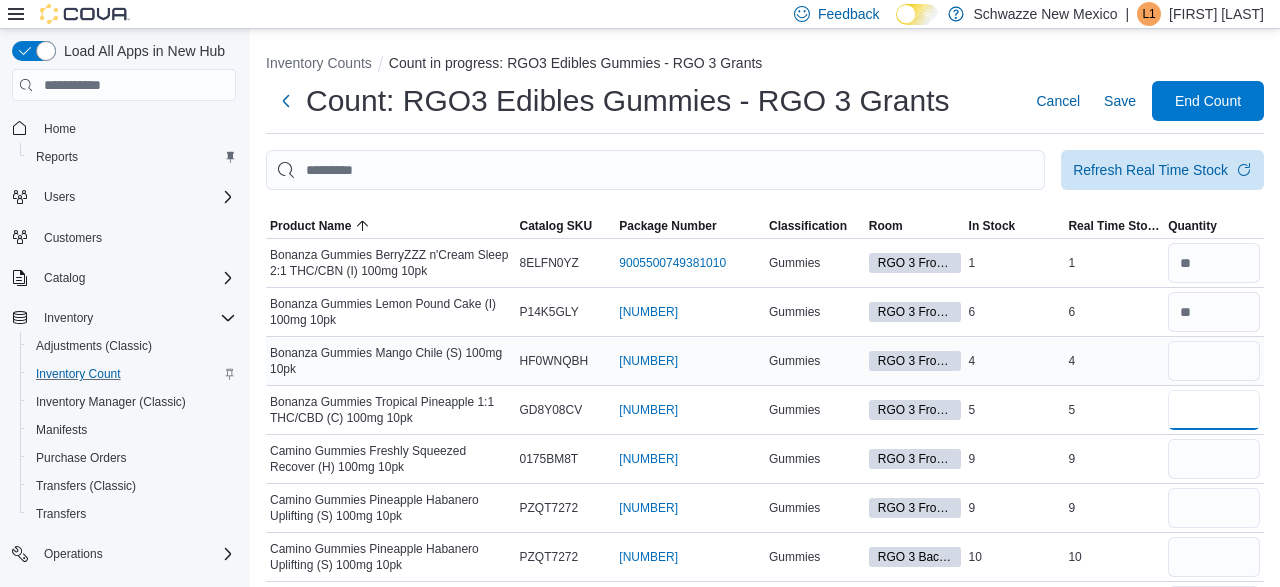 type on "*" 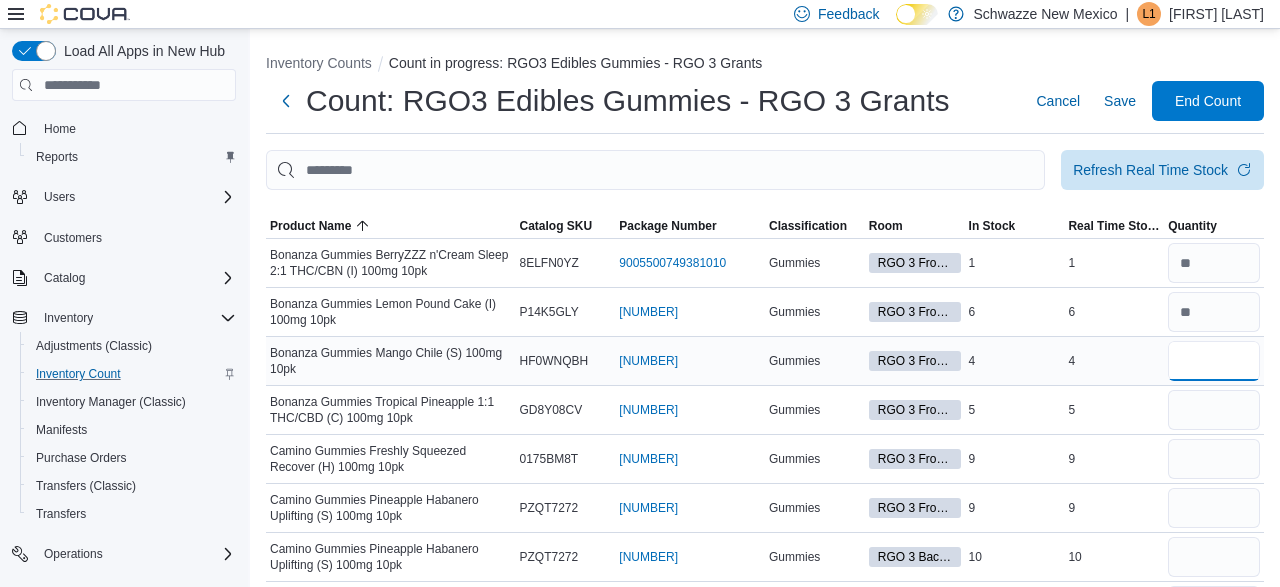 click at bounding box center [1214, 361] 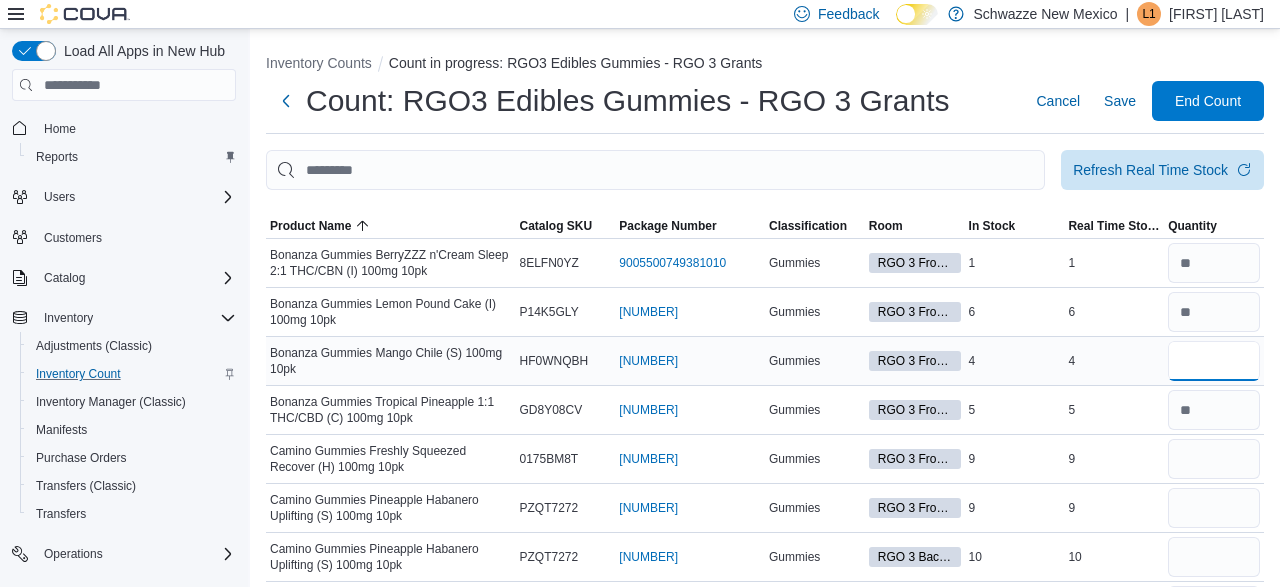 type on "*" 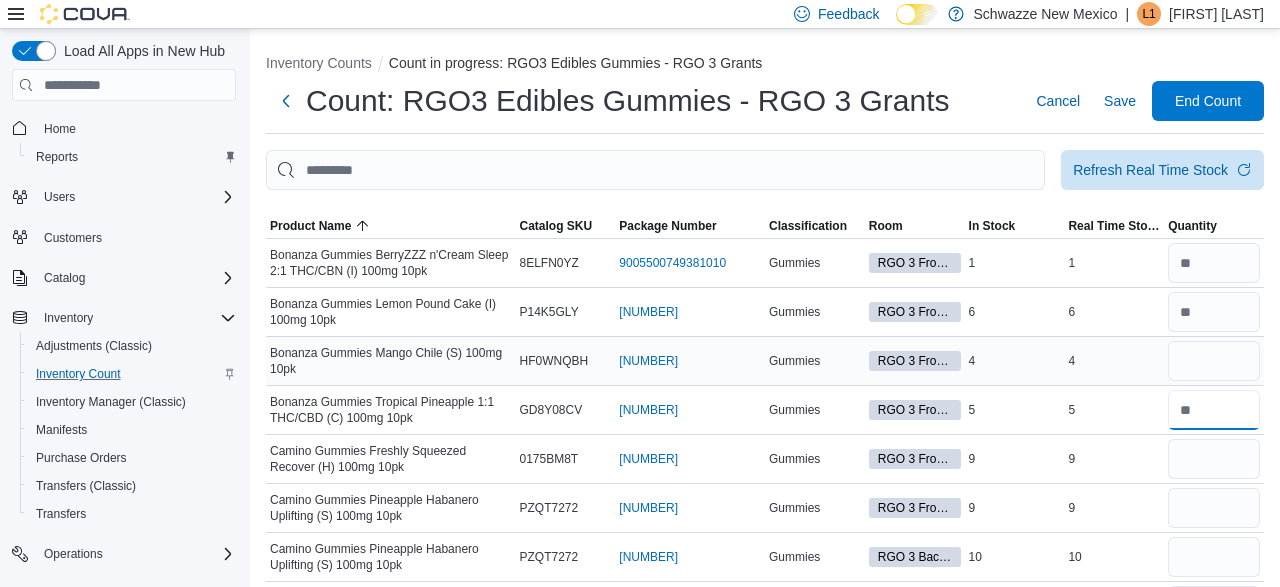 type 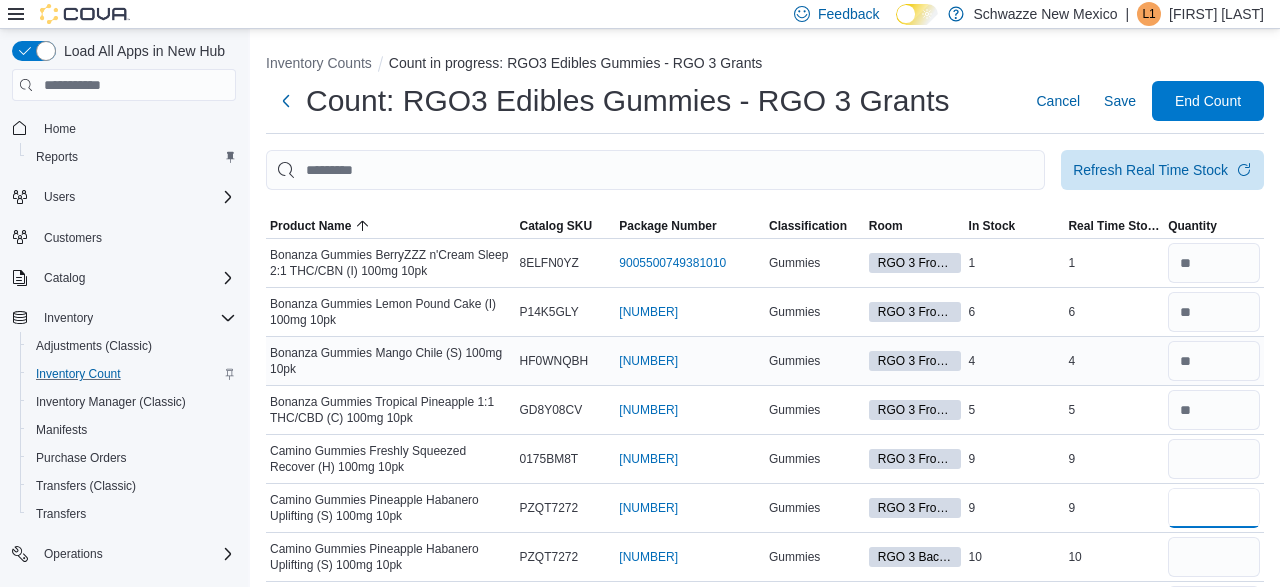 type on "*" 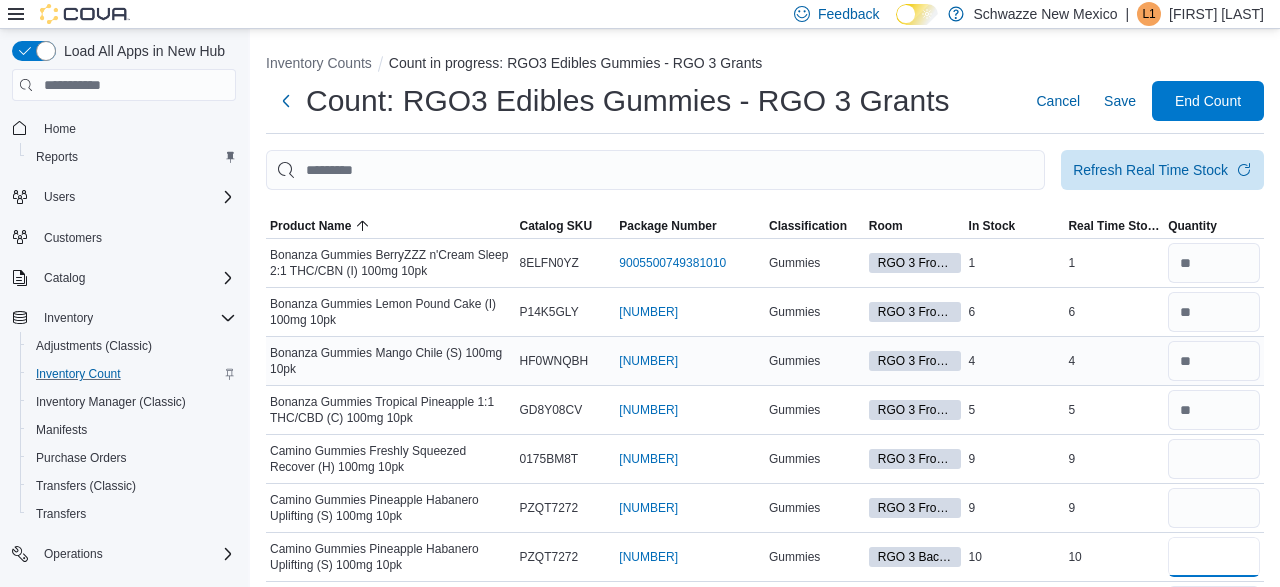 type 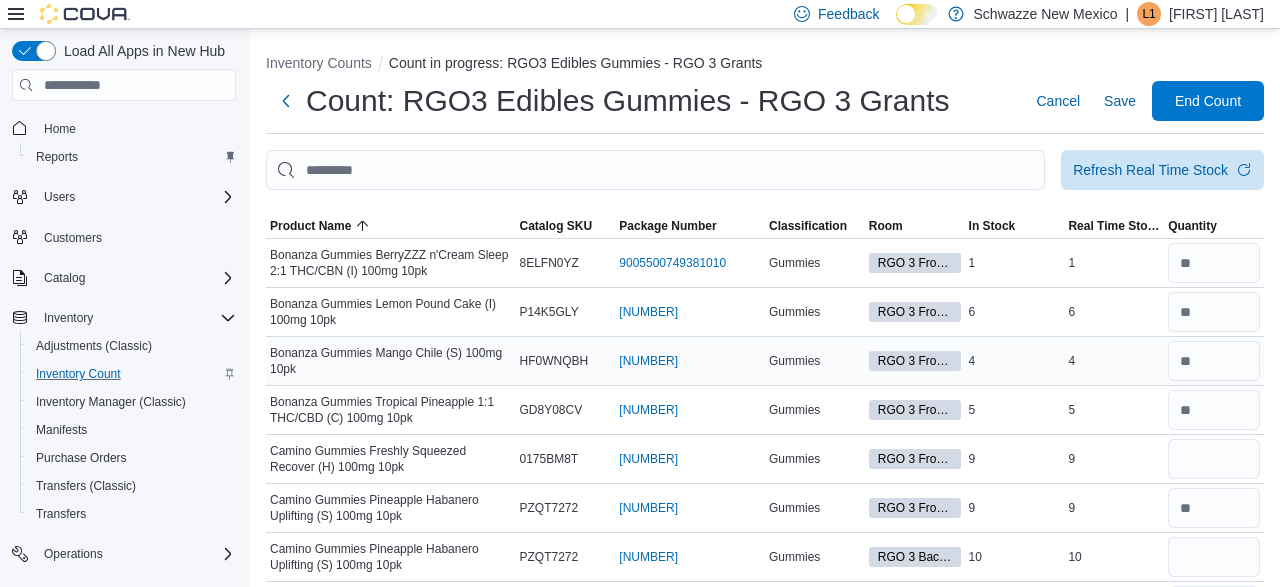 scroll, scrollTop: 310, scrollLeft: 0, axis: vertical 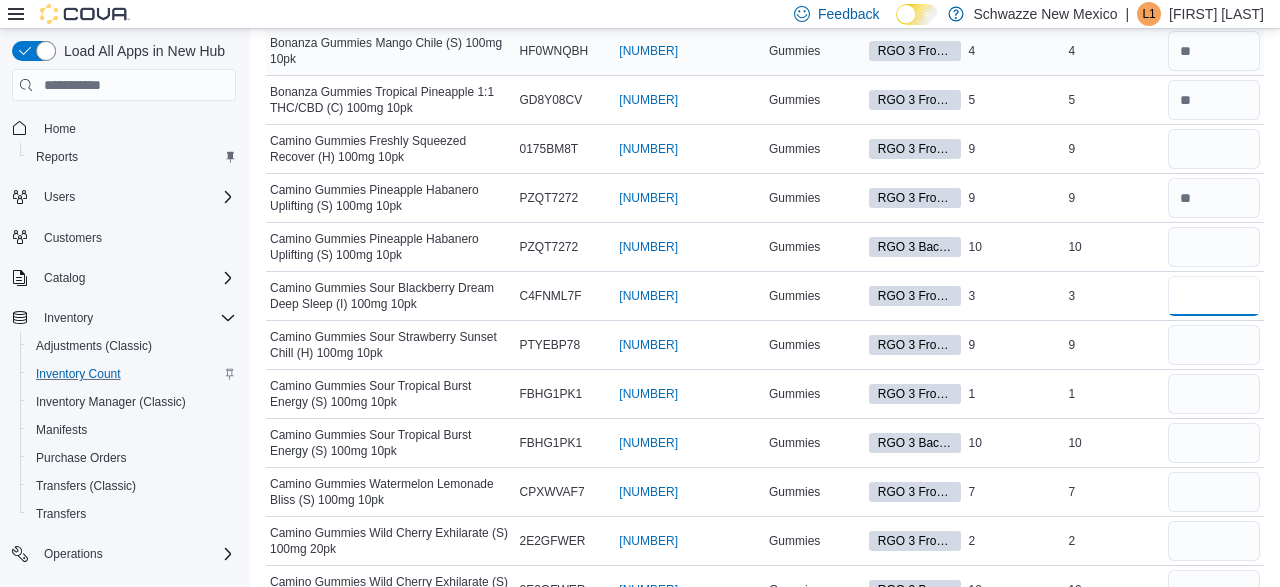 type on "*" 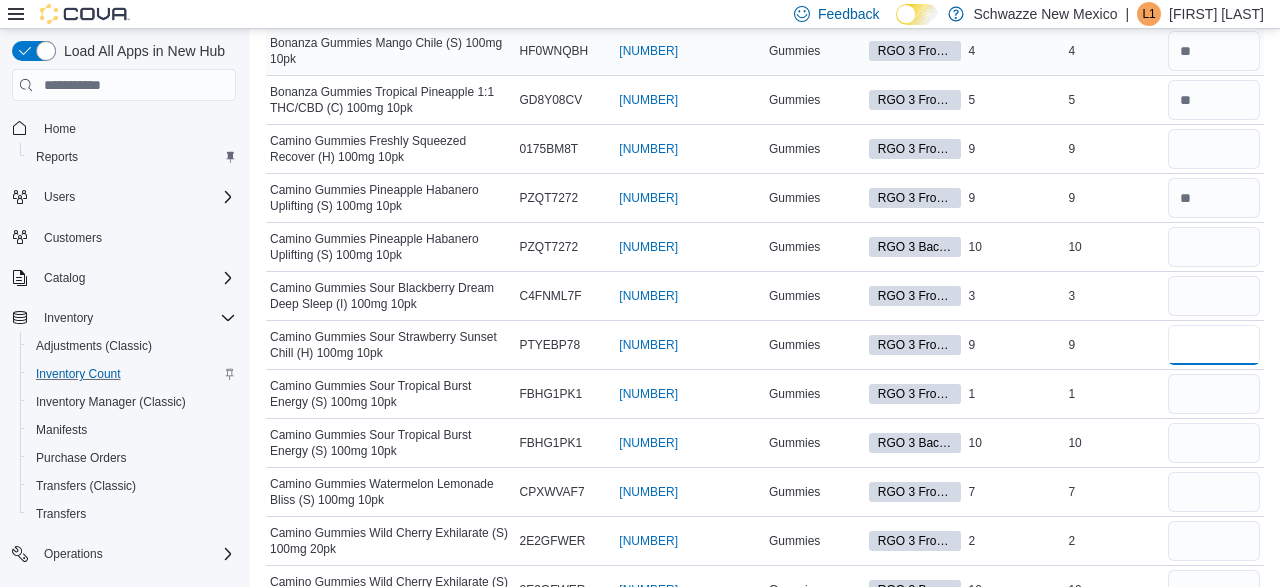 type 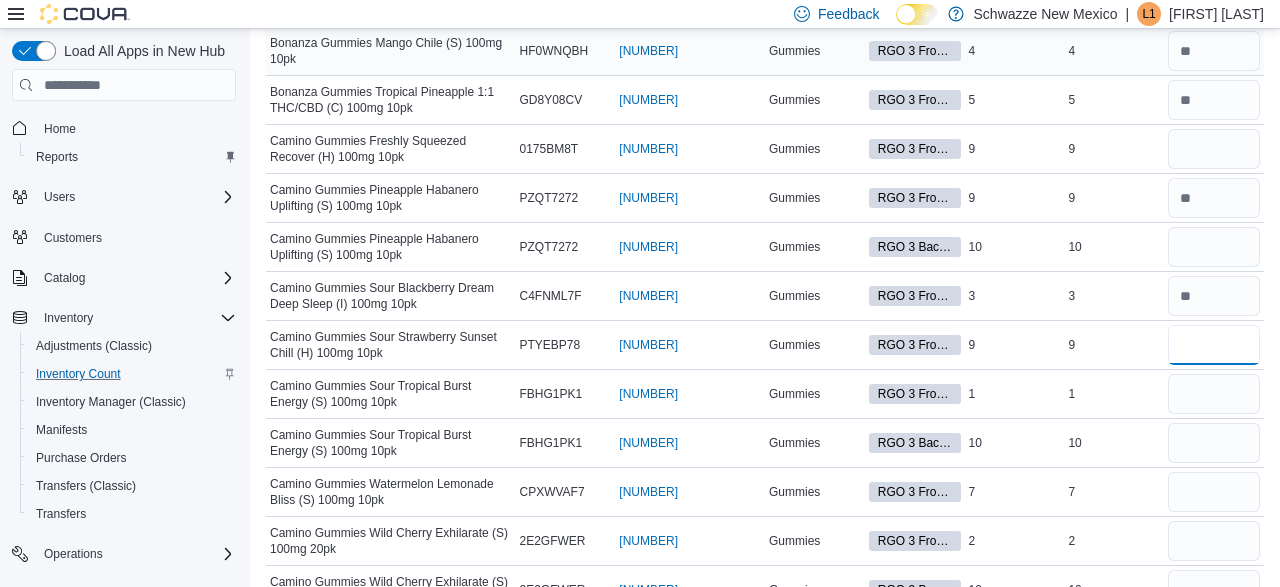 type on "*" 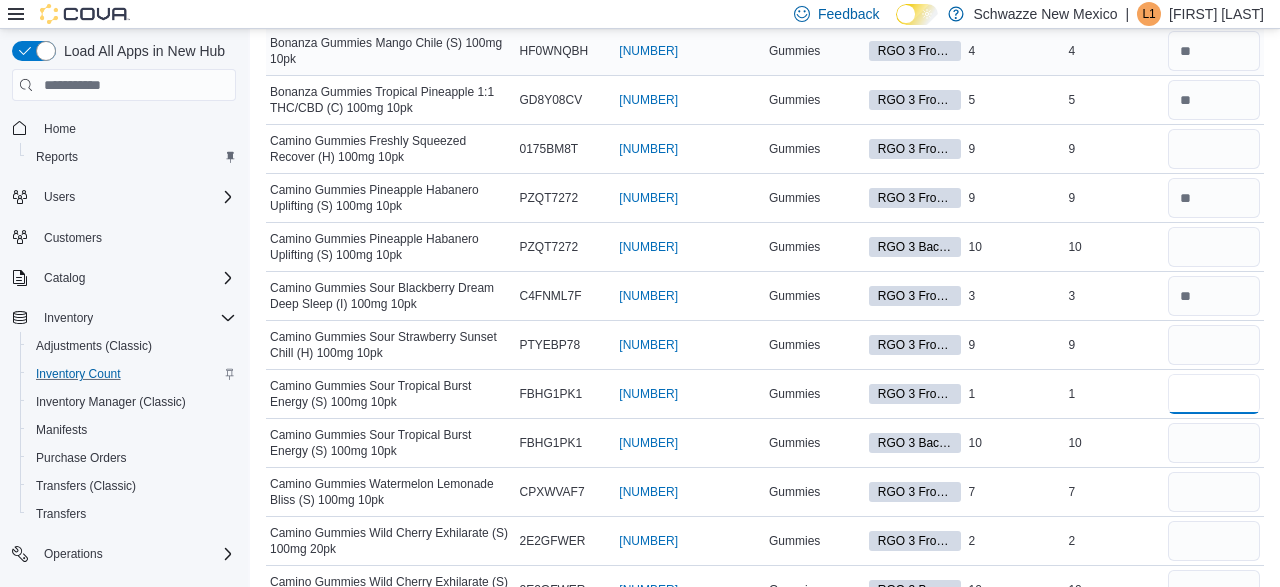type 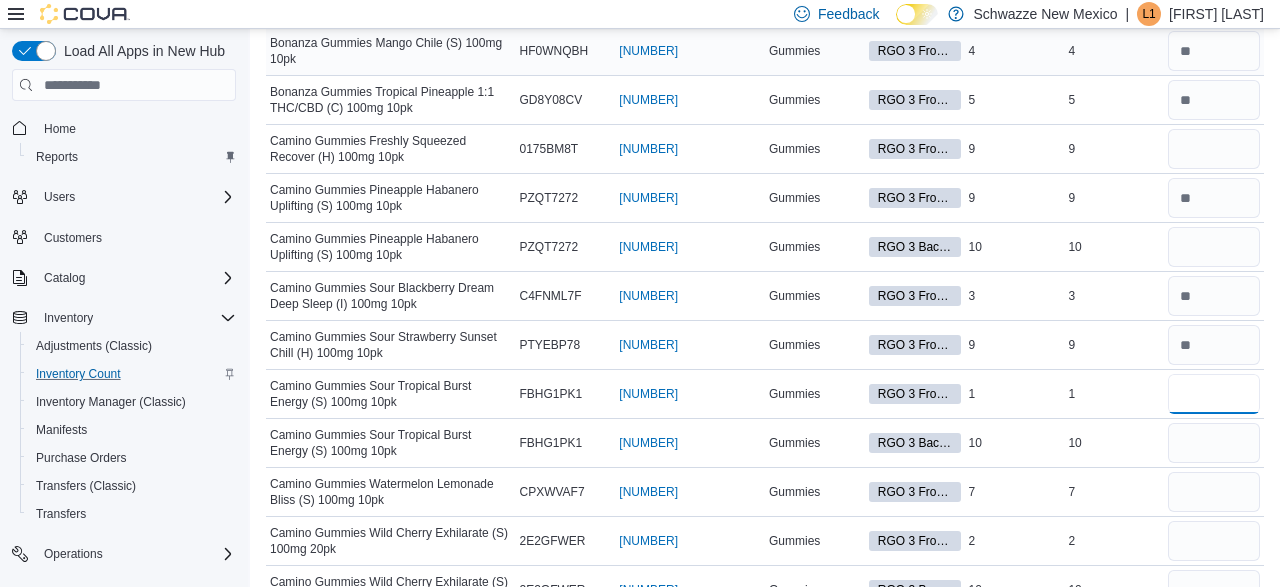 type on "*" 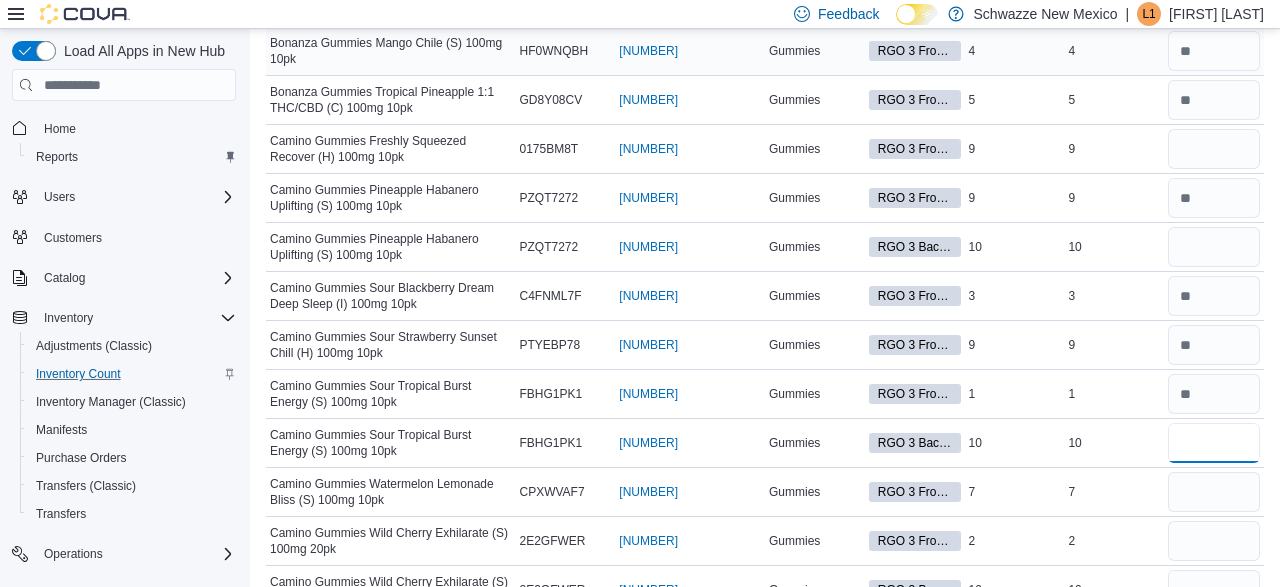 type 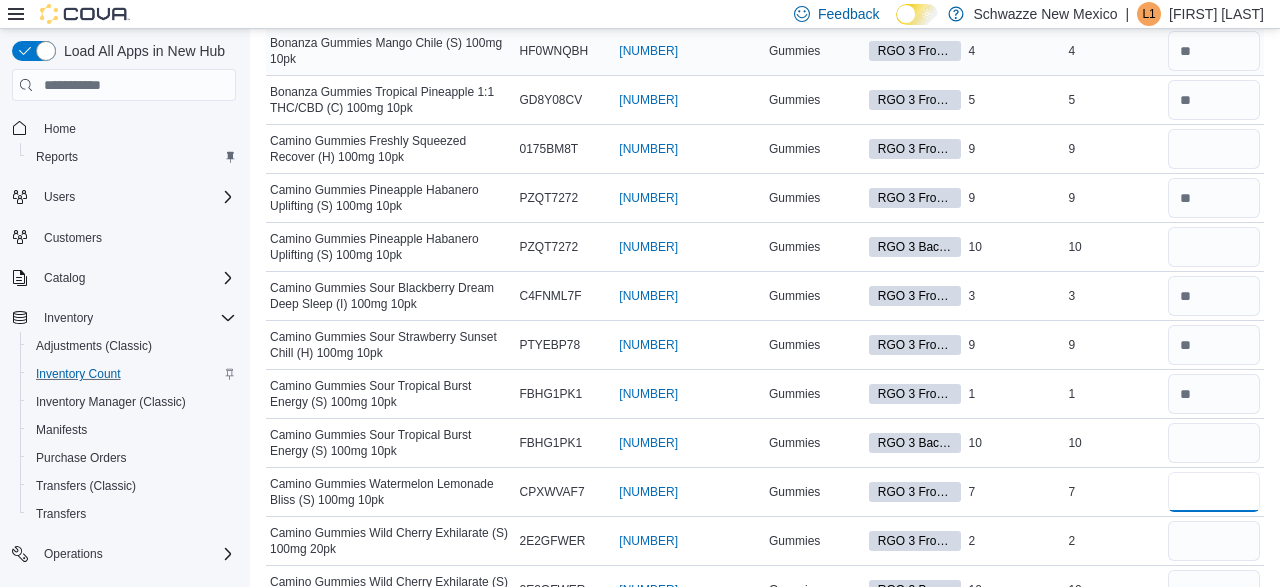 type on "*" 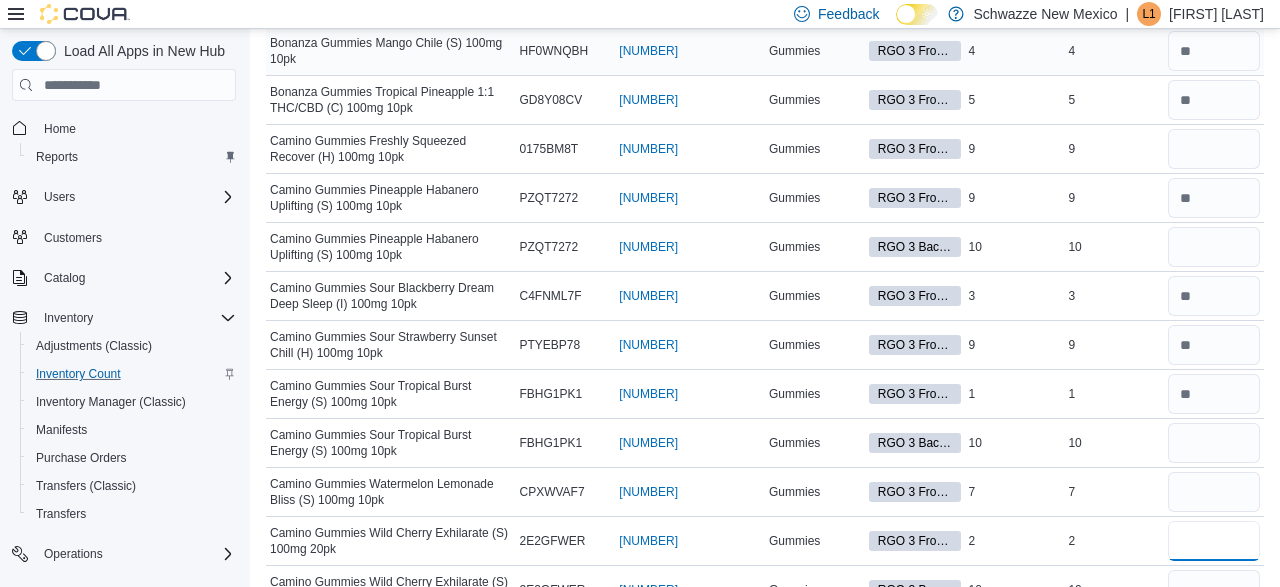 type 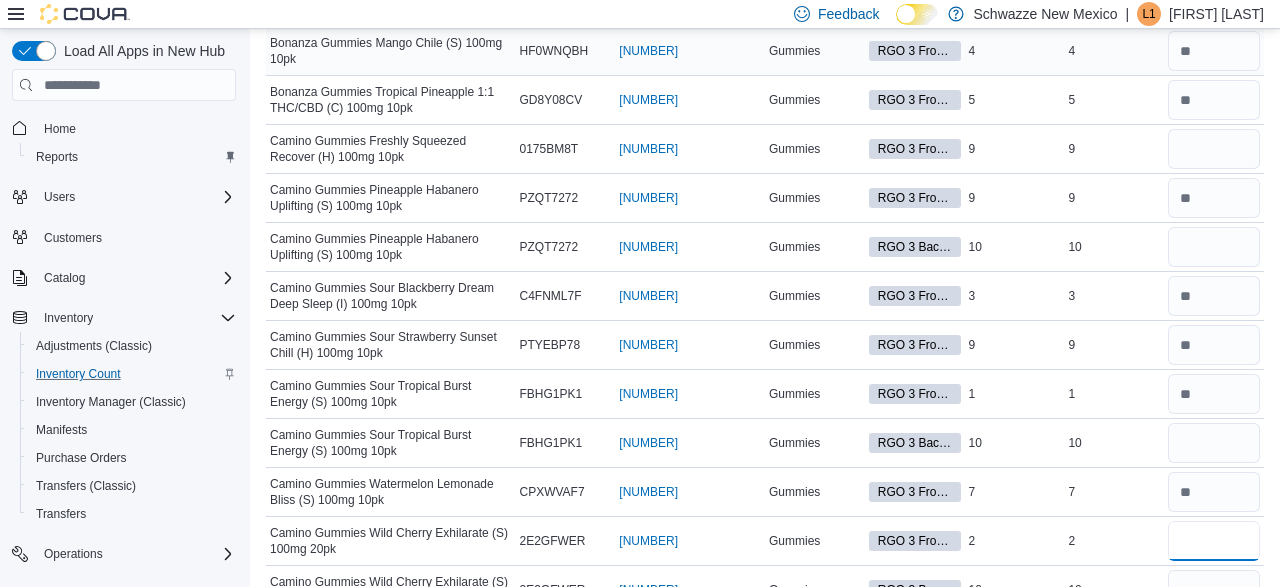 type on "*" 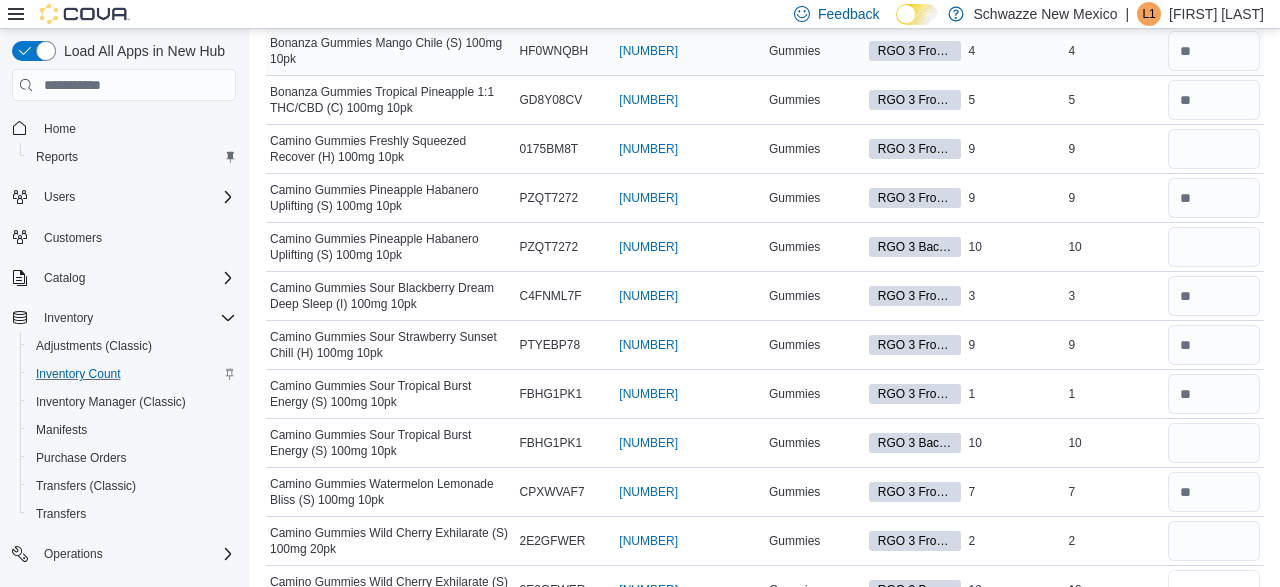 type 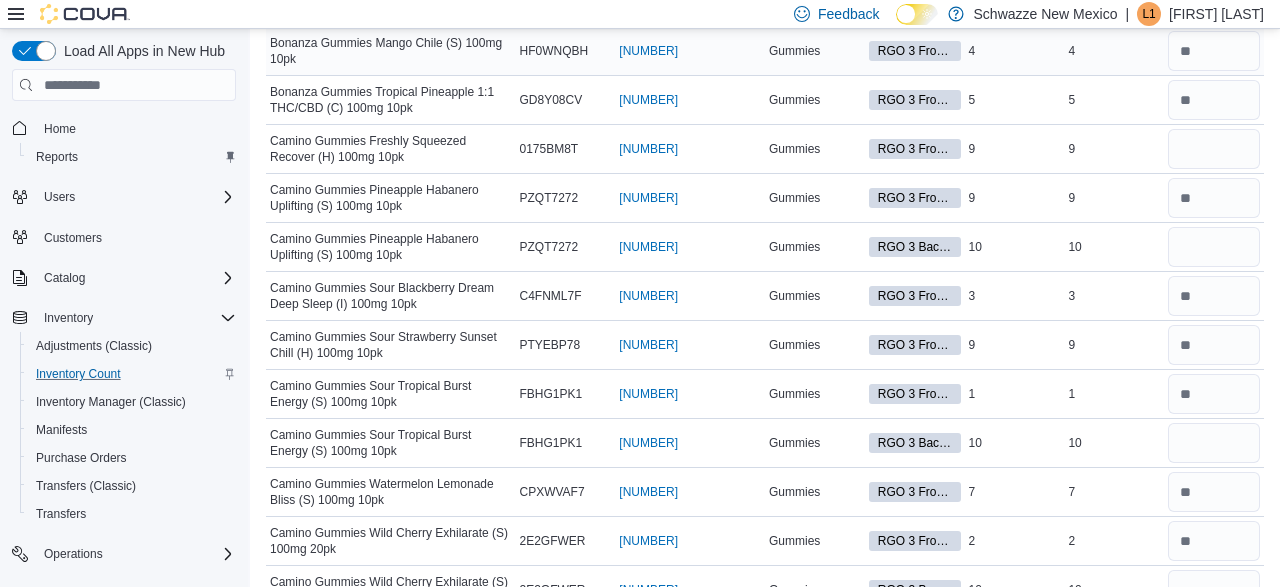 scroll, scrollTop: 650, scrollLeft: 0, axis: vertical 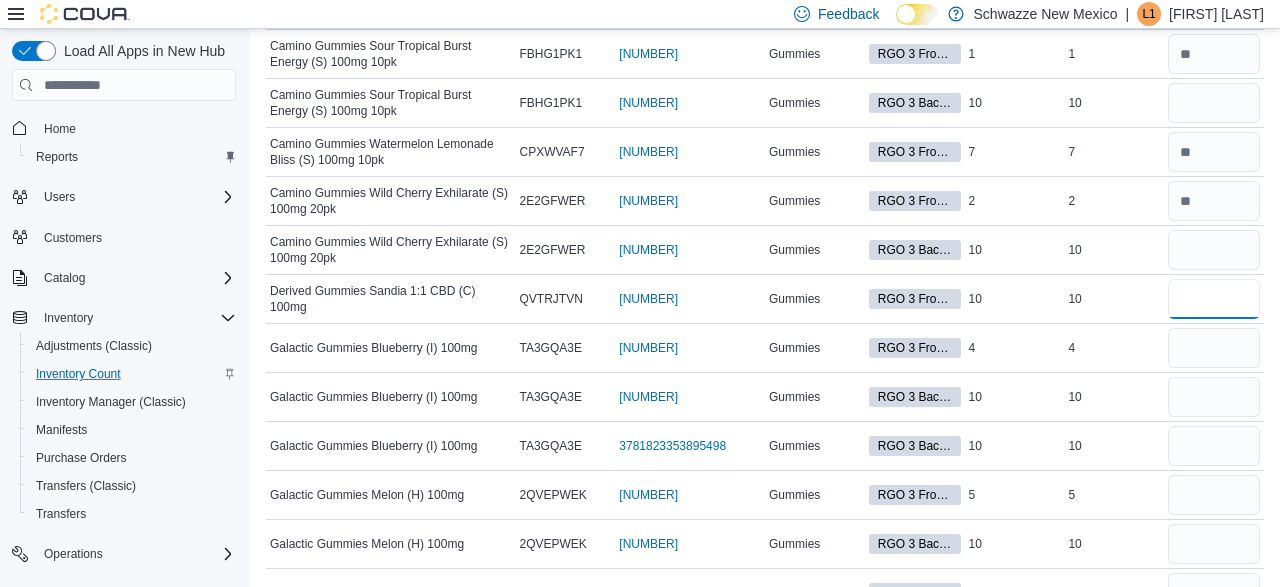 type on "*" 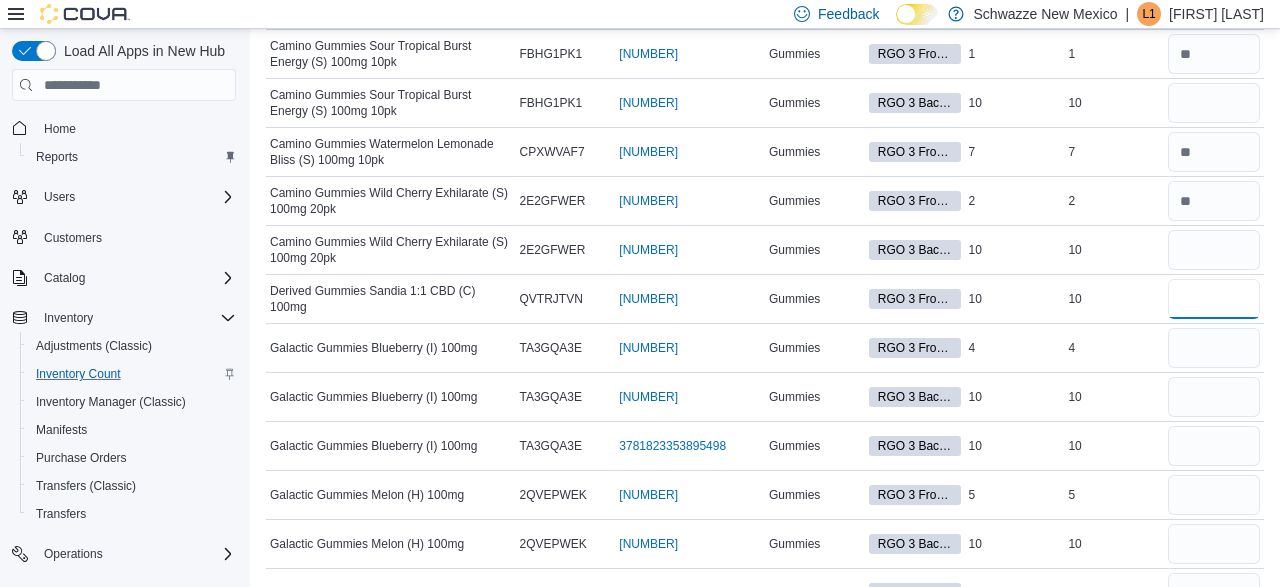 type on "**" 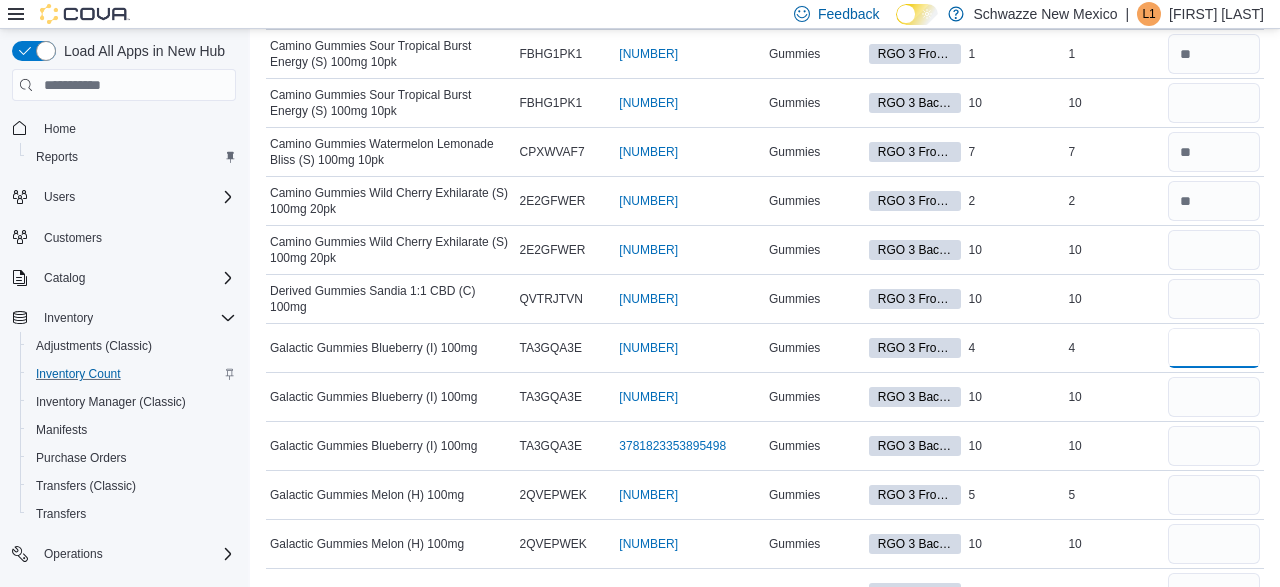 type 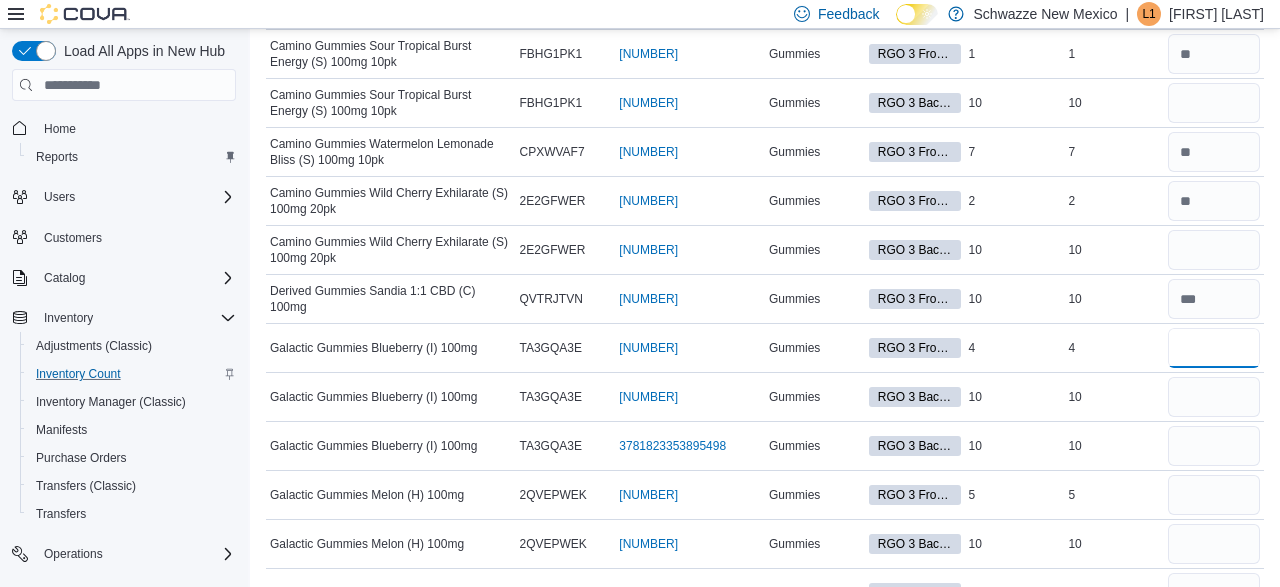 type on "*" 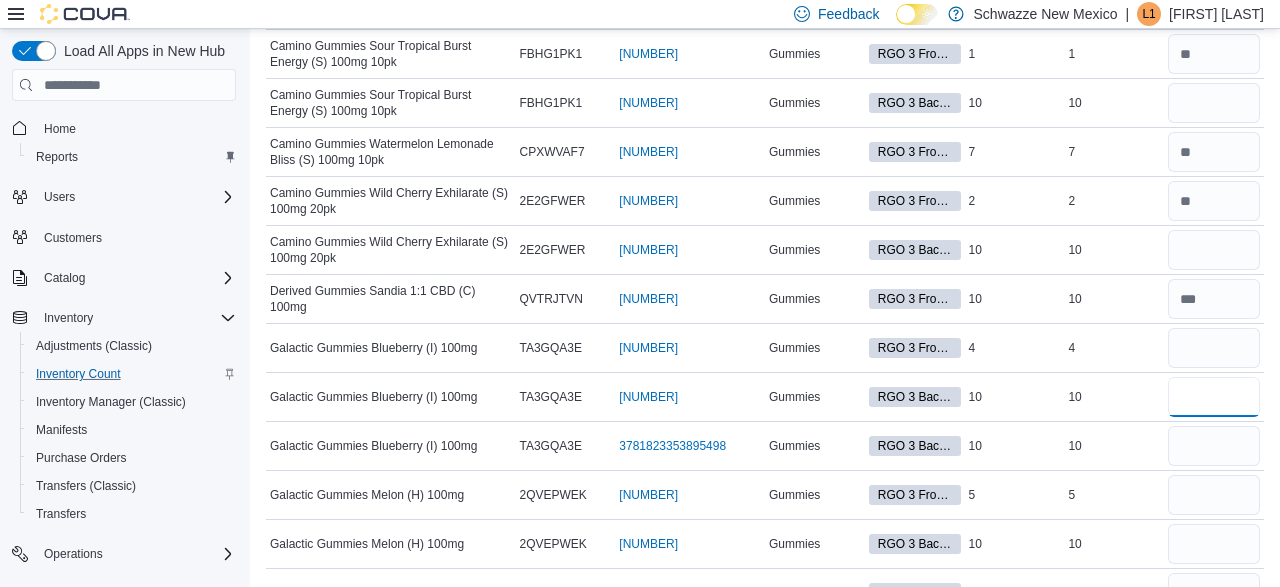 type 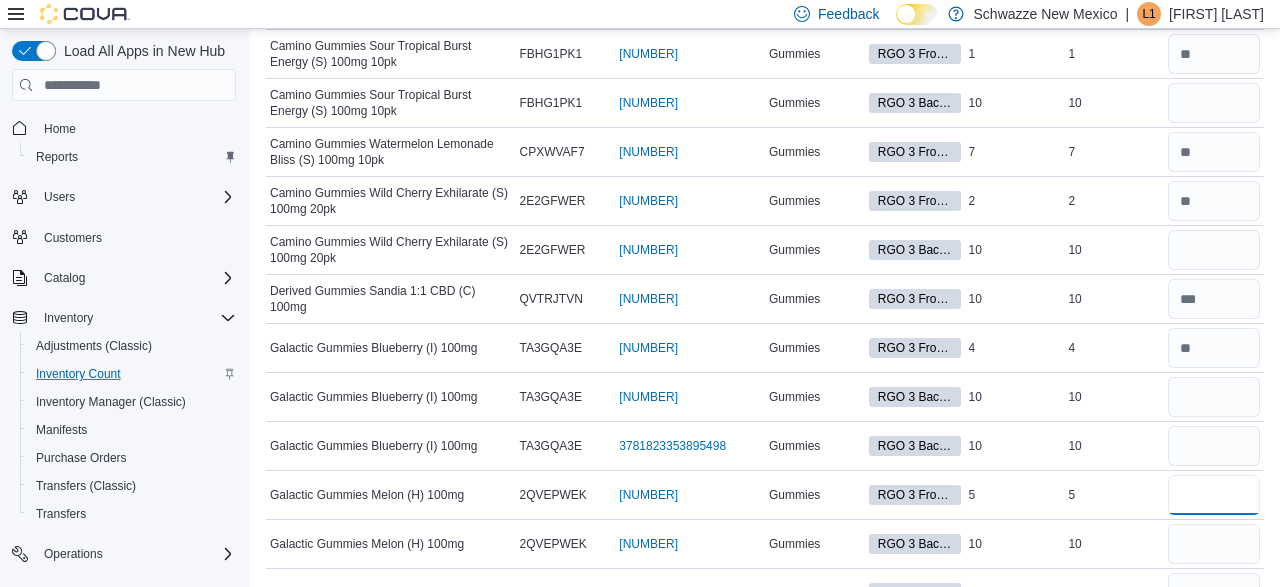 type on "*" 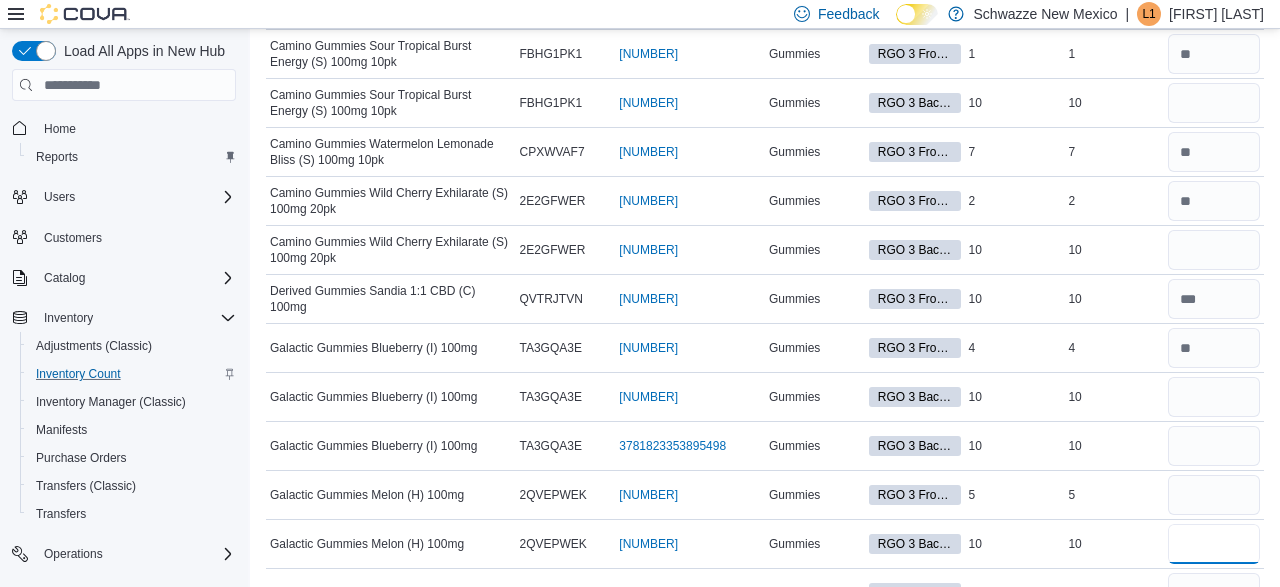 type 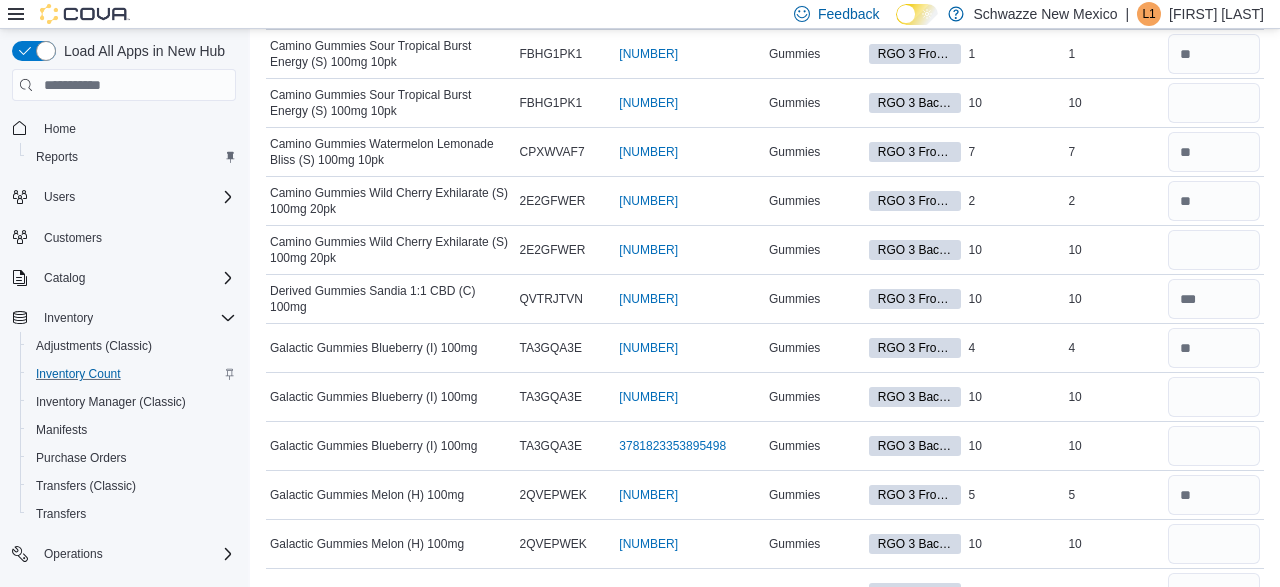 scroll, scrollTop: 991, scrollLeft: 0, axis: vertical 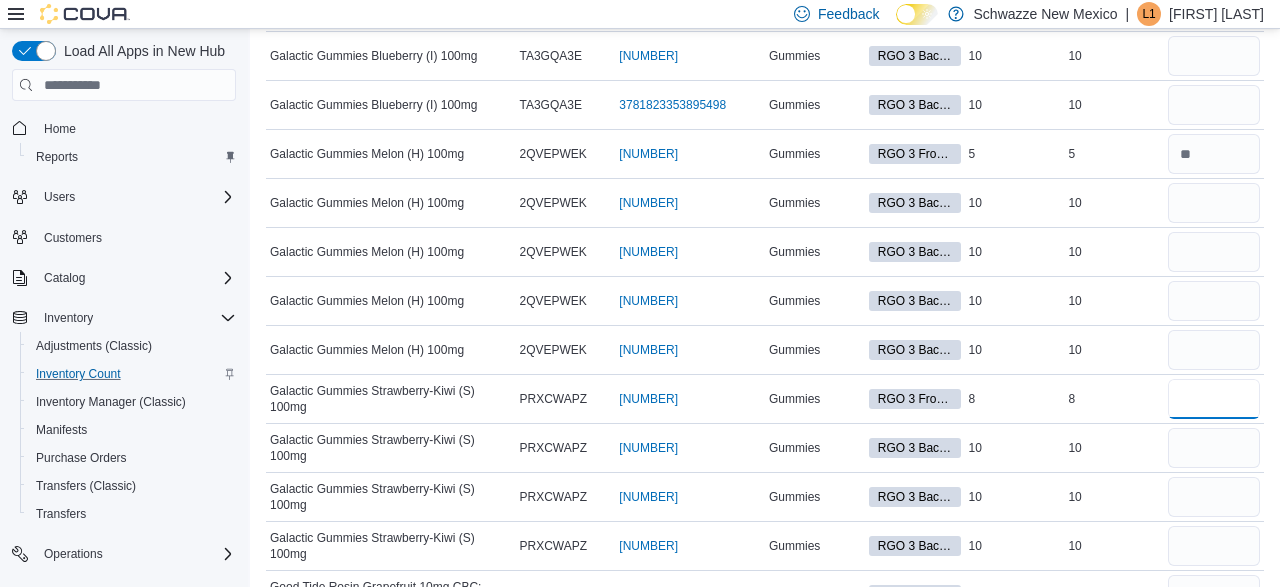 type on "*" 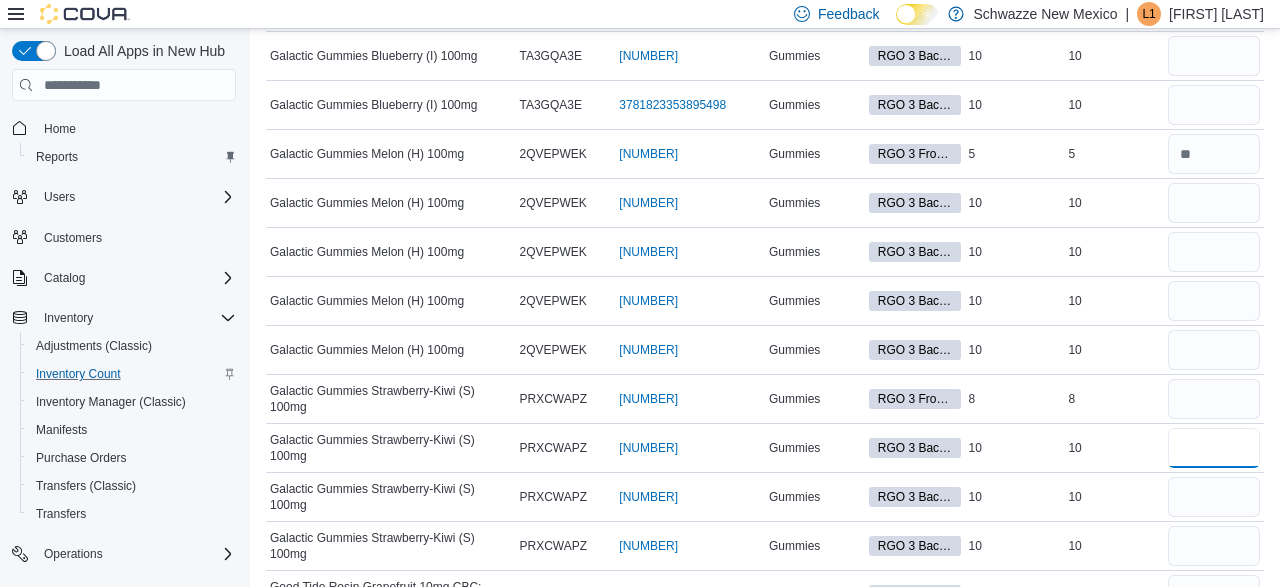 type 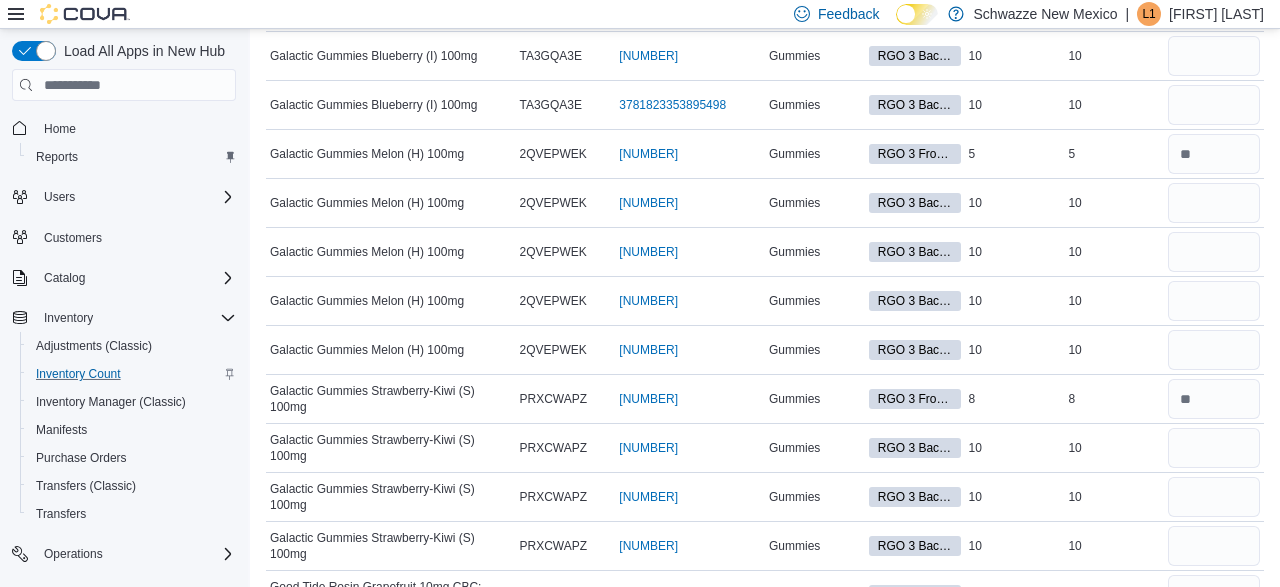 scroll, scrollTop: 1332, scrollLeft: 0, axis: vertical 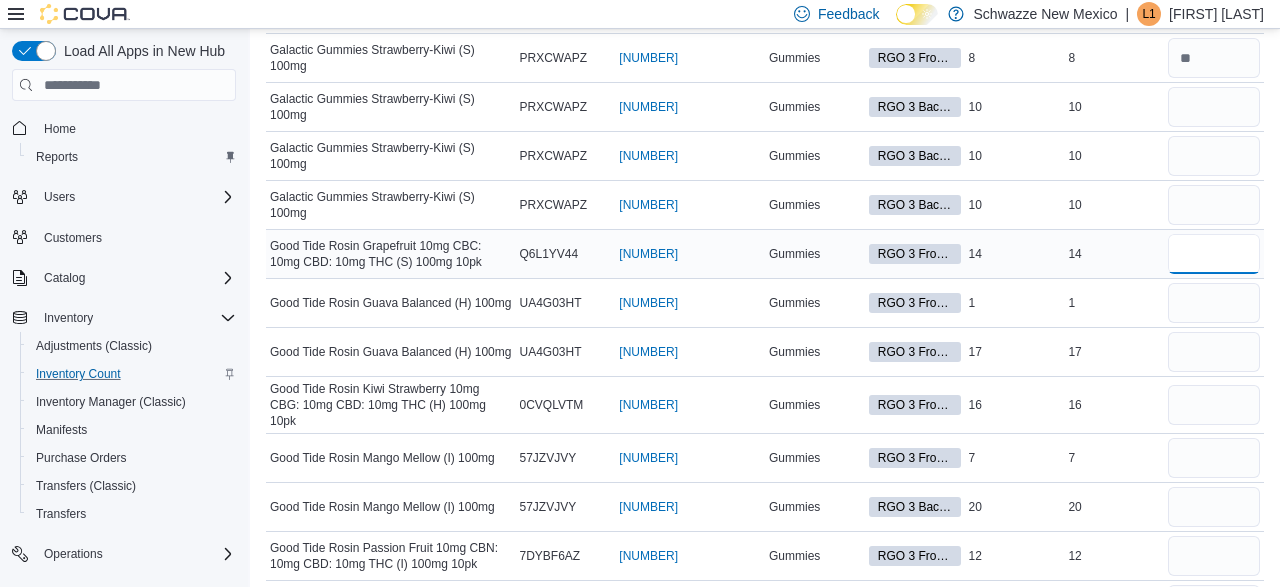 click at bounding box center (1214, 254) 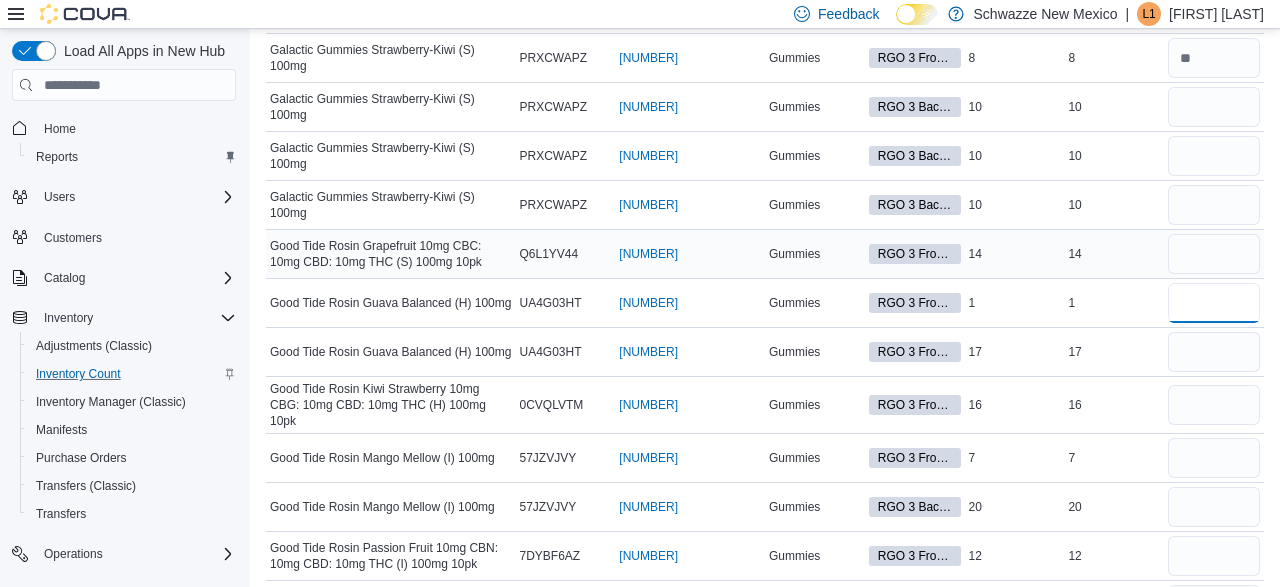 type 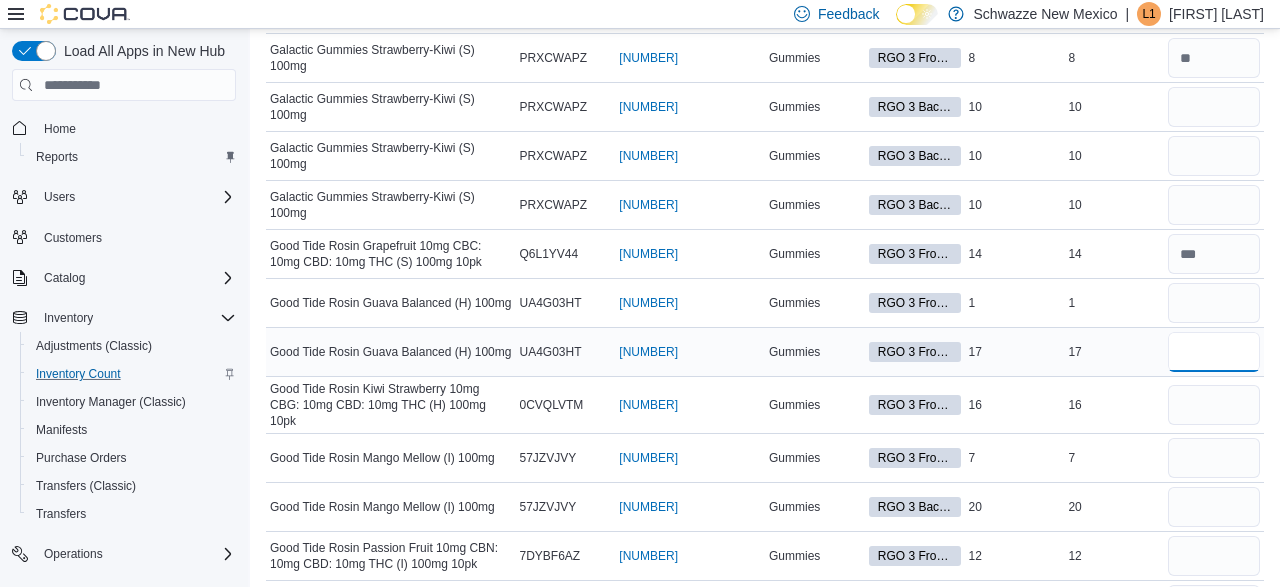 click at bounding box center (1214, 352) 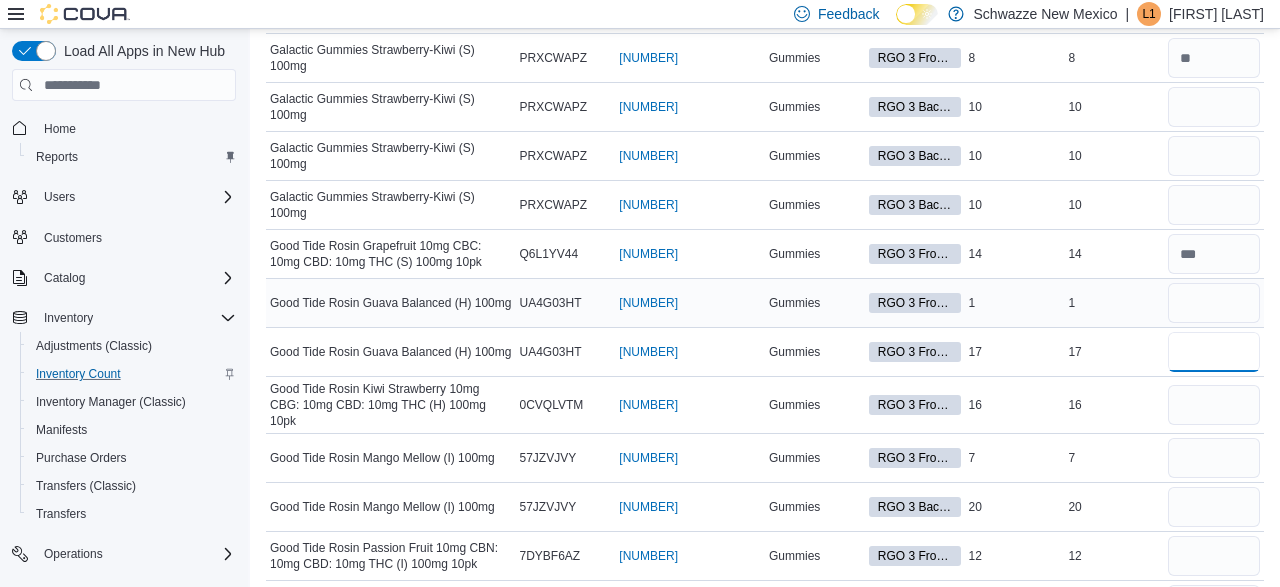 type on "**" 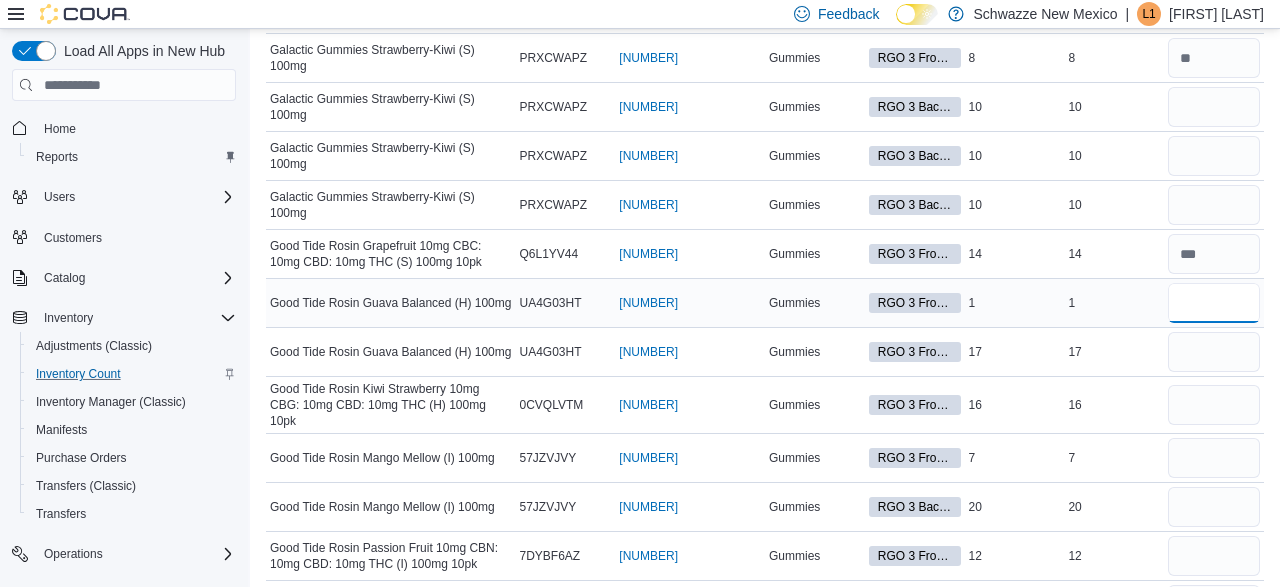 click at bounding box center (1214, 303) 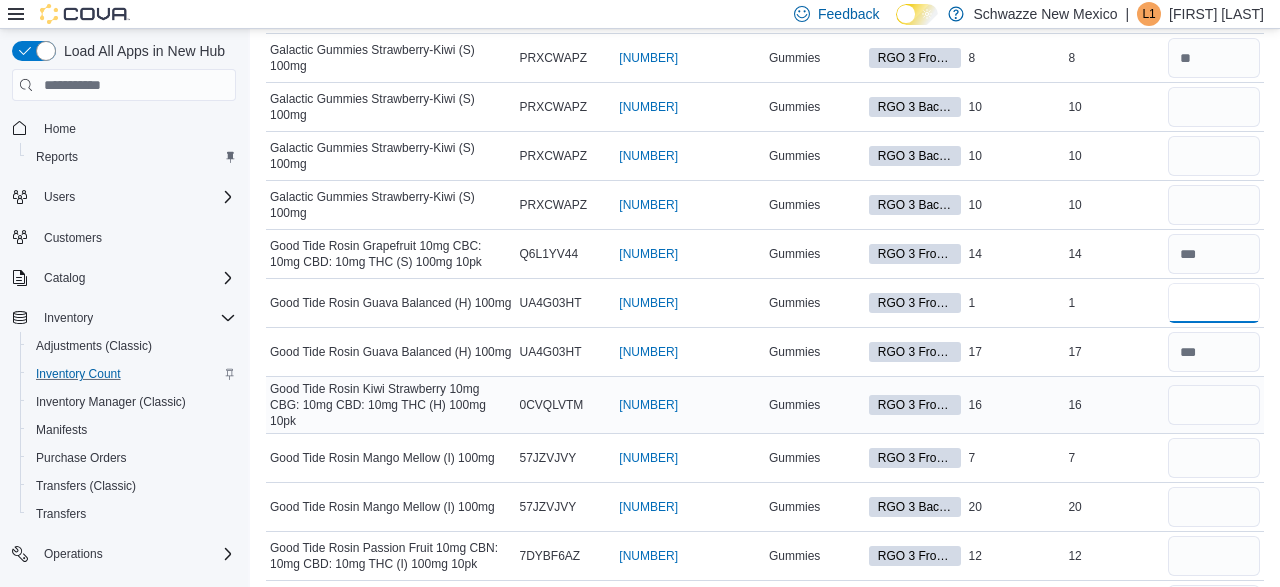 type on "*" 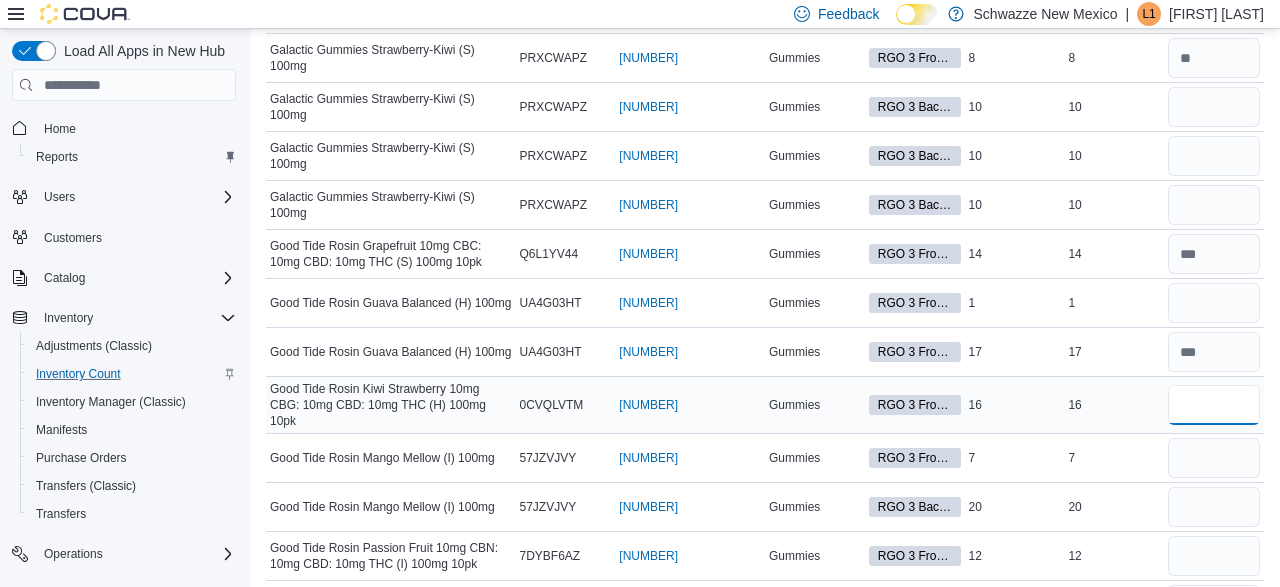 click at bounding box center [1214, 405] 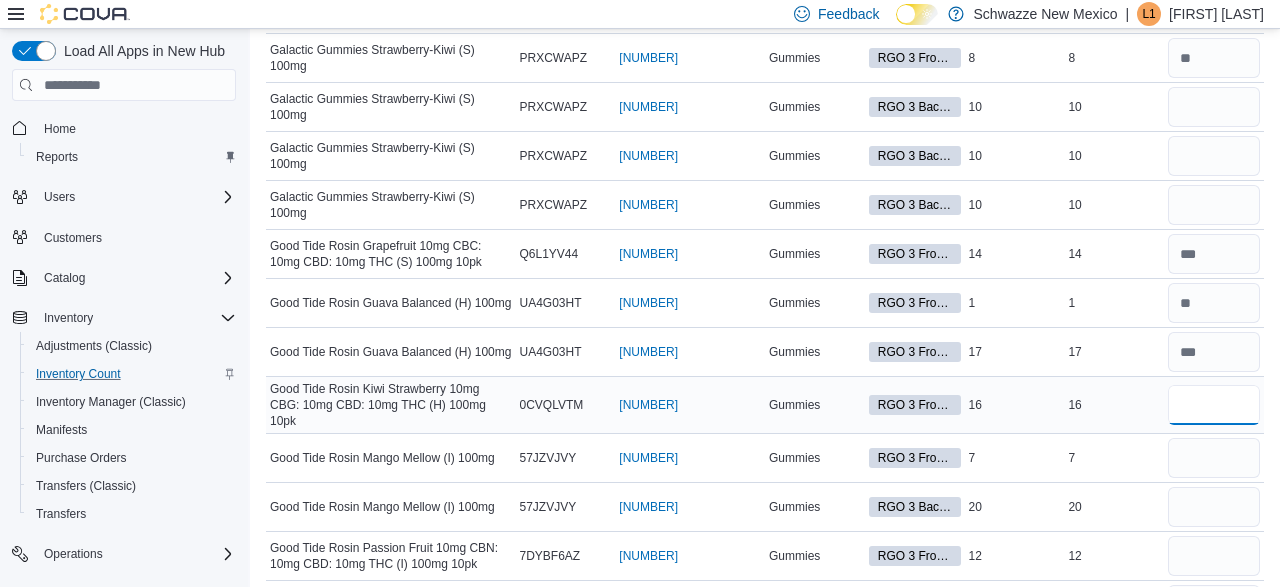 type on "**" 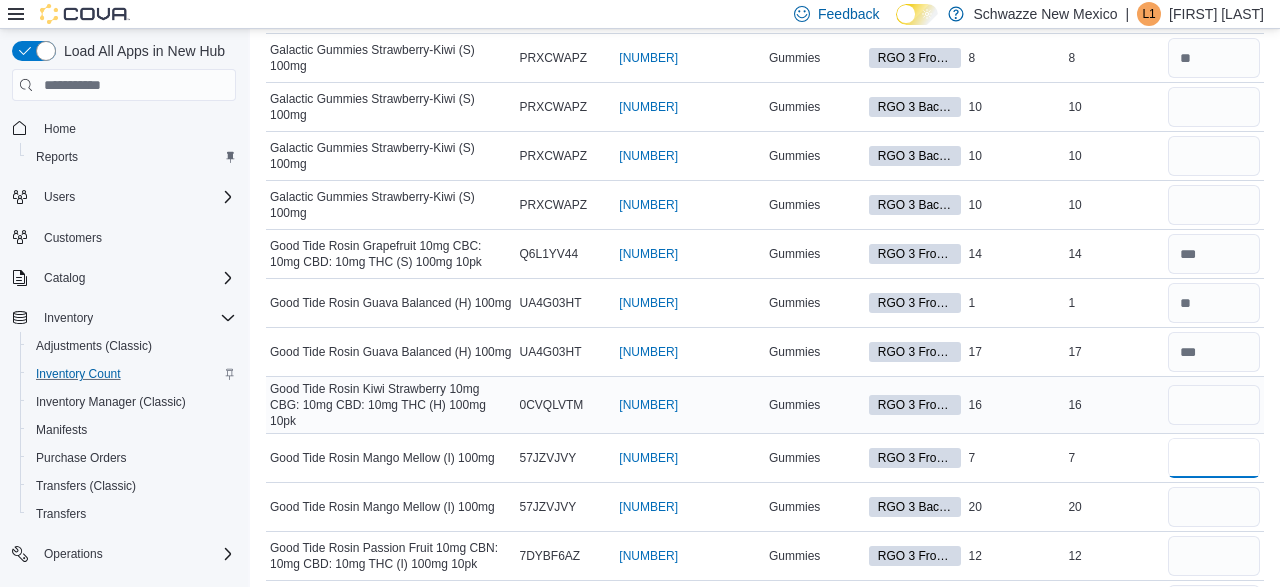type 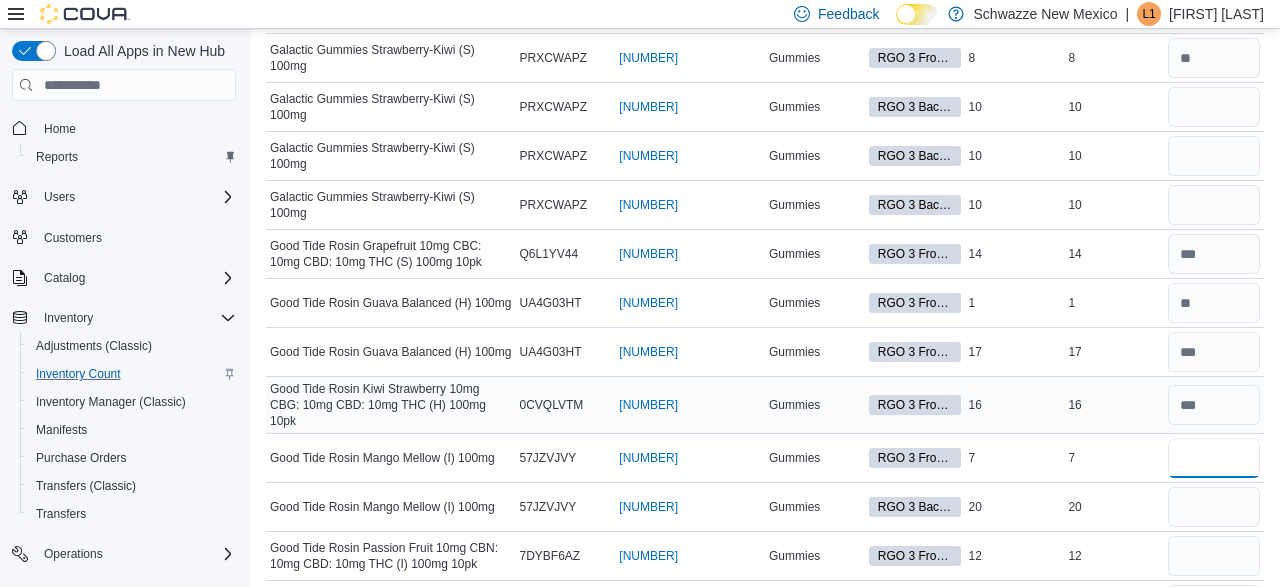 type on "*" 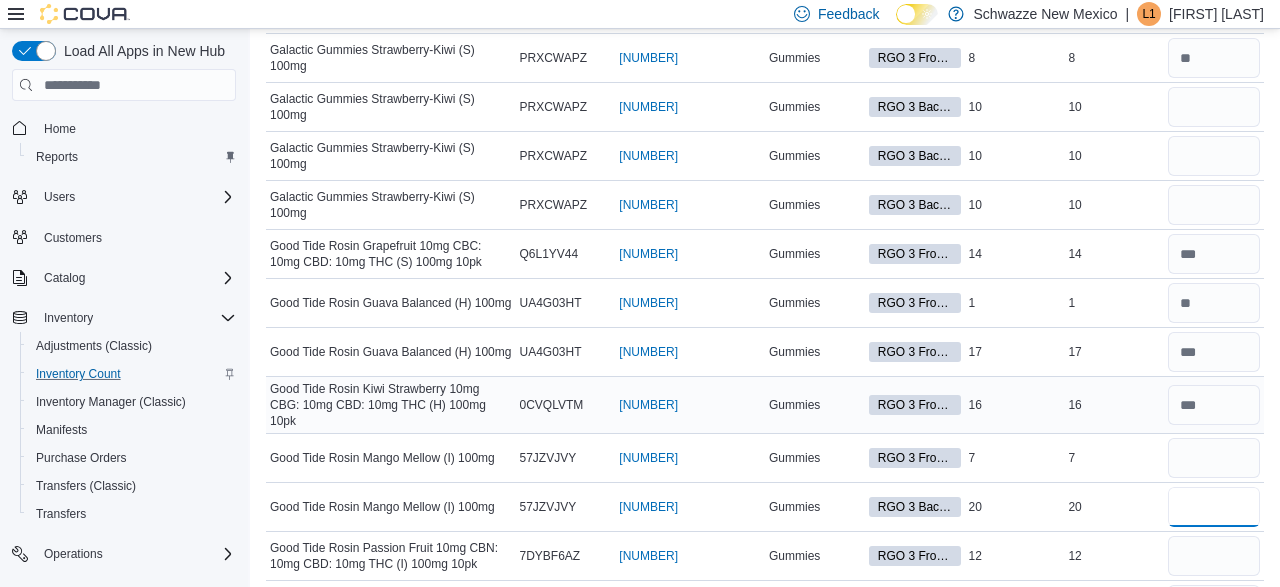 type 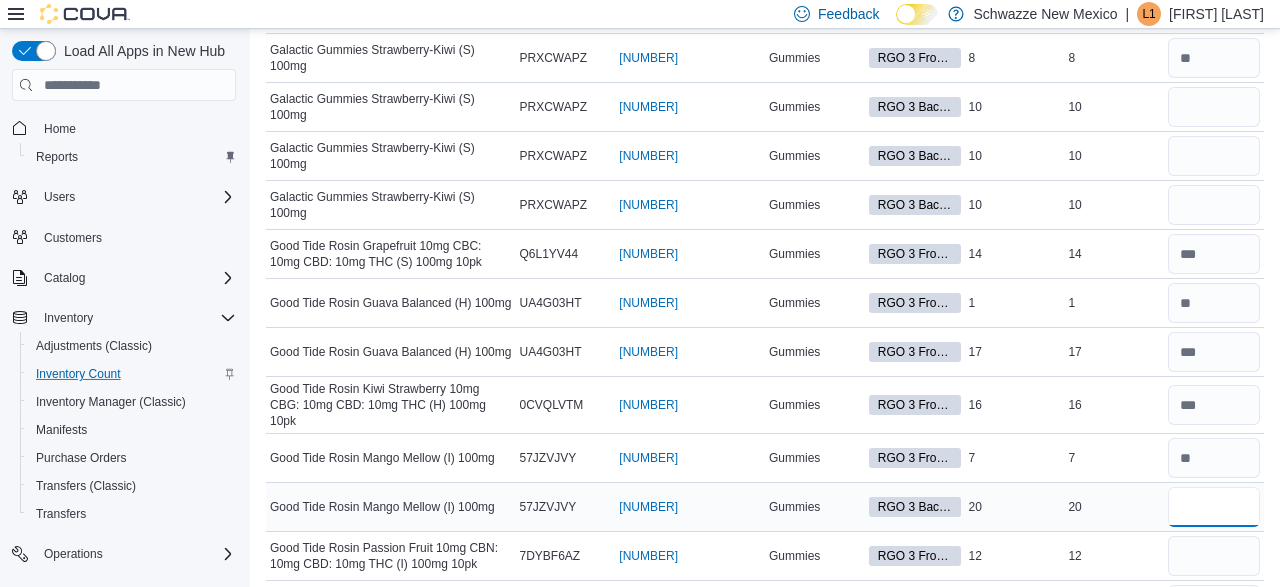 click at bounding box center (1214, 507) 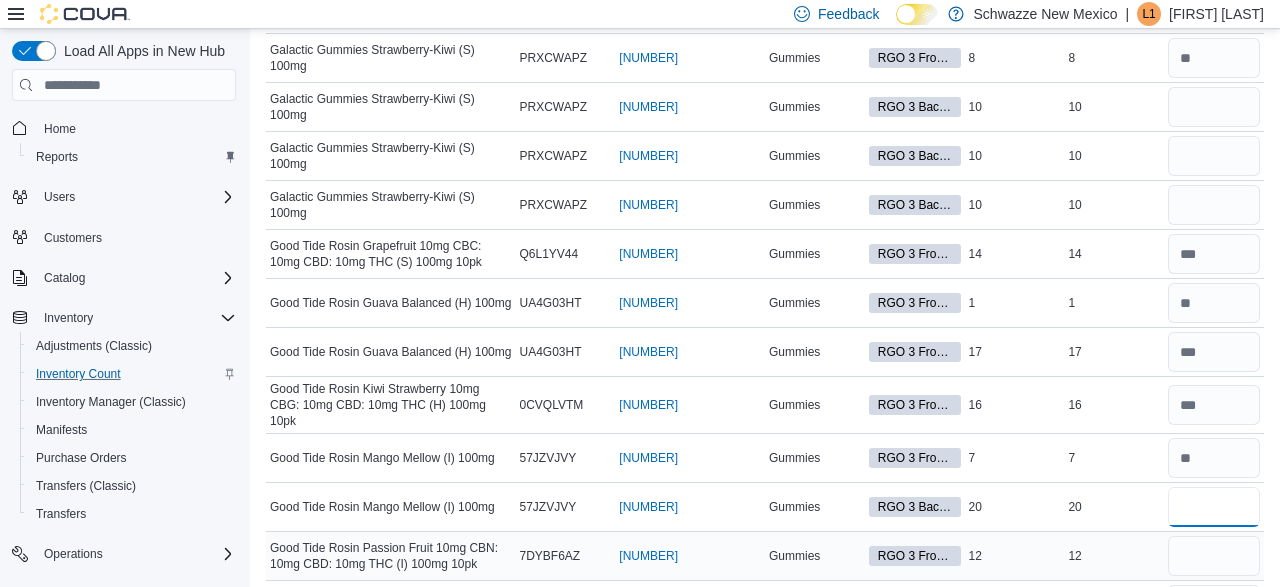 type on "**" 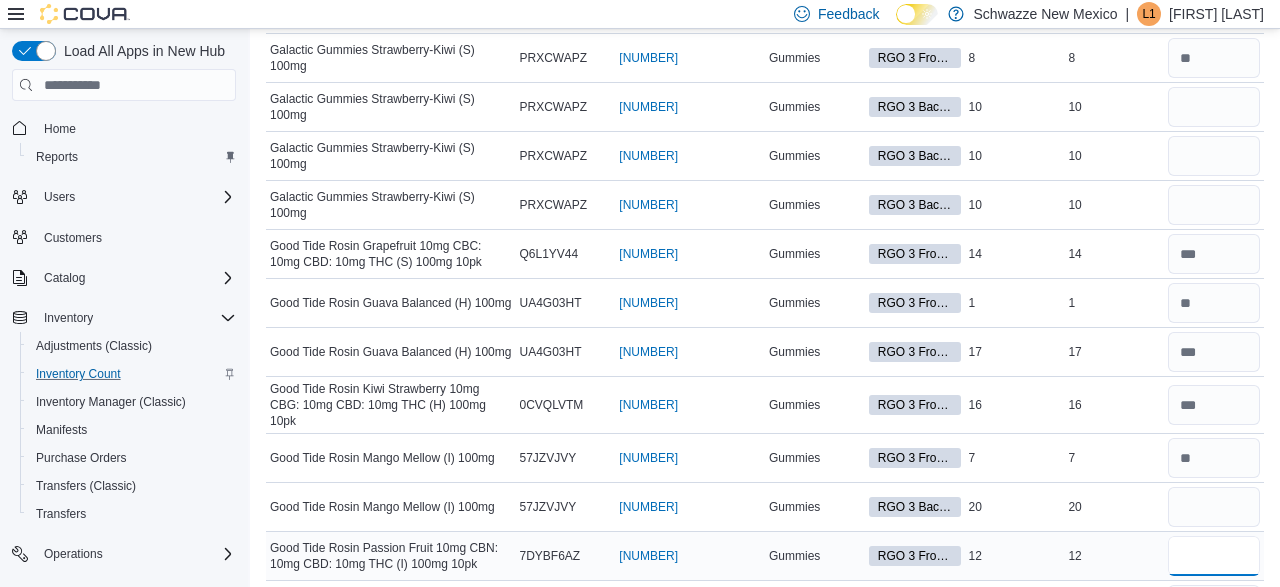 click at bounding box center (1214, 556) 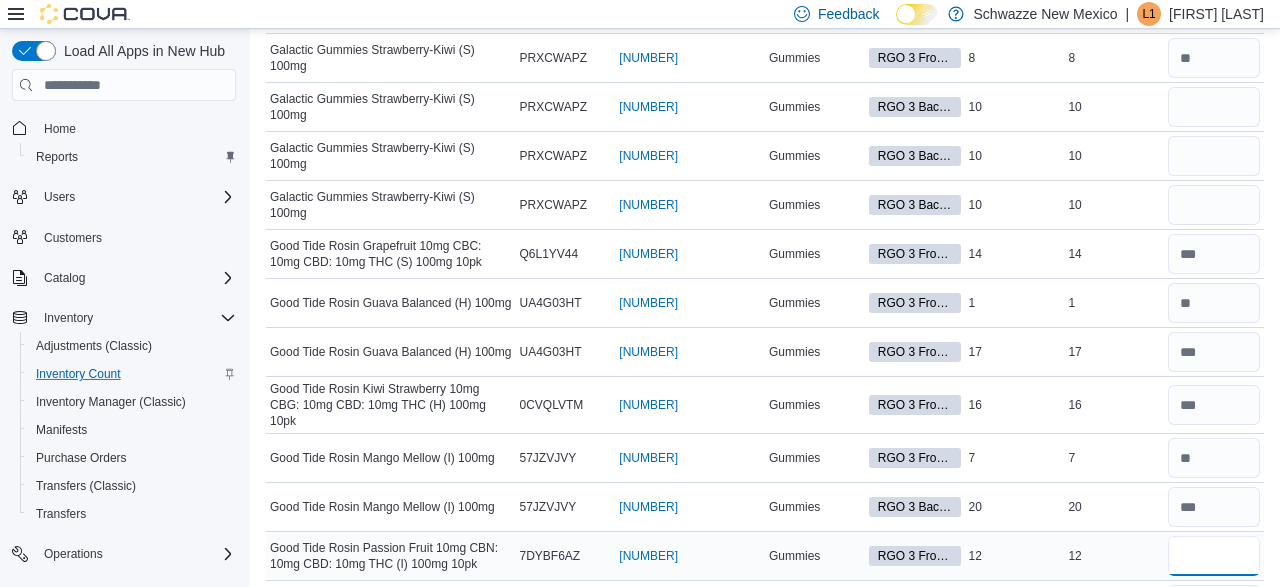 type on "**" 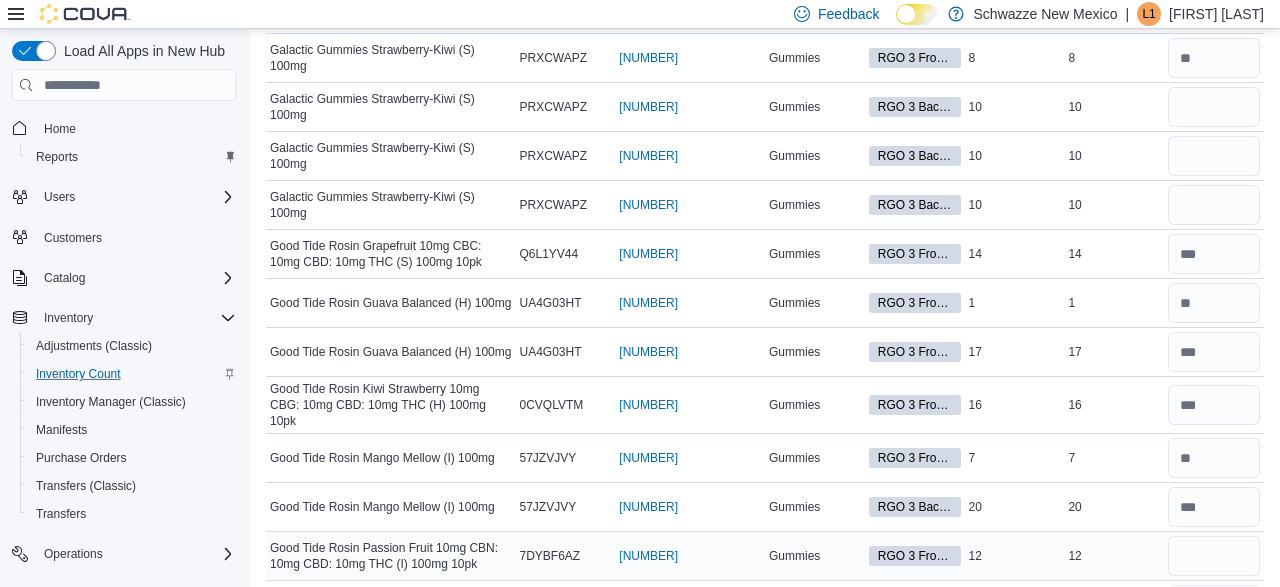 type 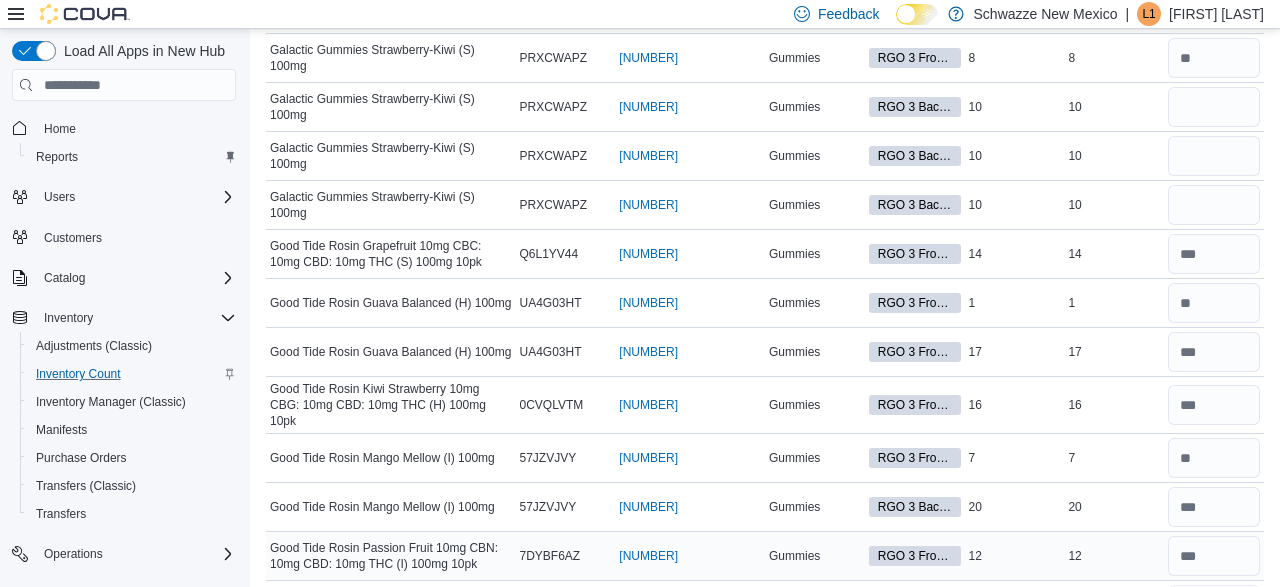 scroll, scrollTop: 1632, scrollLeft: 0, axis: vertical 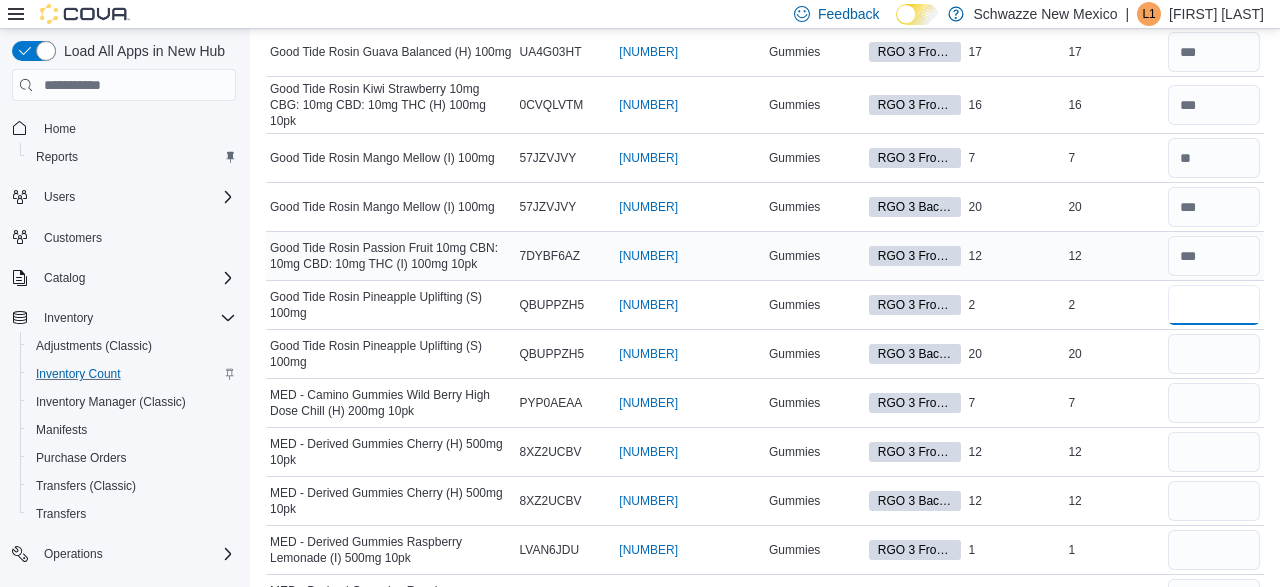 type on "*" 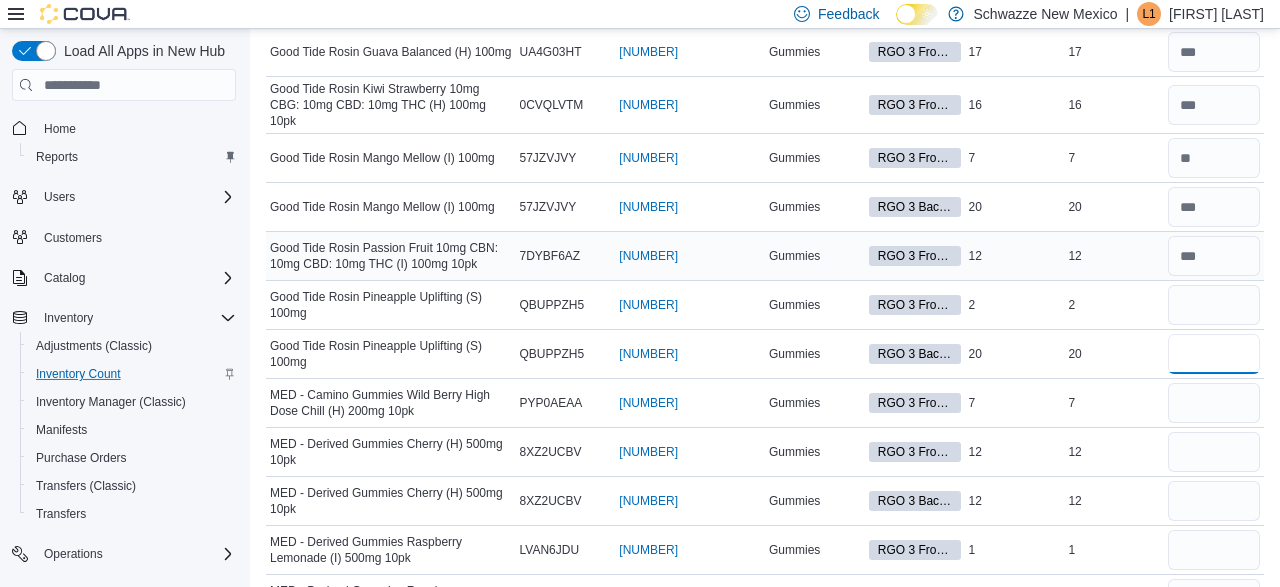 type 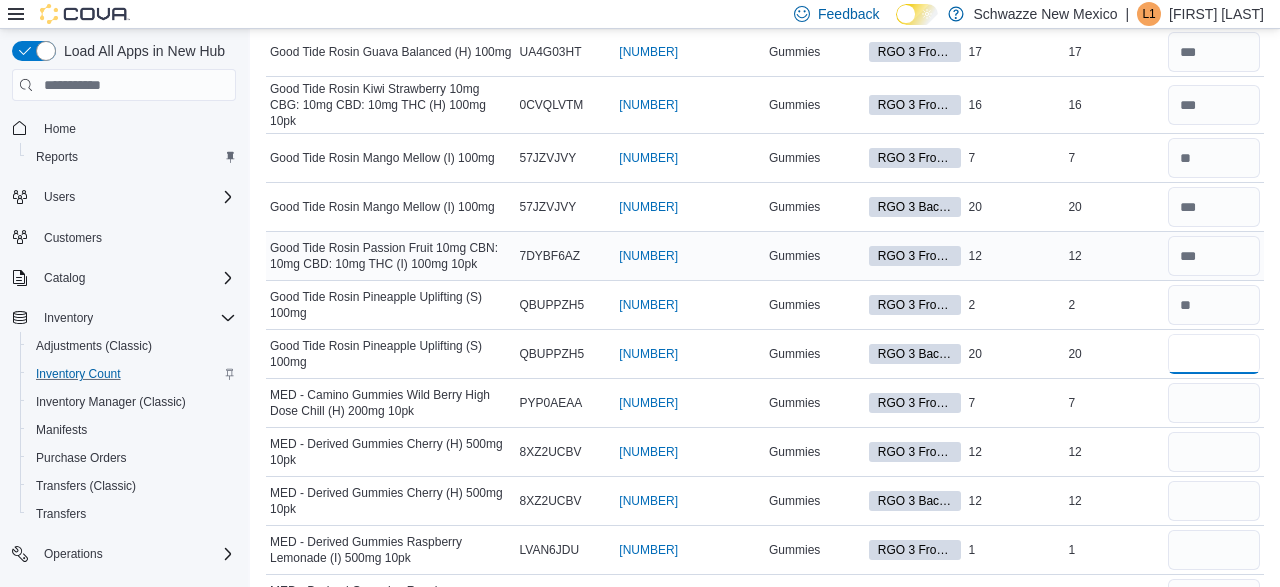 type on "**" 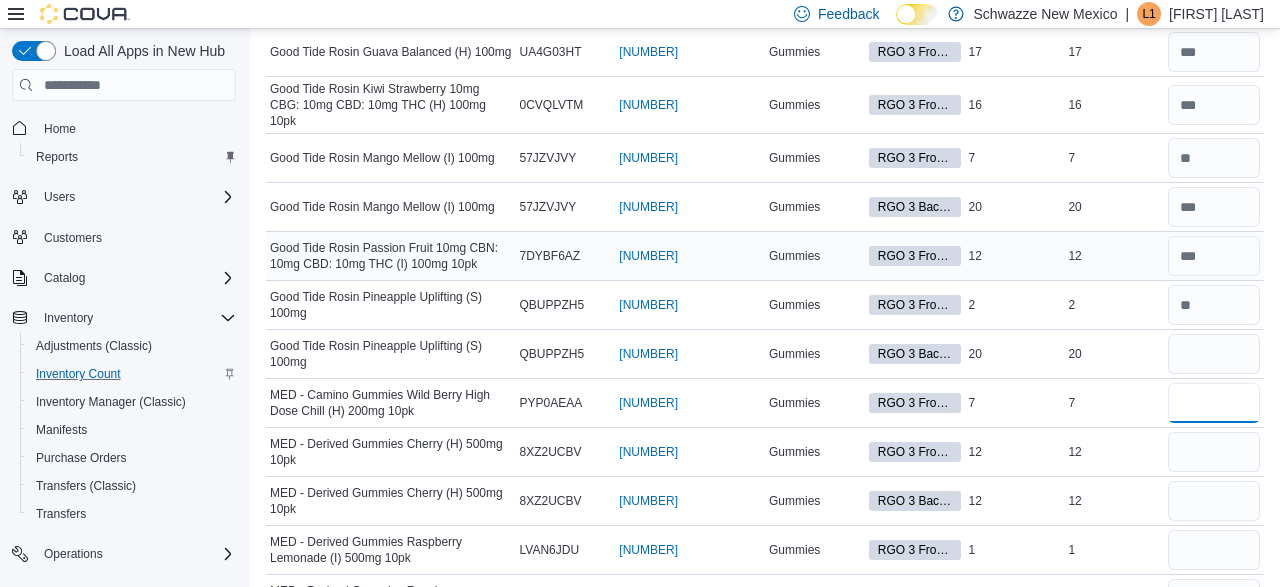 type 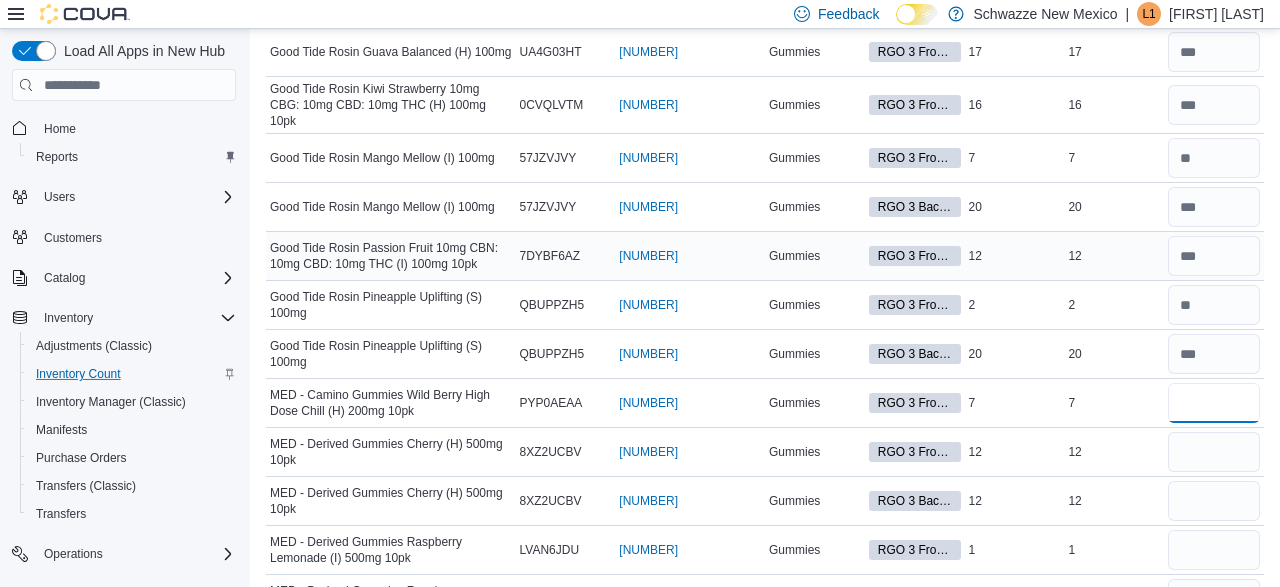 type on "*" 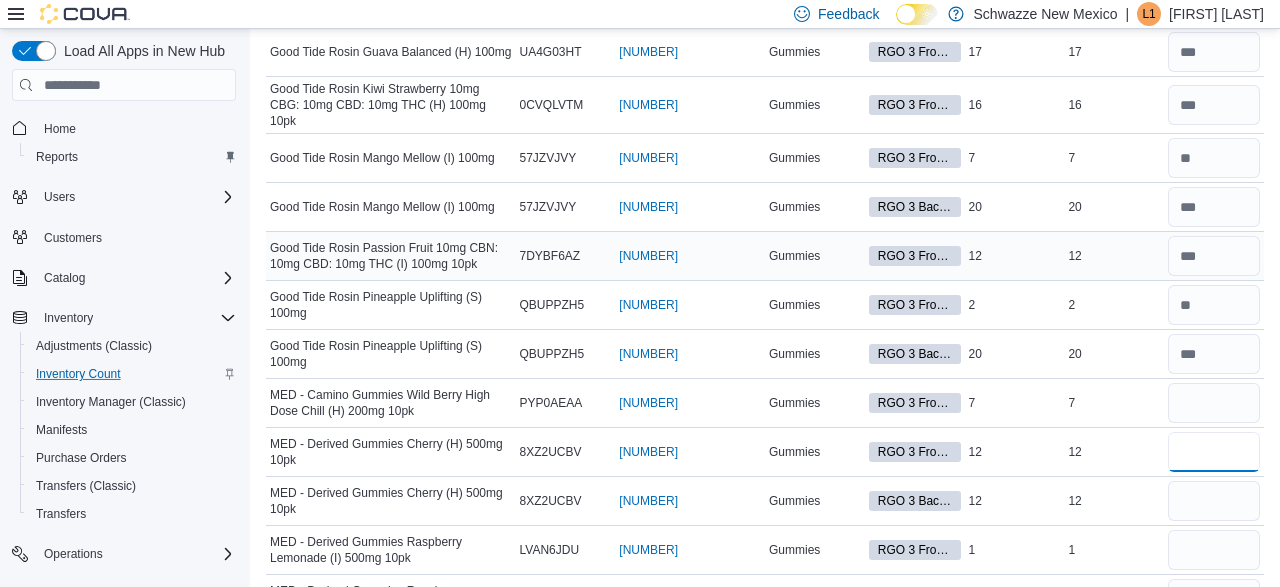 type 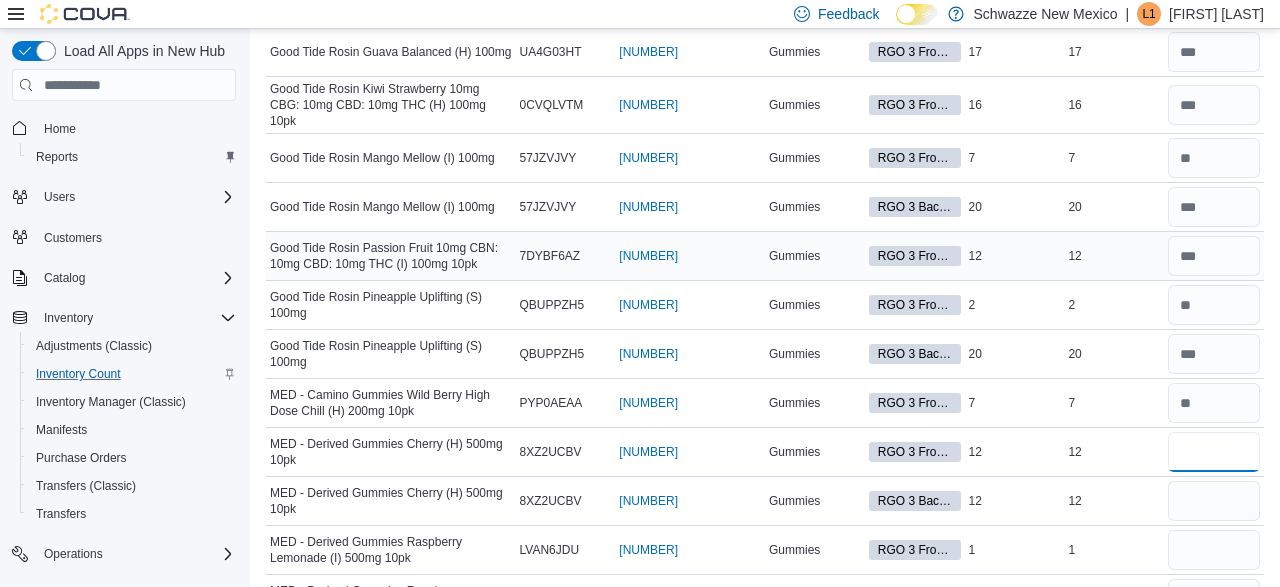 type on "**" 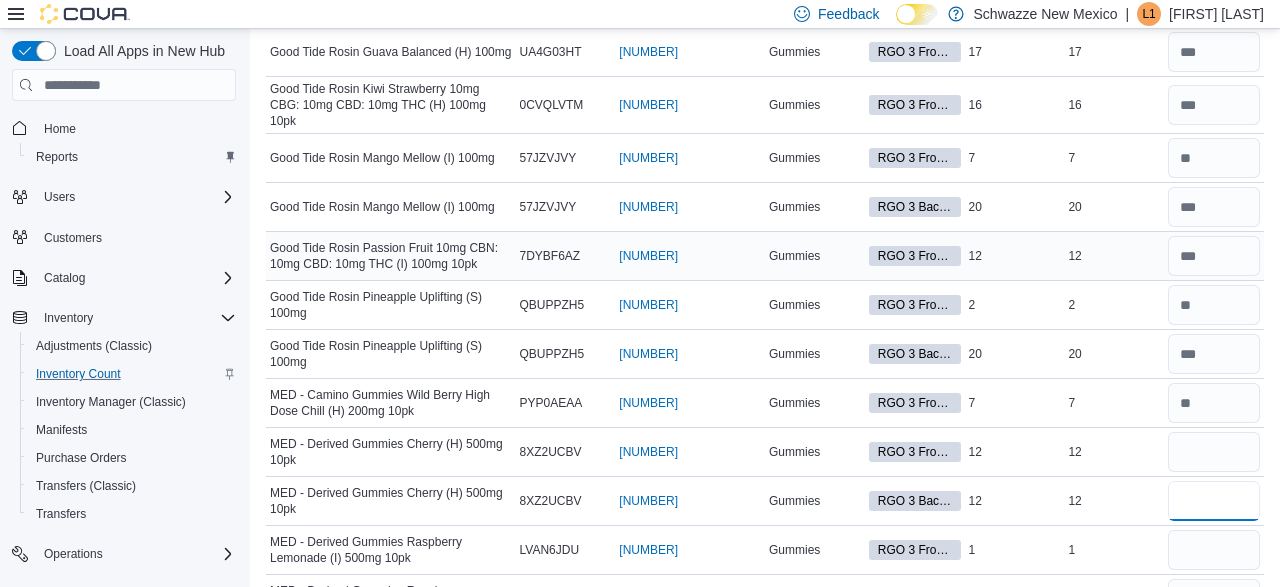 type 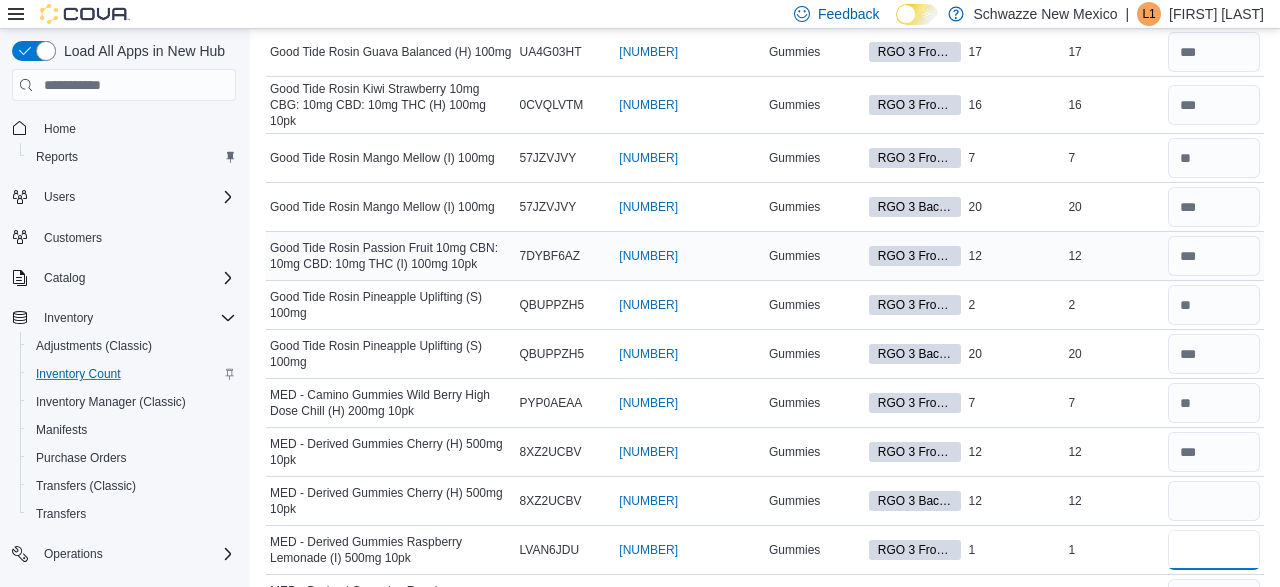 type on "*" 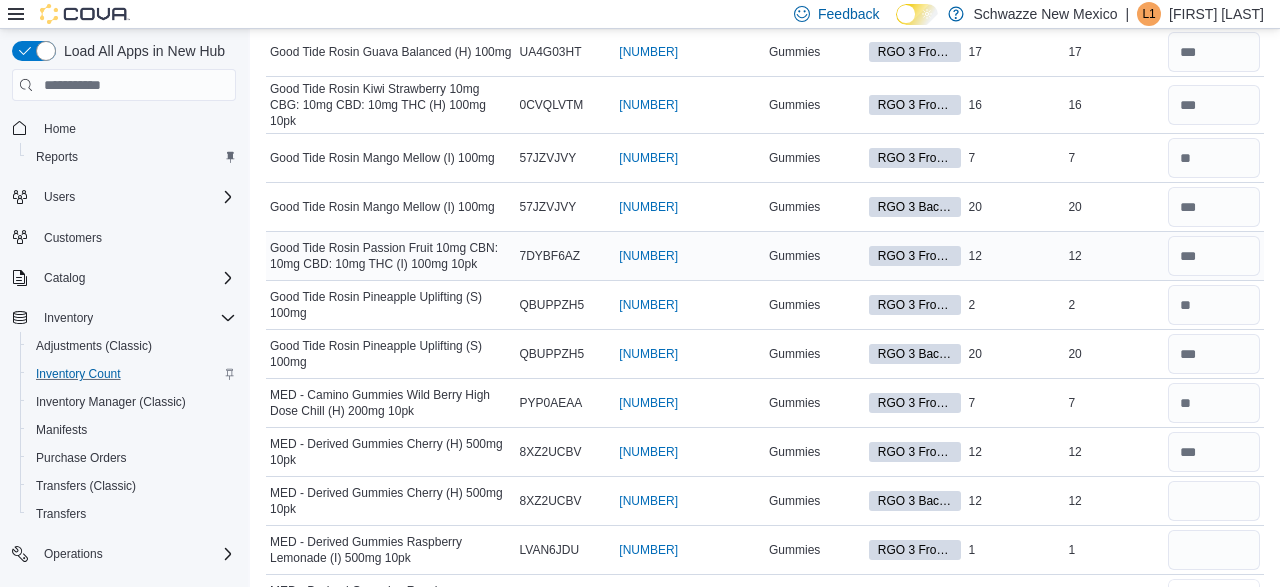 type 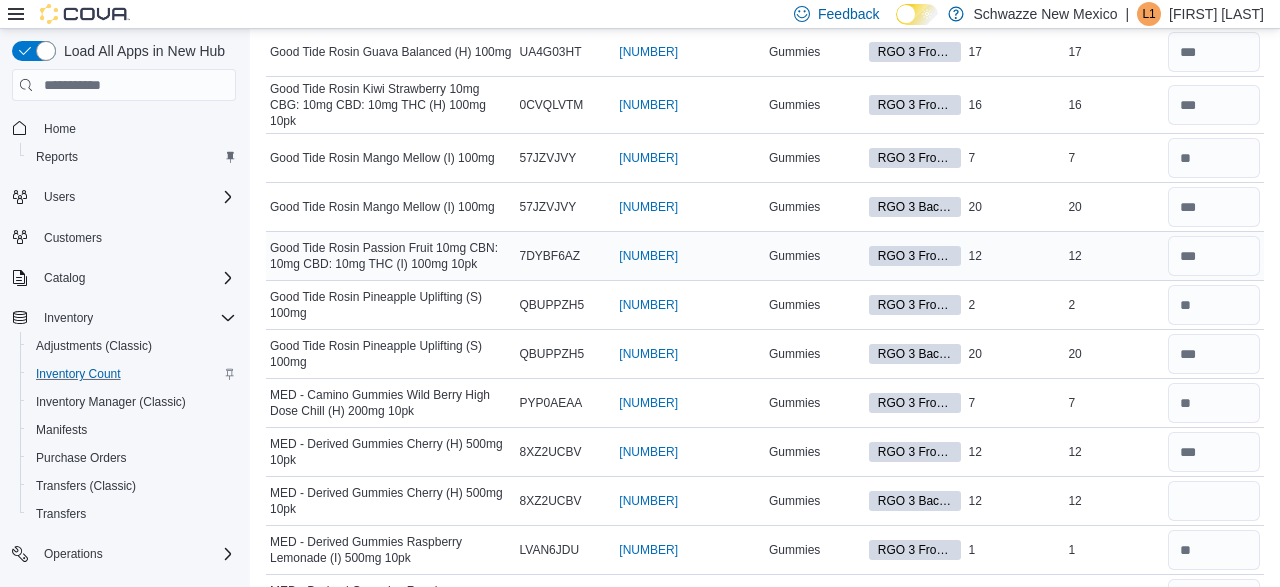 scroll, scrollTop: 1972, scrollLeft: 0, axis: vertical 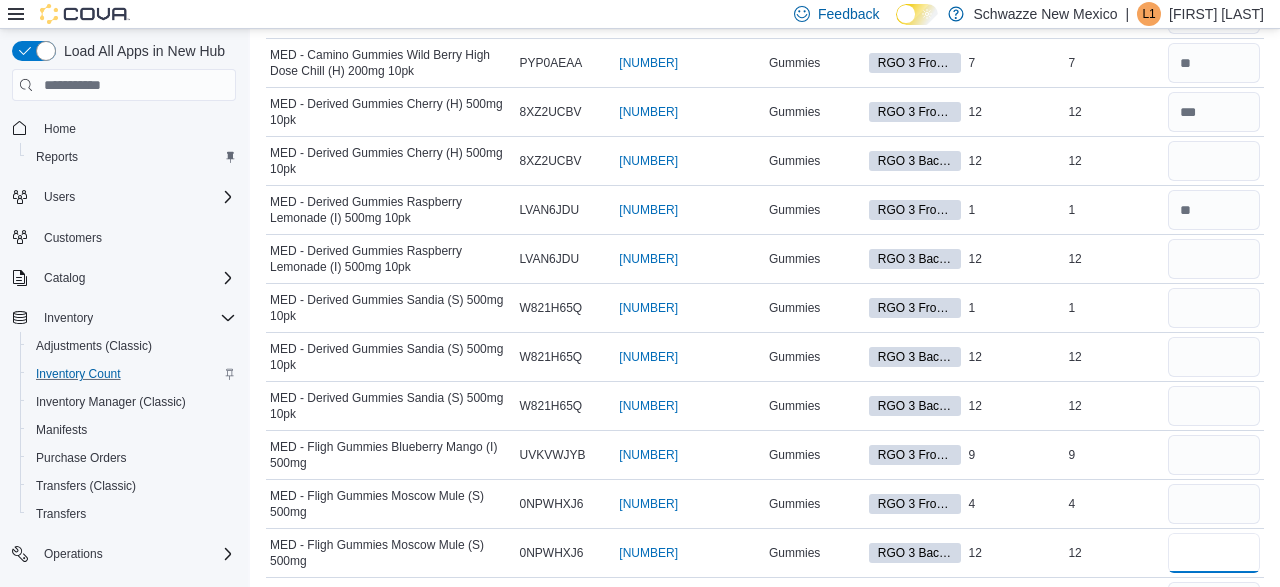 click at bounding box center [1214, 553] 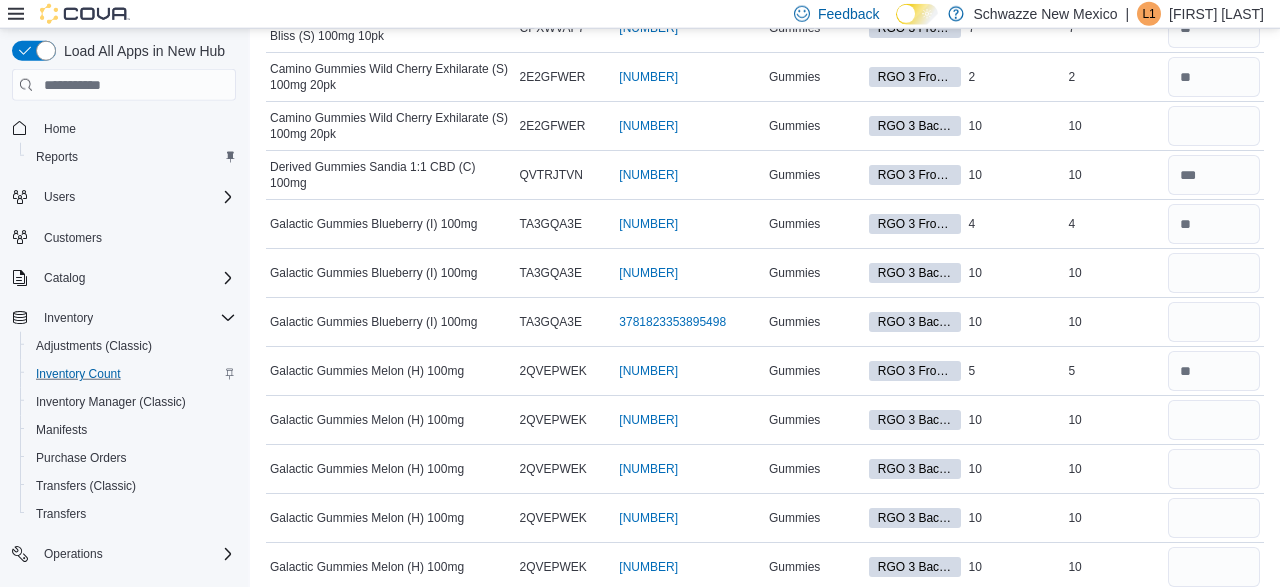 scroll, scrollTop: 752, scrollLeft: 0, axis: vertical 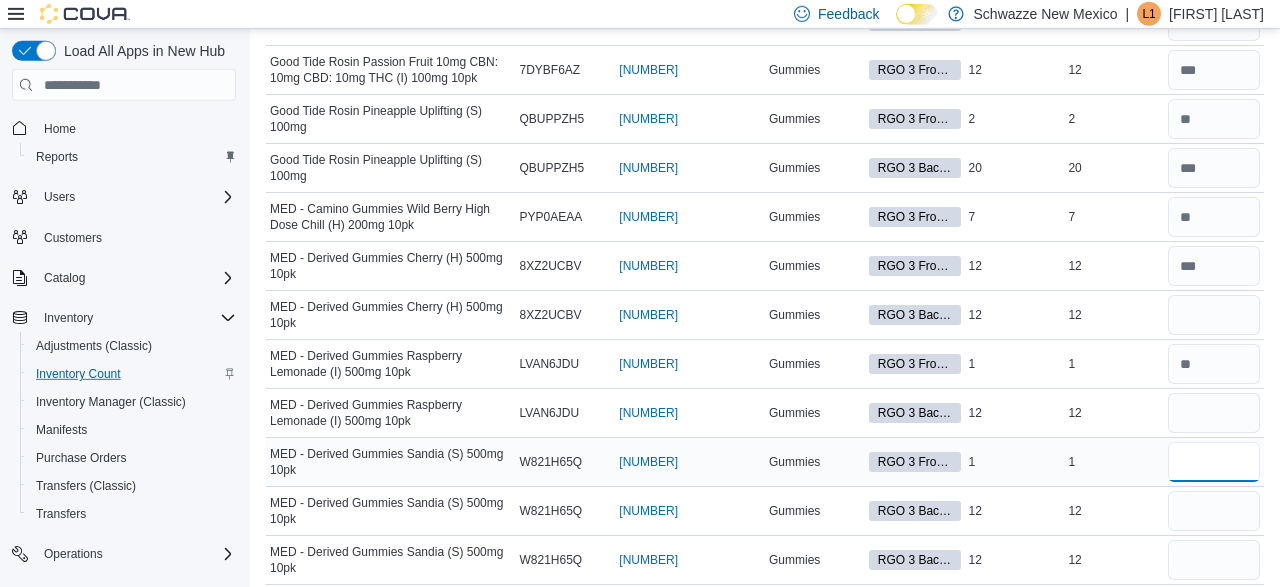click at bounding box center [1214, 462] 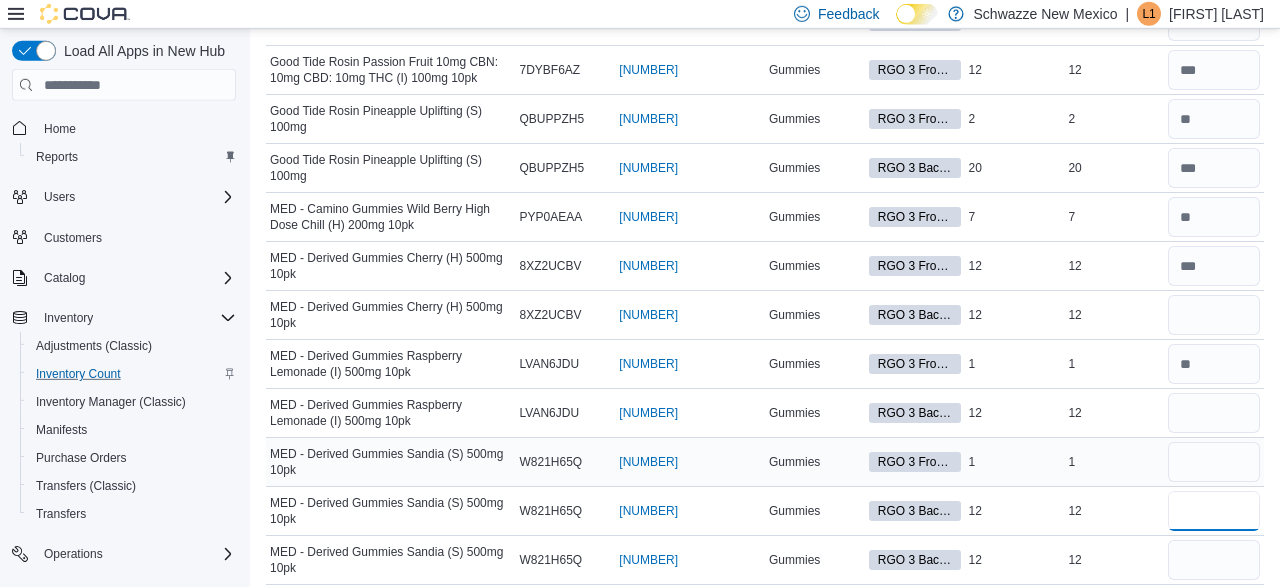 type 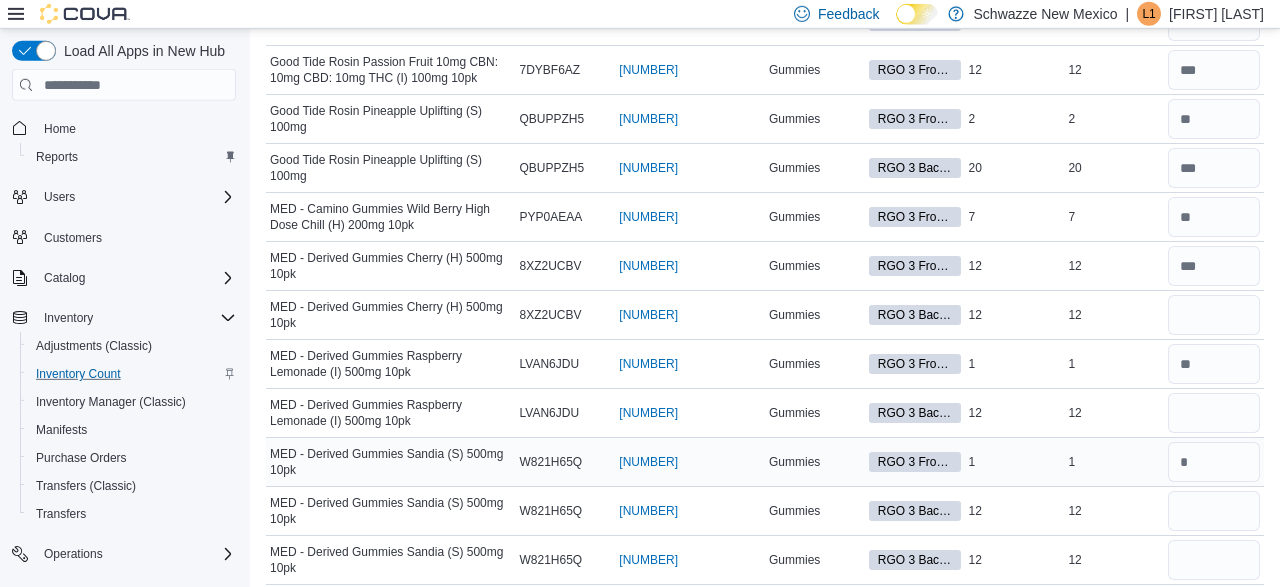 scroll, scrollTop: 2118, scrollLeft: 0, axis: vertical 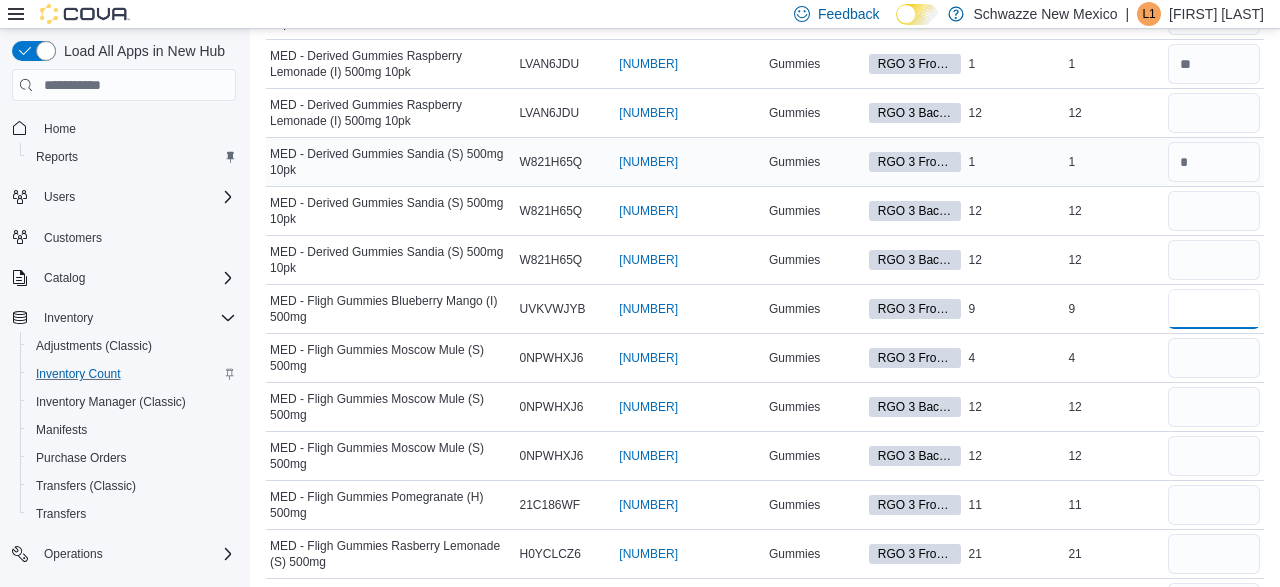 type on "*" 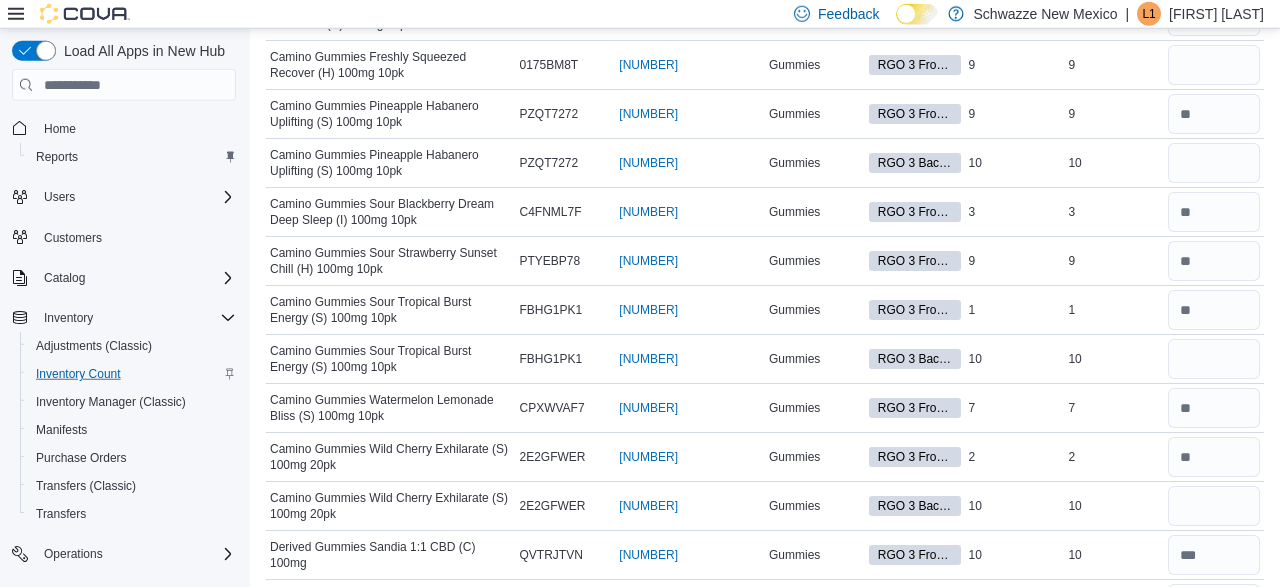 scroll, scrollTop: 328, scrollLeft: 0, axis: vertical 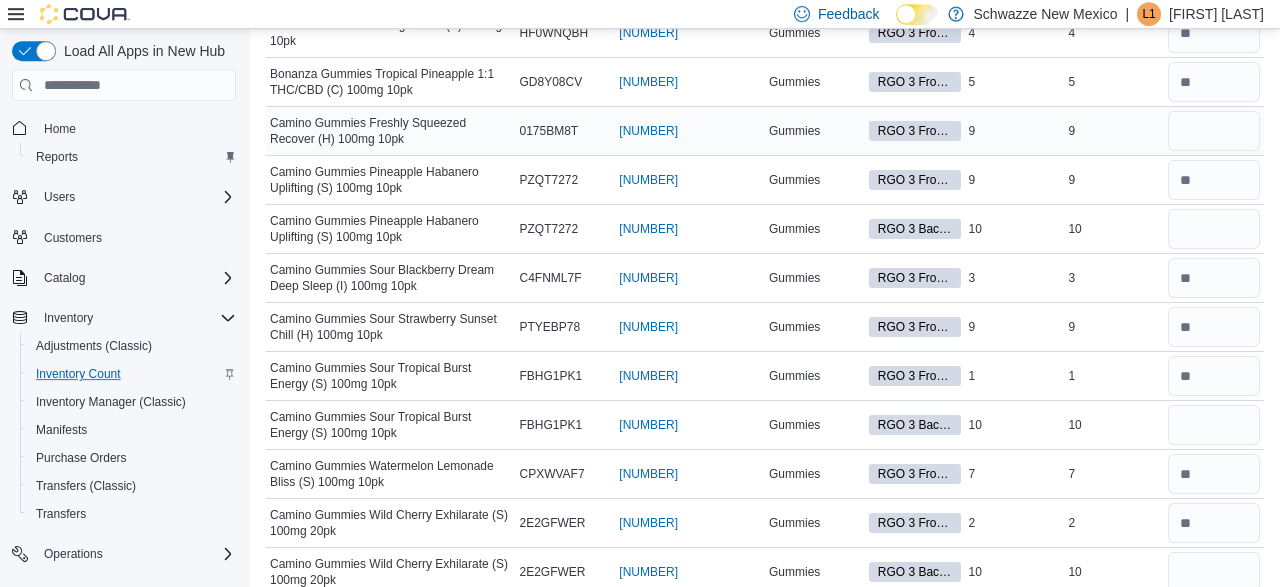 type 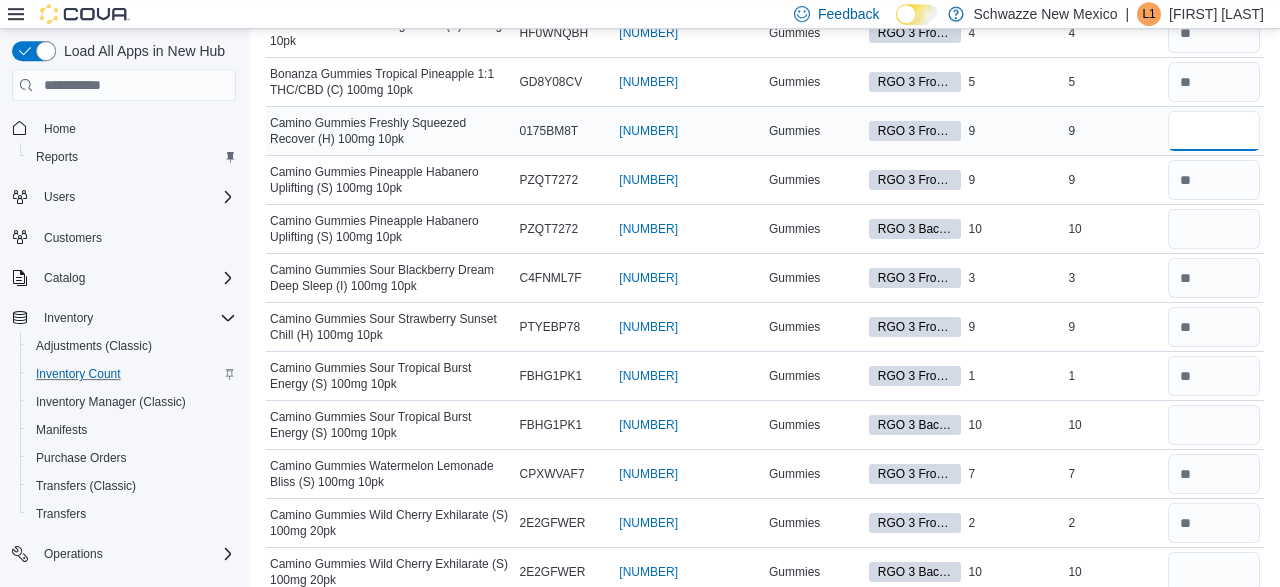 click at bounding box center [1214, 131] 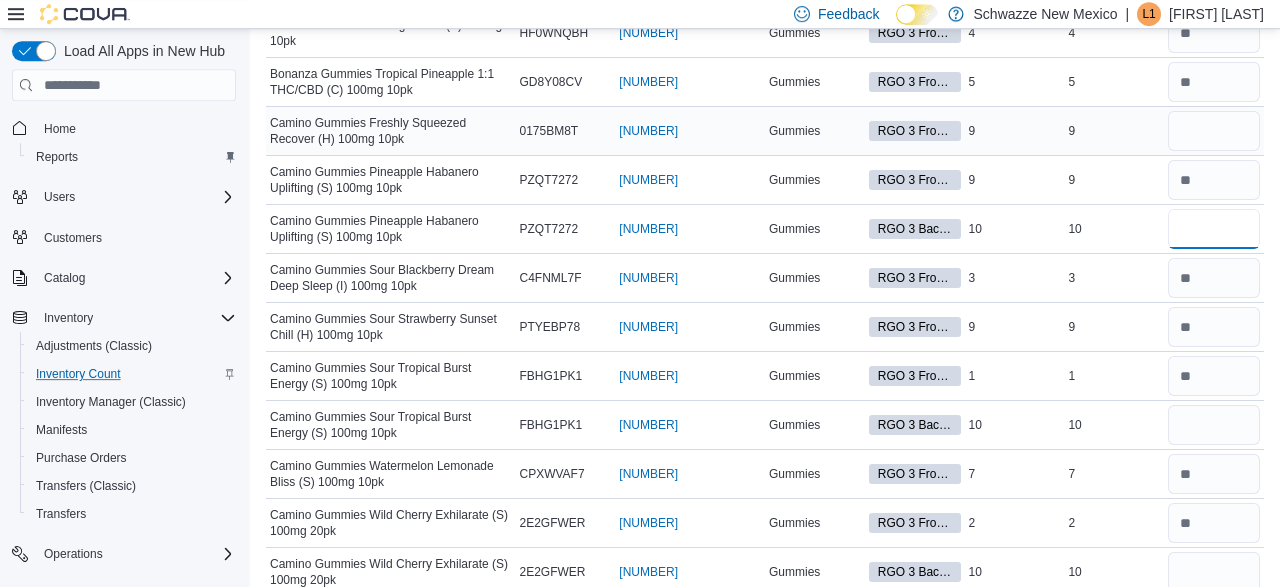 type 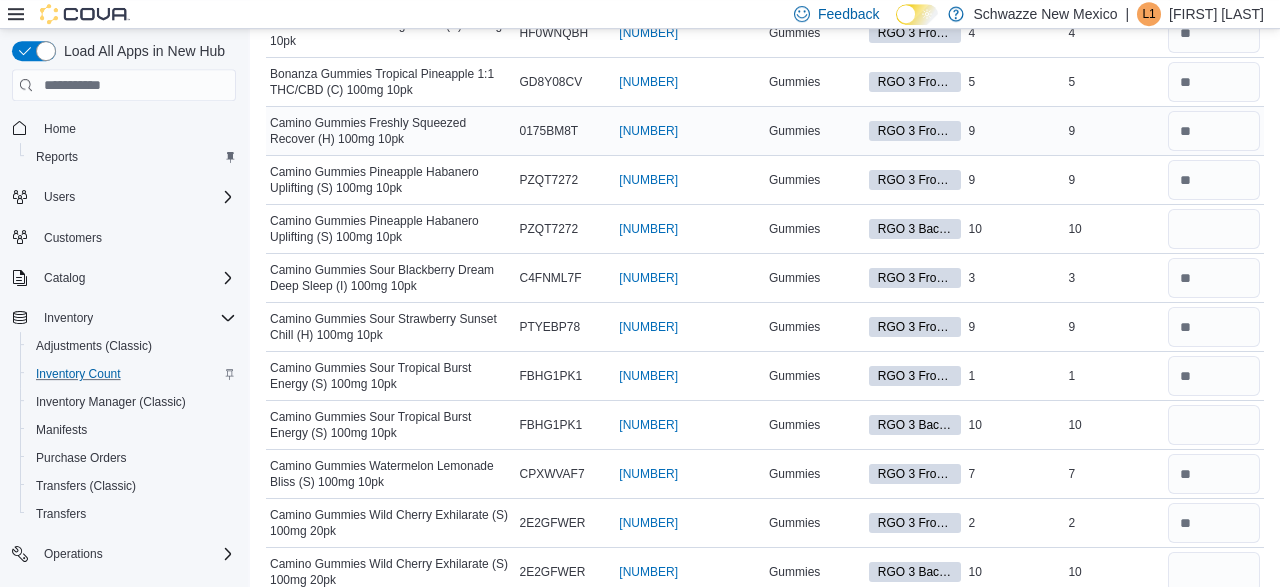 scroll, scrollTop: 650, scrollLeft: 0, axis: vertical 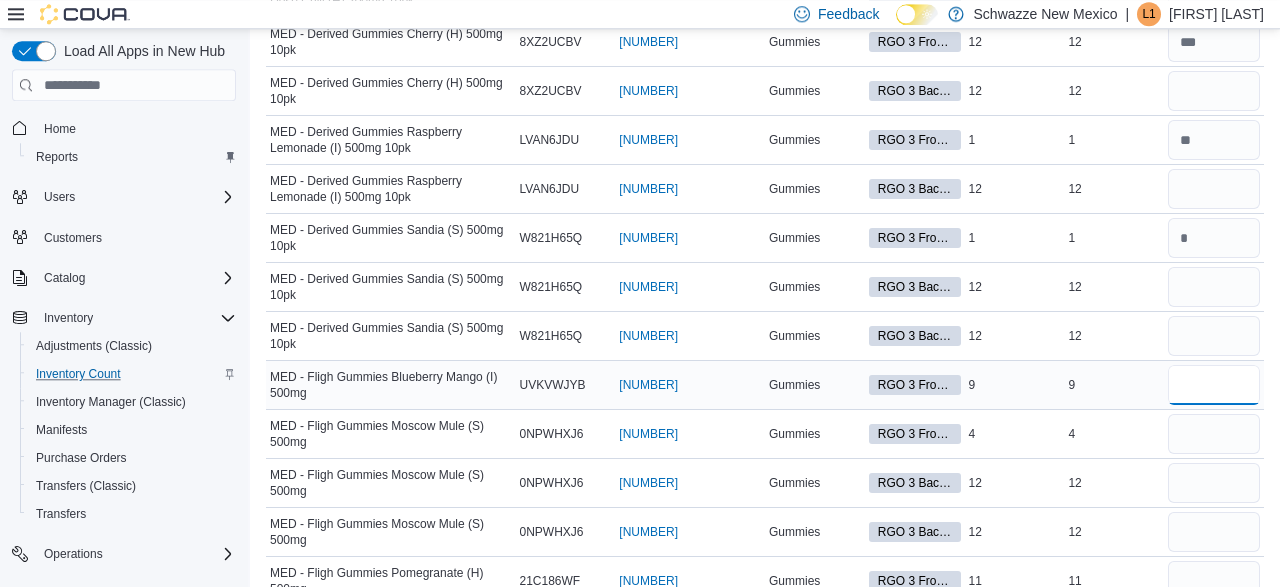 click at bounding box center [1214, 385] 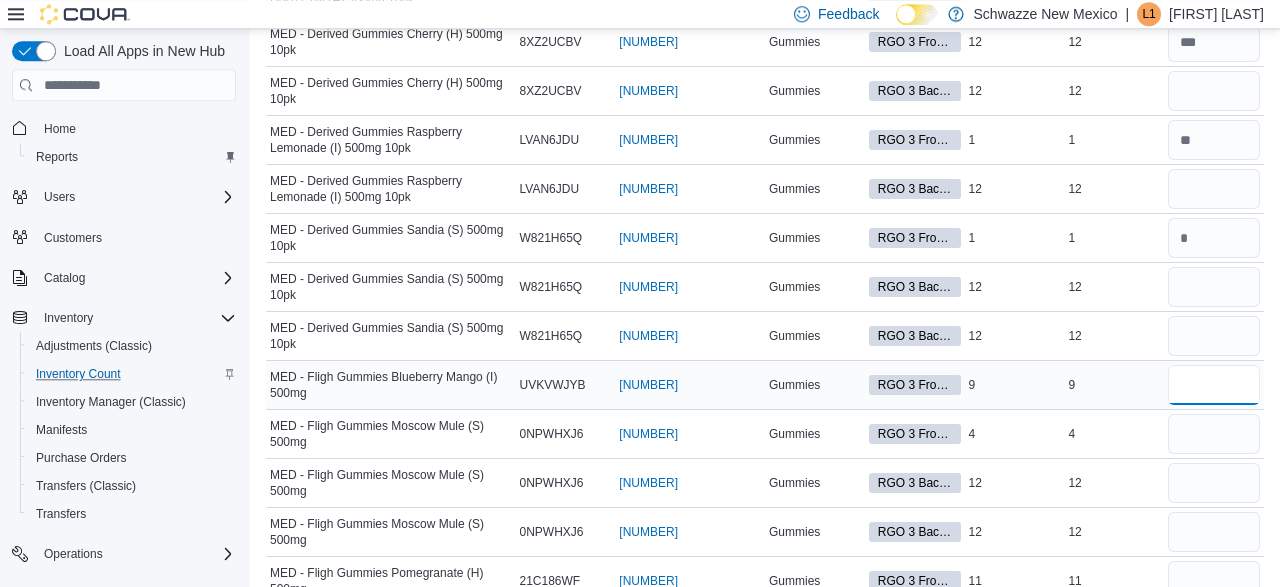 type on "*" 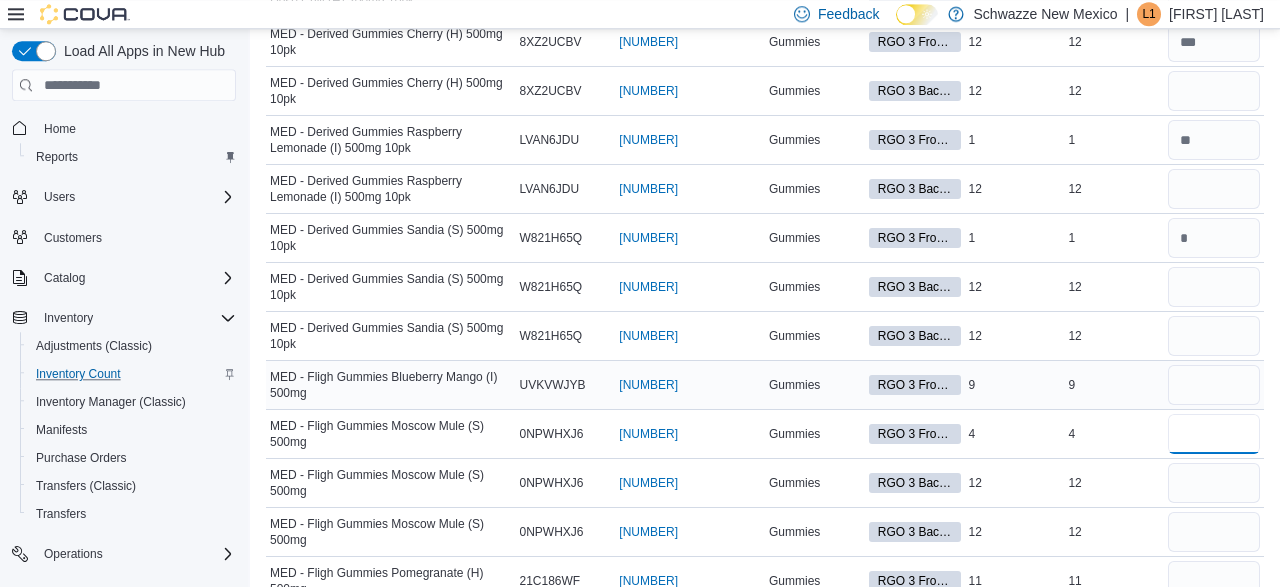 type 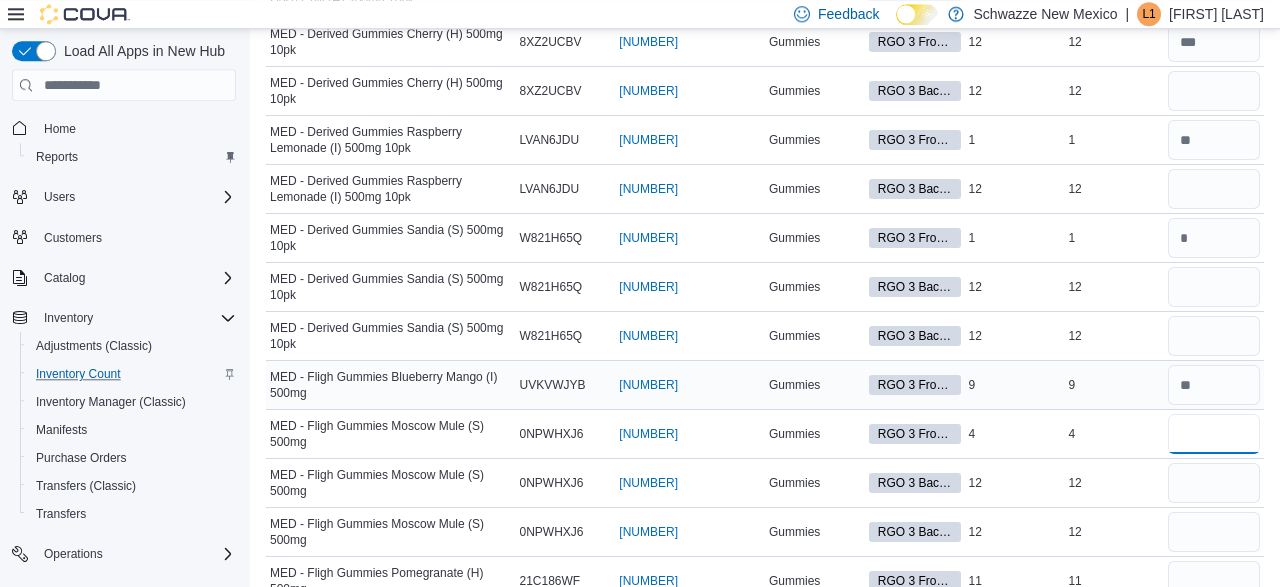 type on "*" 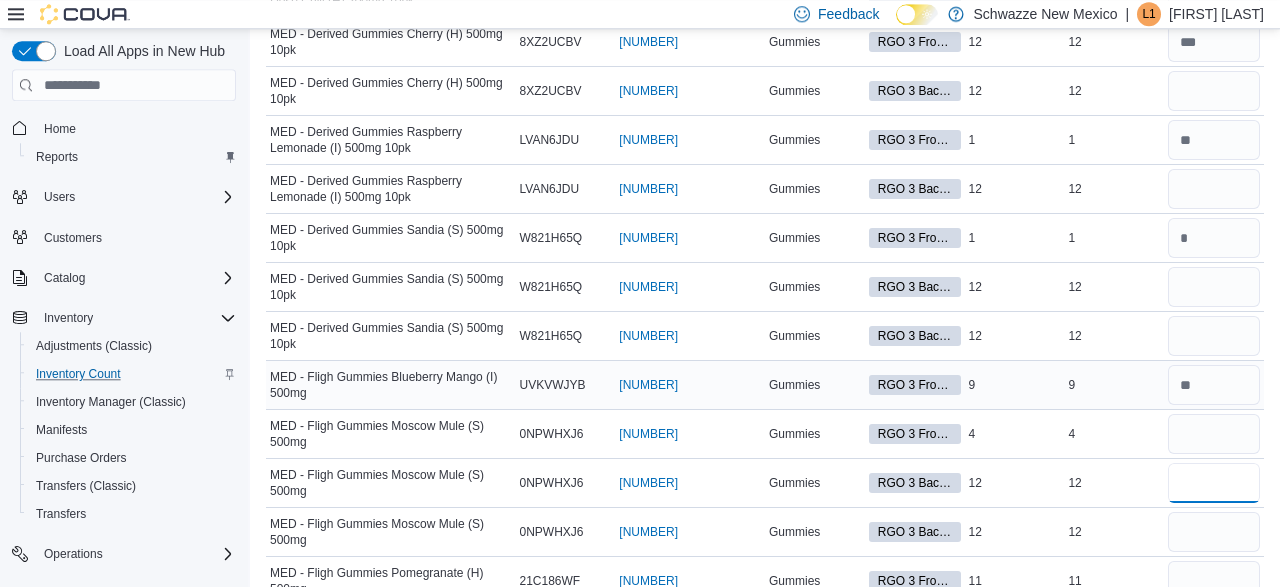type 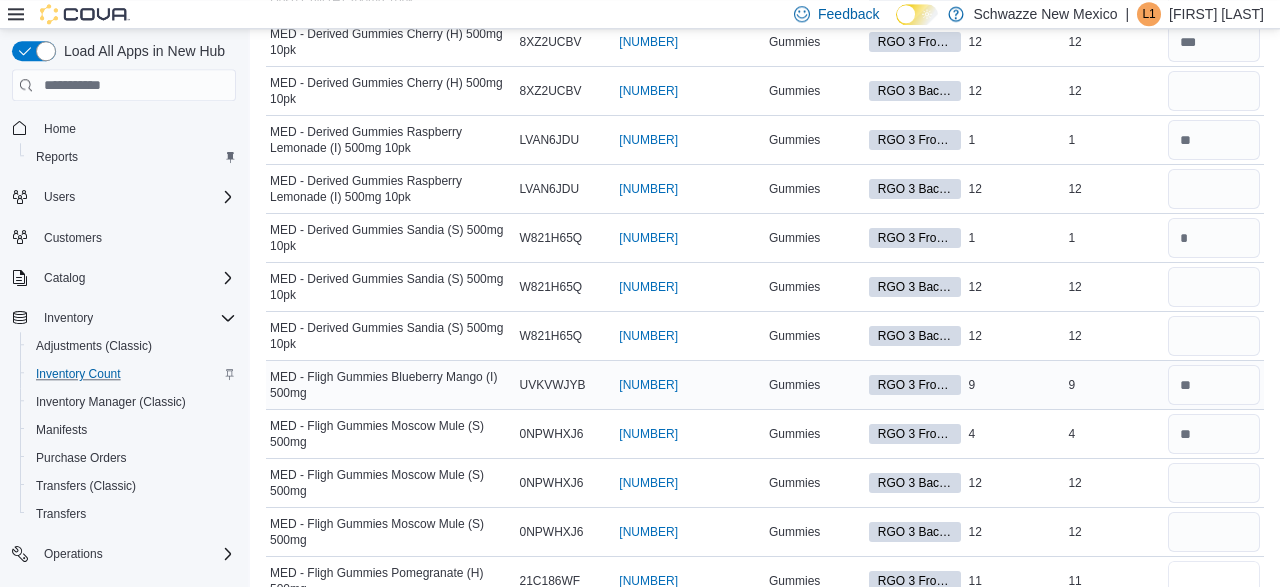 type on "**" 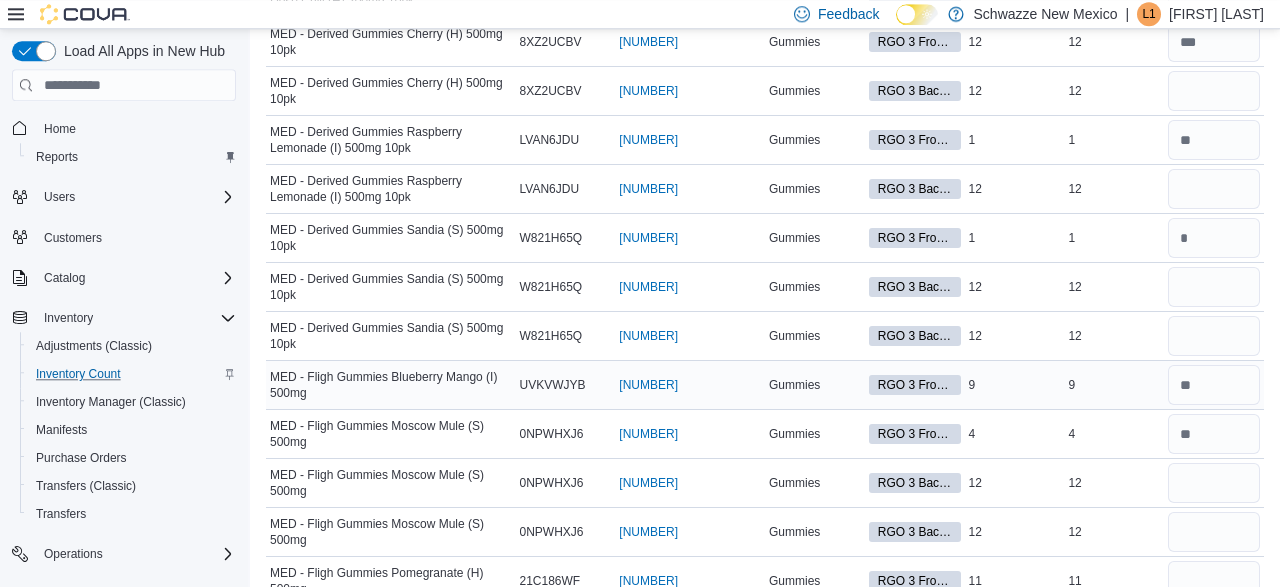 type 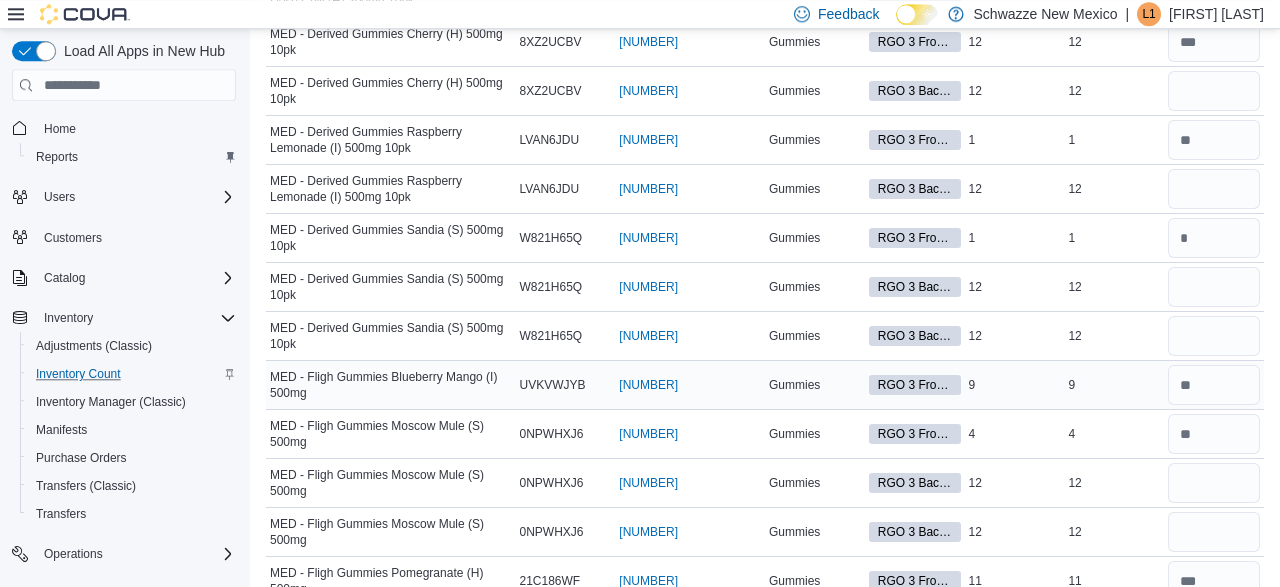 scroll, scrollTop: 2362, scrollLeft: 0, axis: vertical 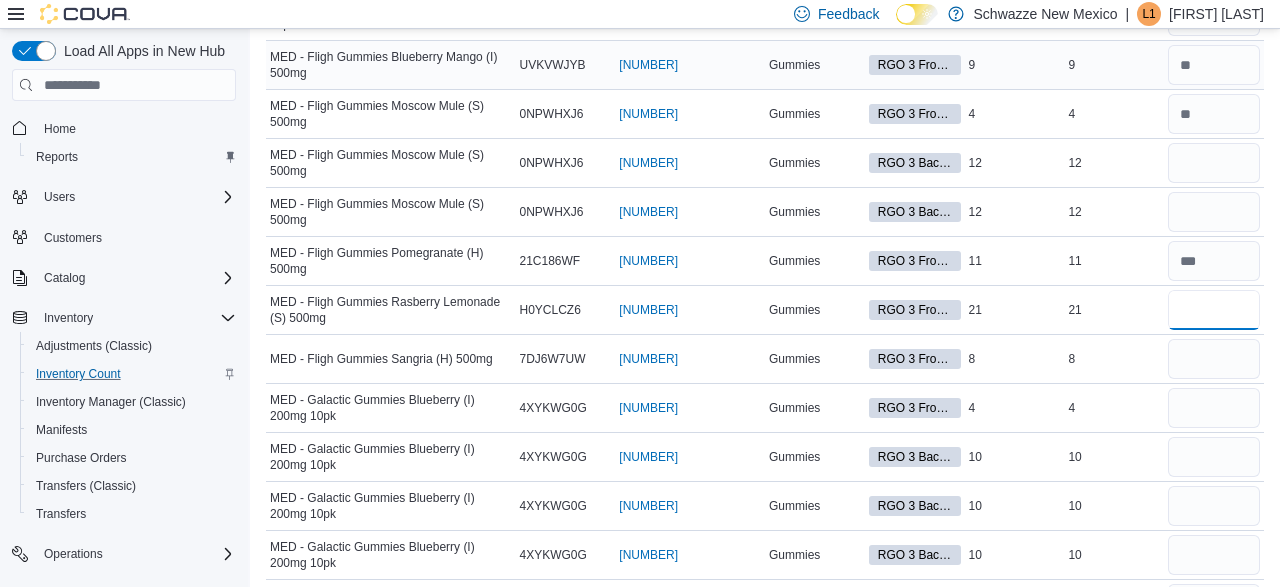 type on "**" 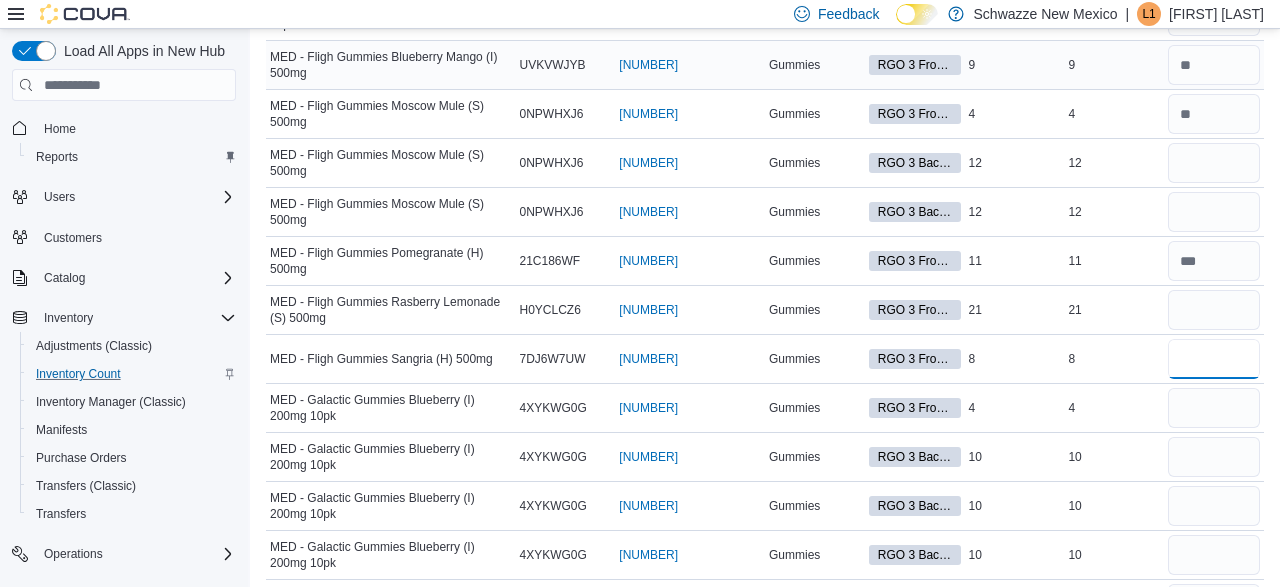 type 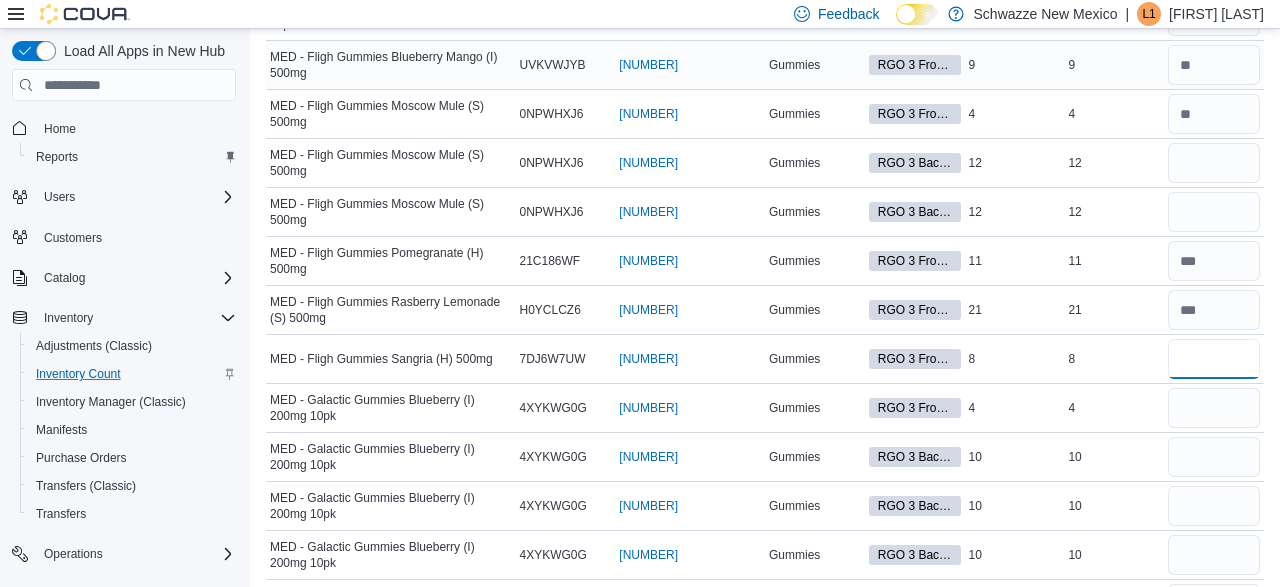 type on "*" 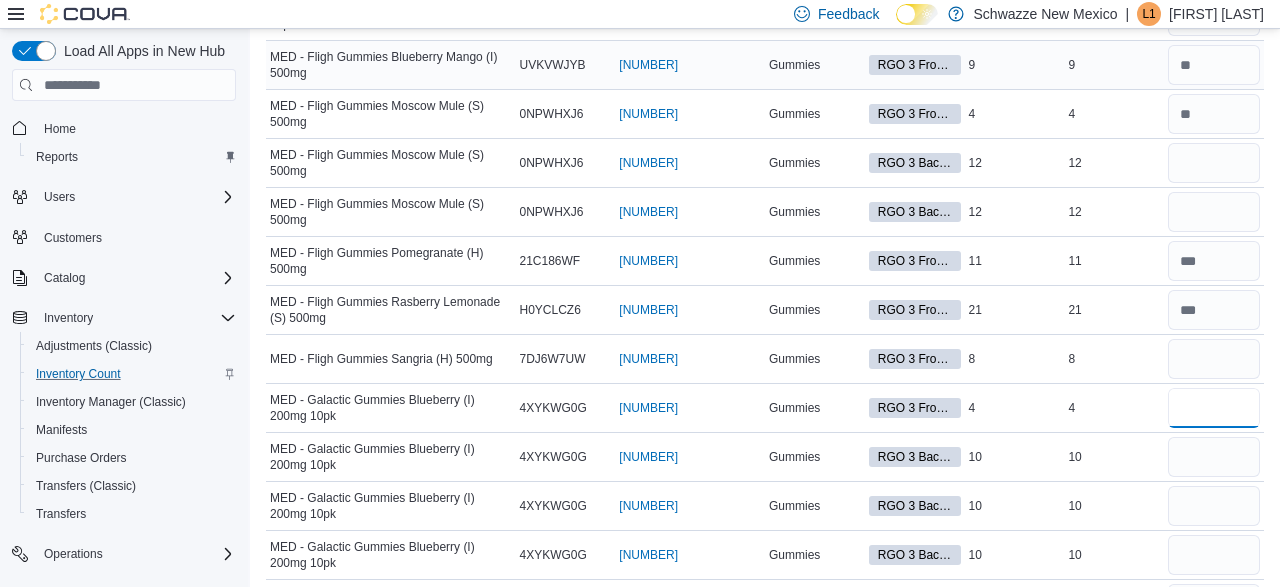 type 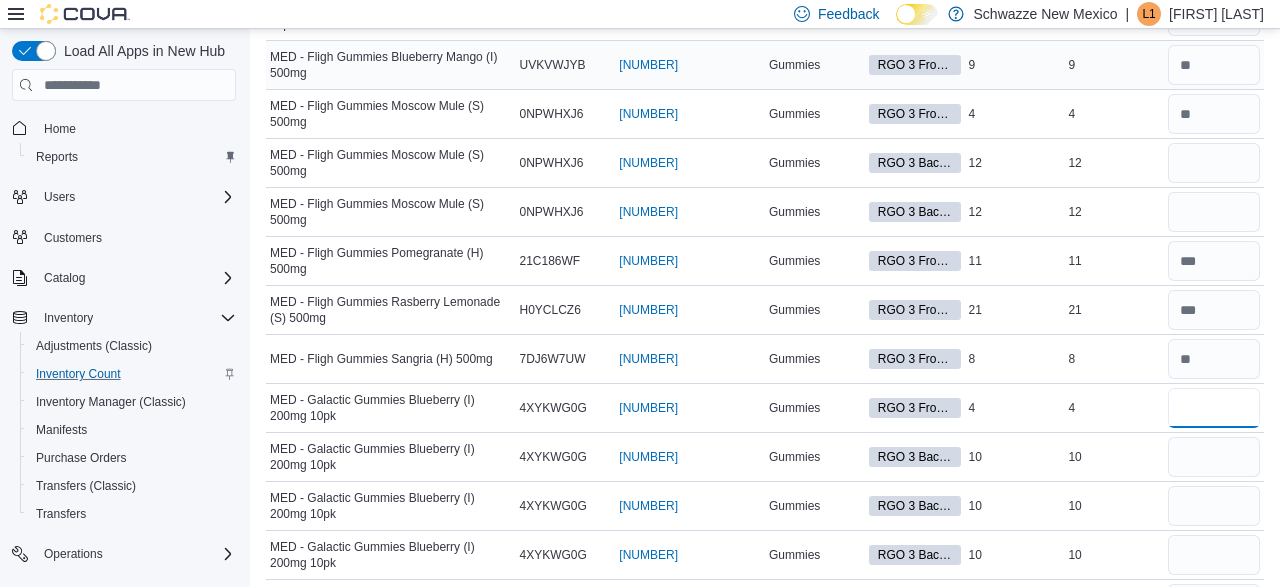 type on "*" 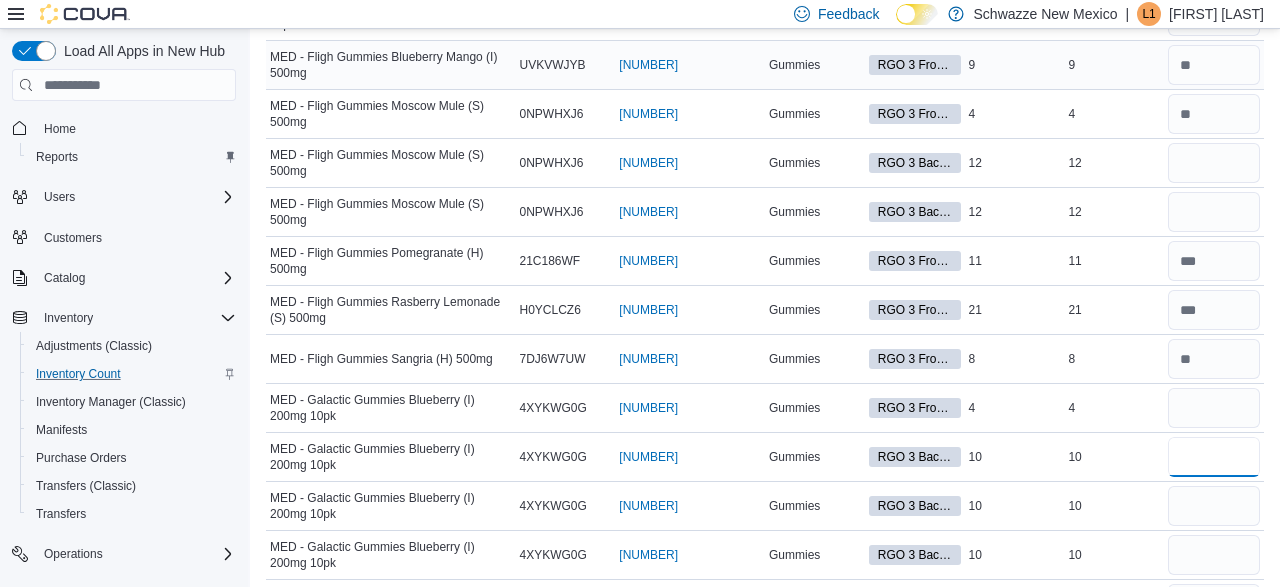 type 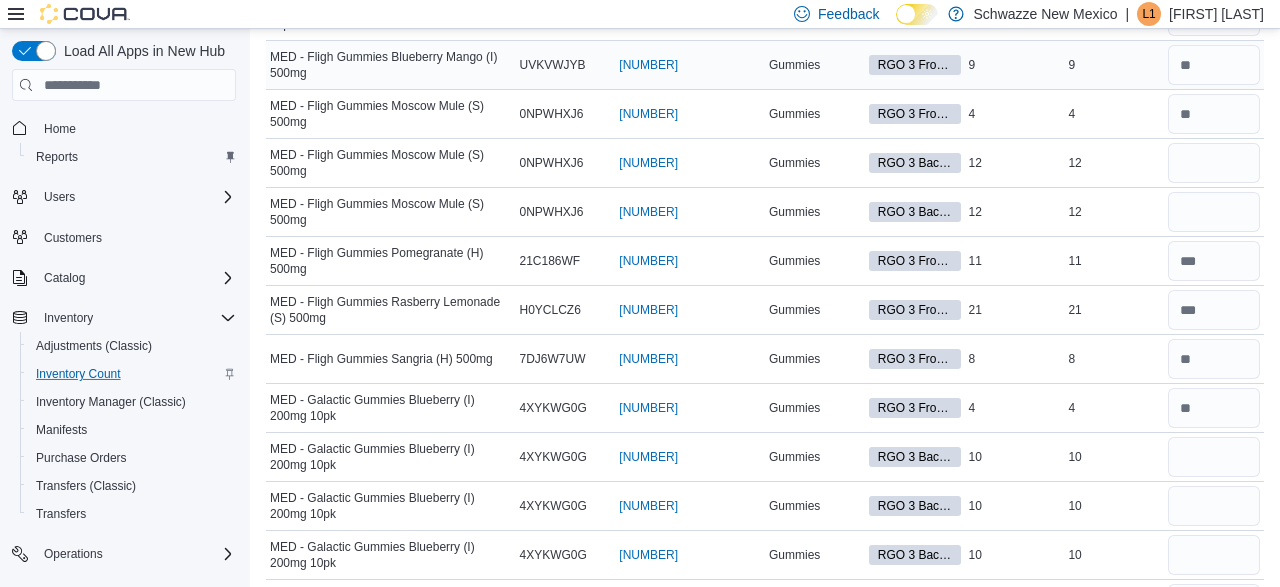 scroll, scrollTop: 2702, scrollLeft: 0, axis: vertical 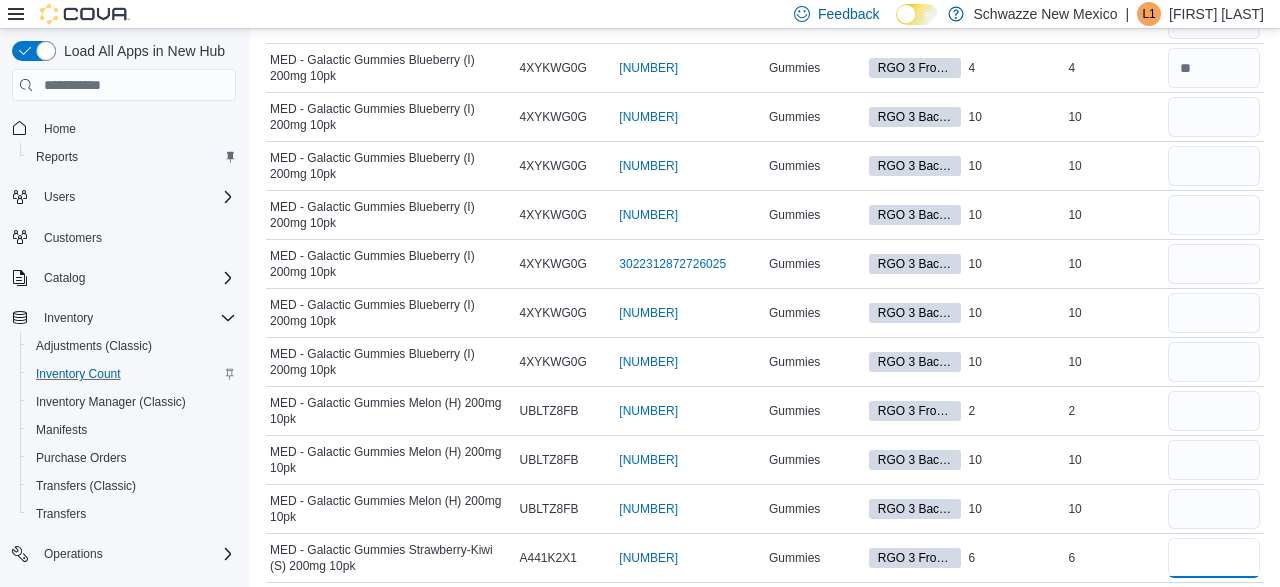 type on "*" 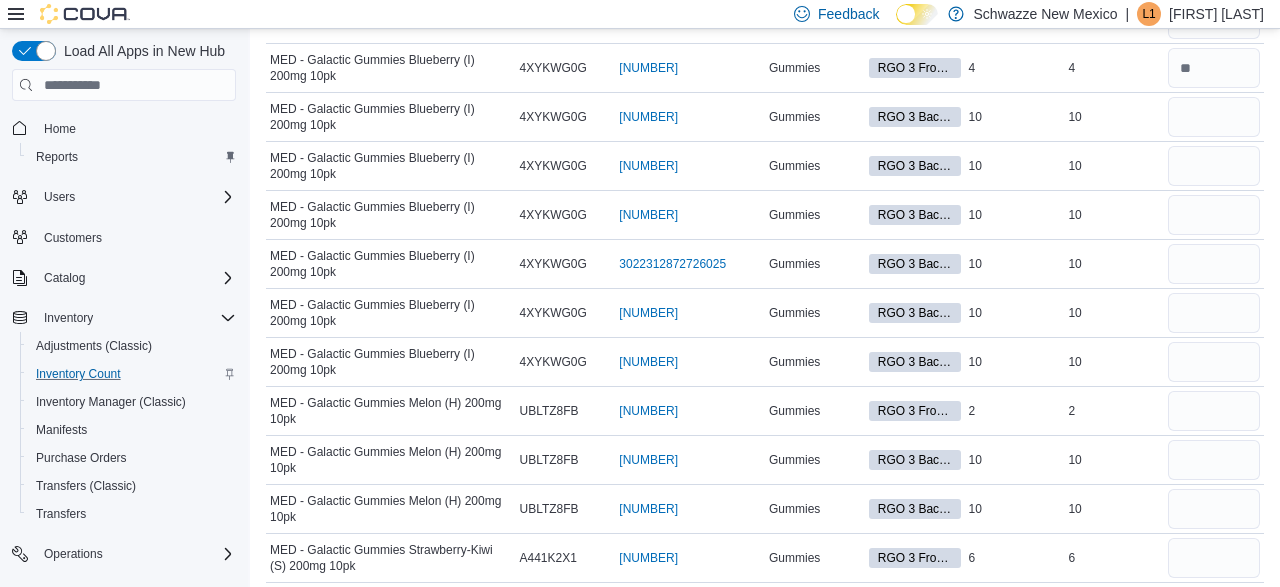type 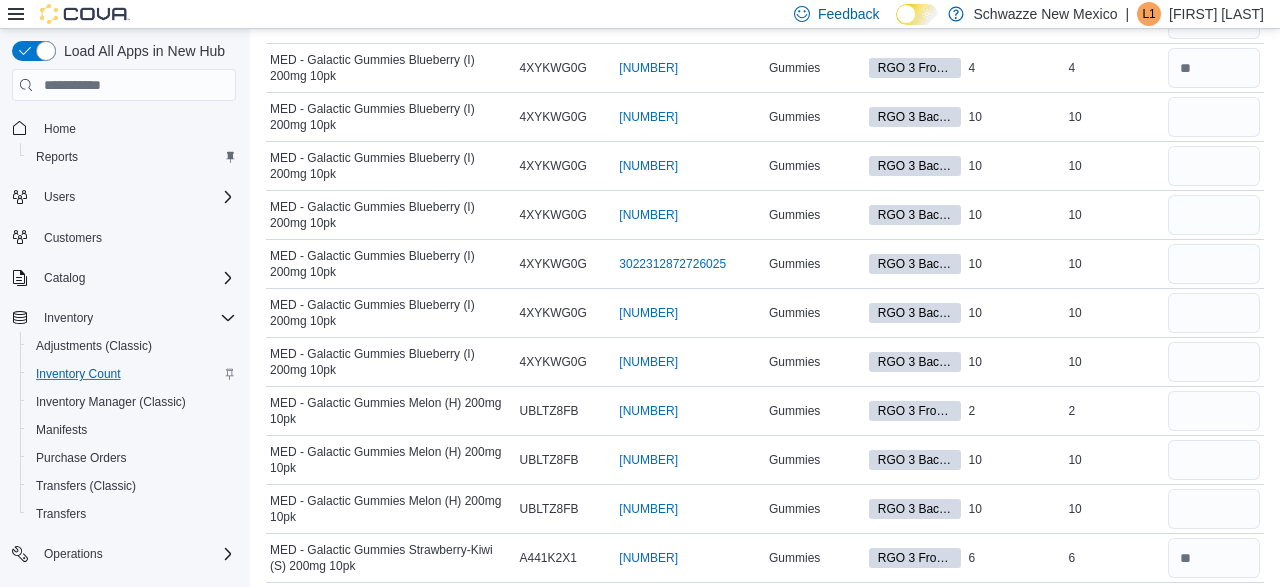 scroll, scrollTop: 3043, scrollLeft: 0, axis: vertical 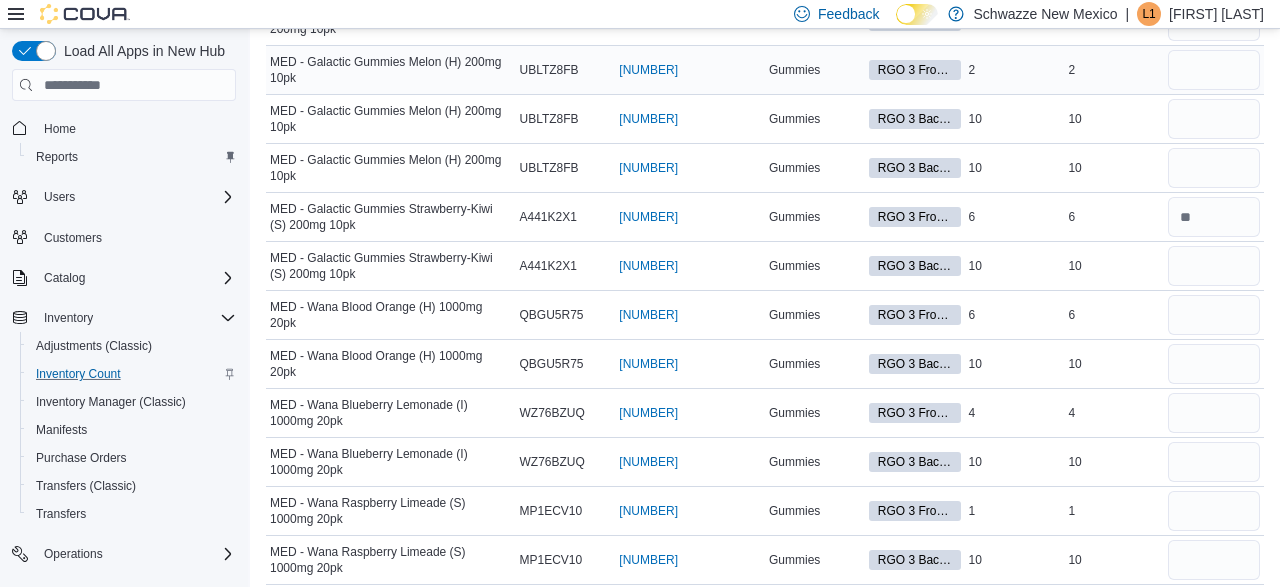 click at bounding box center [1214, 70] 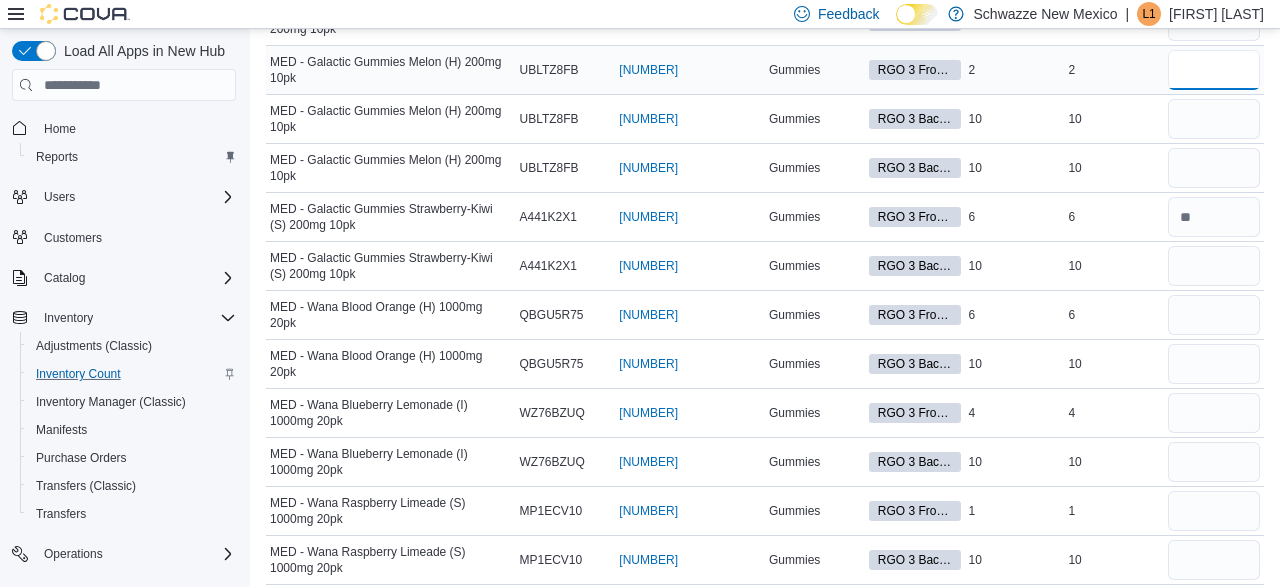 click at bounding box center (1214, 70) 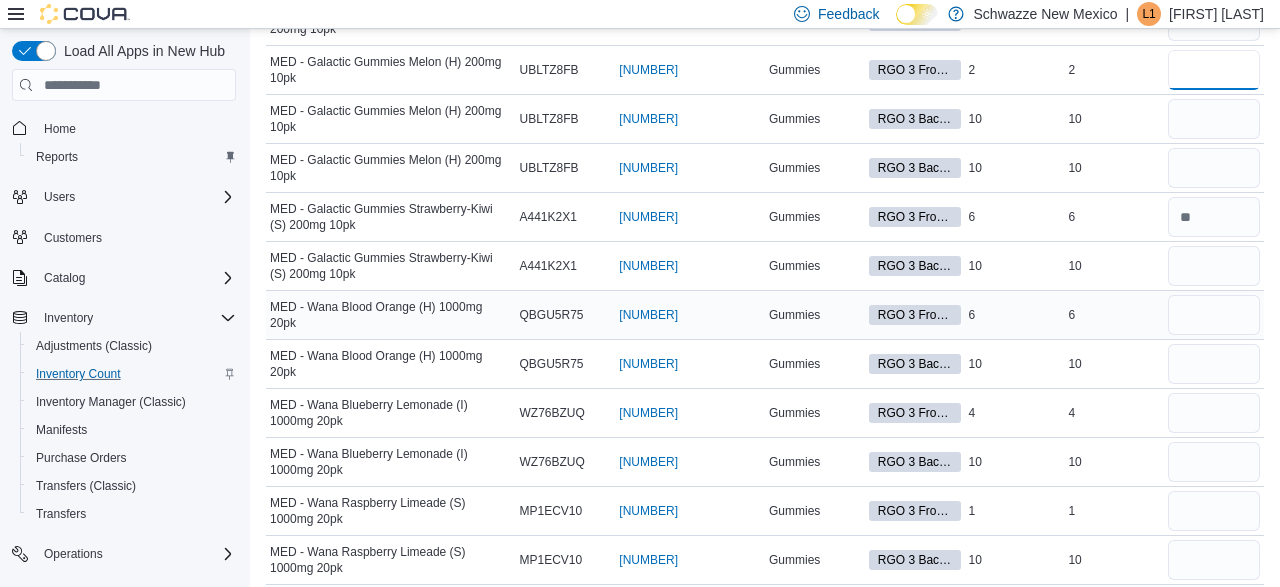 type on "*" 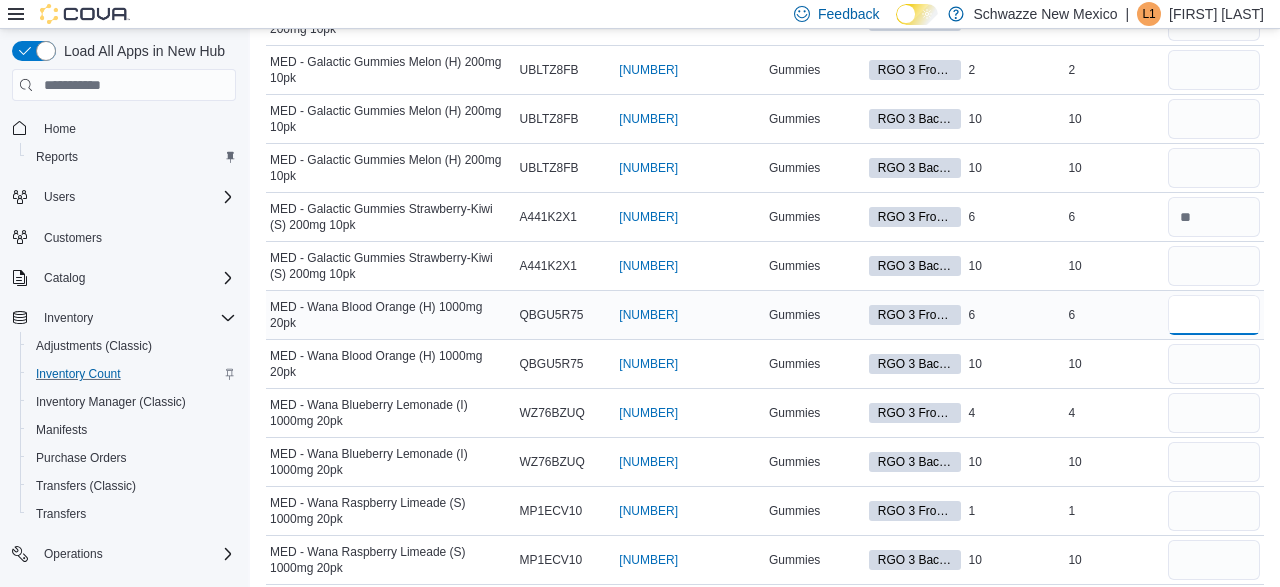 click at bounding box center (1214, 315) 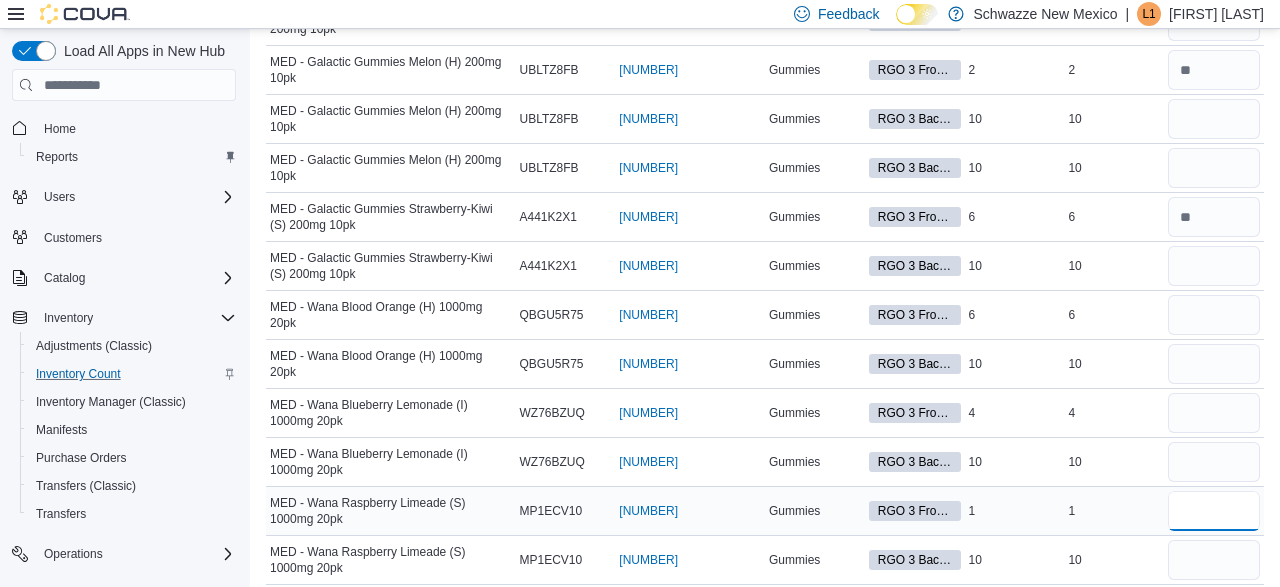 click at bounding box center [1214, 511] 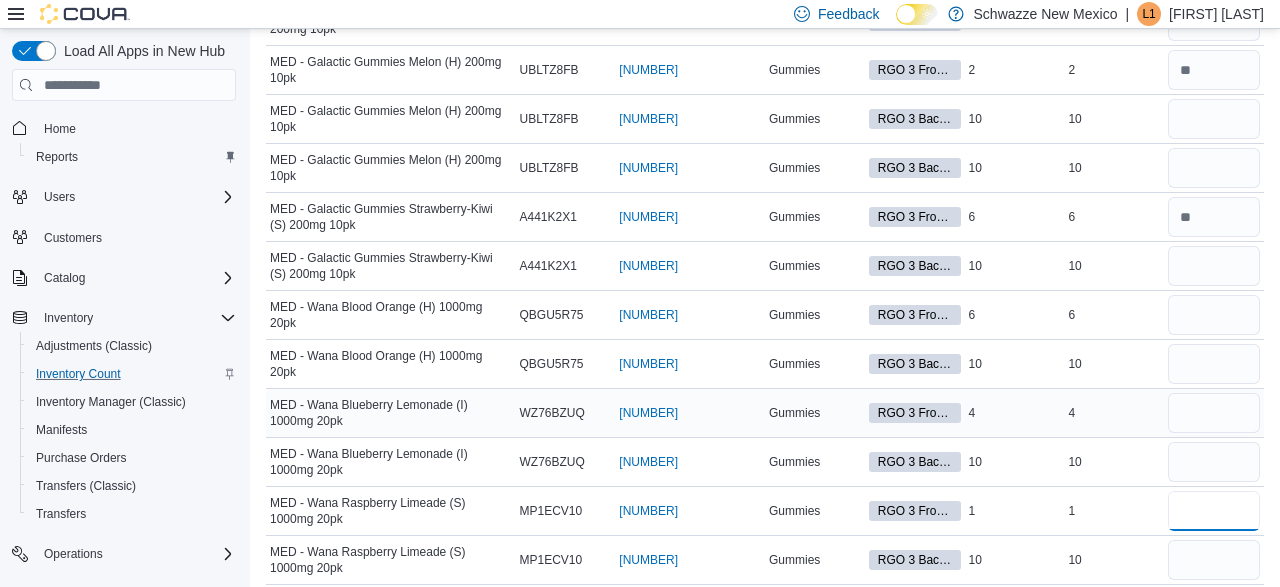 type on "*" 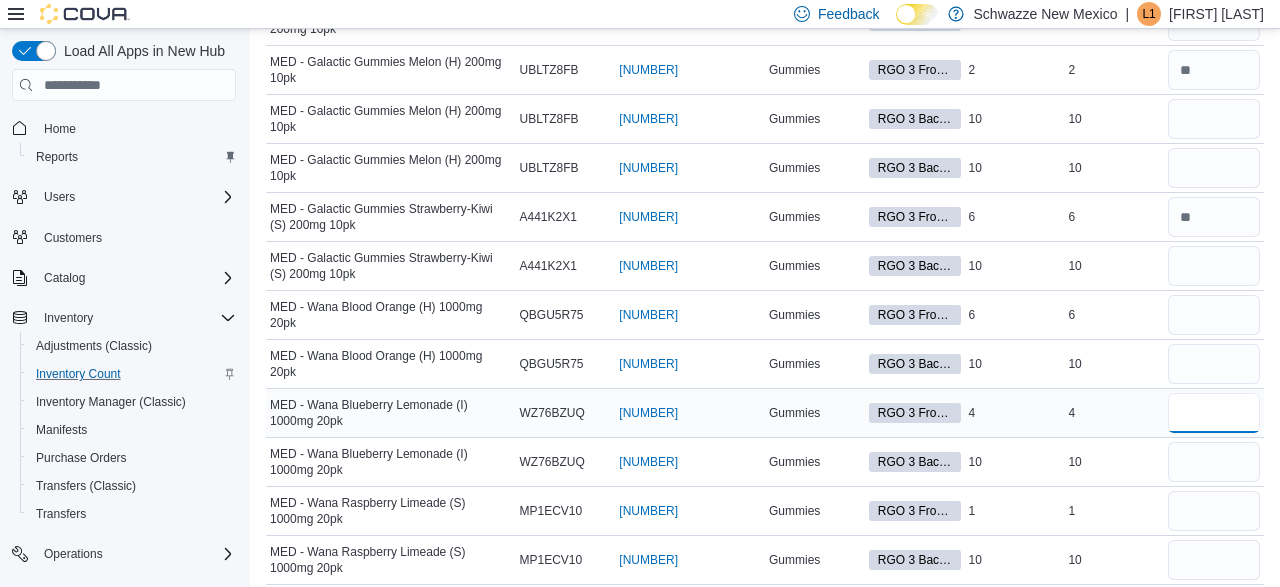 click at bounding box center (1214, 413) 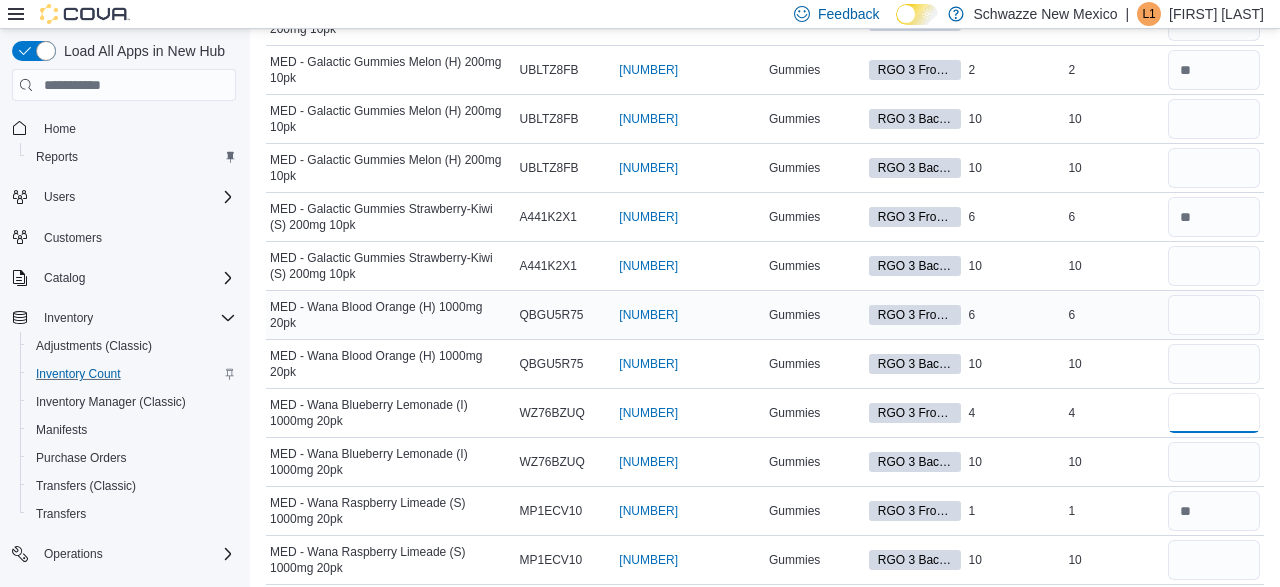 type on "*" 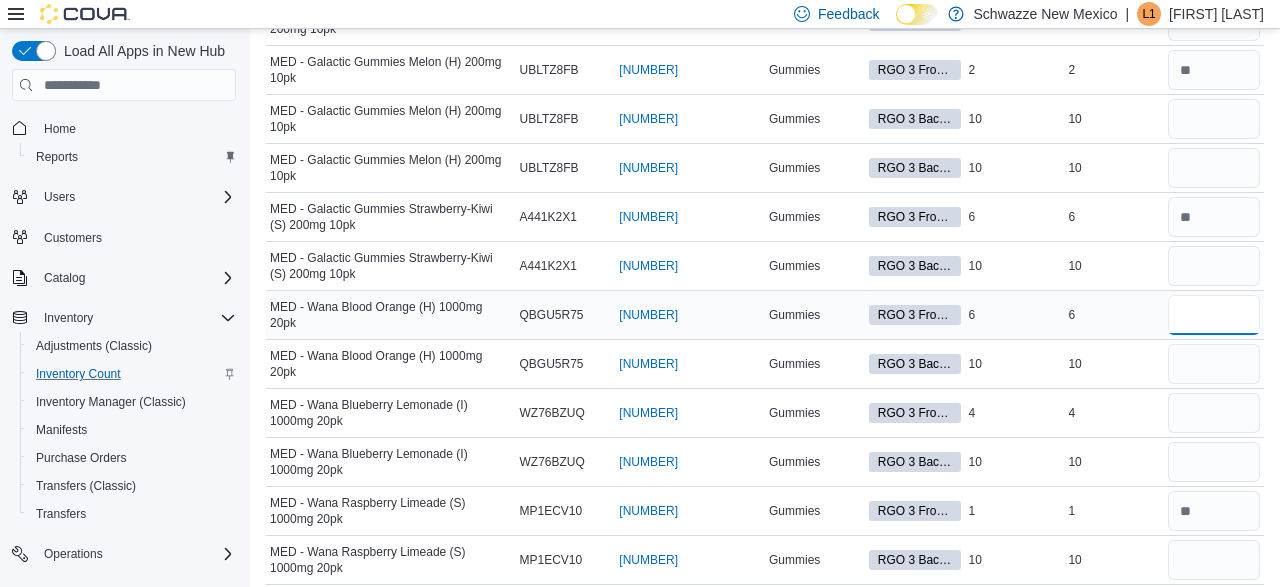 click at bounding box center (1214, 315) 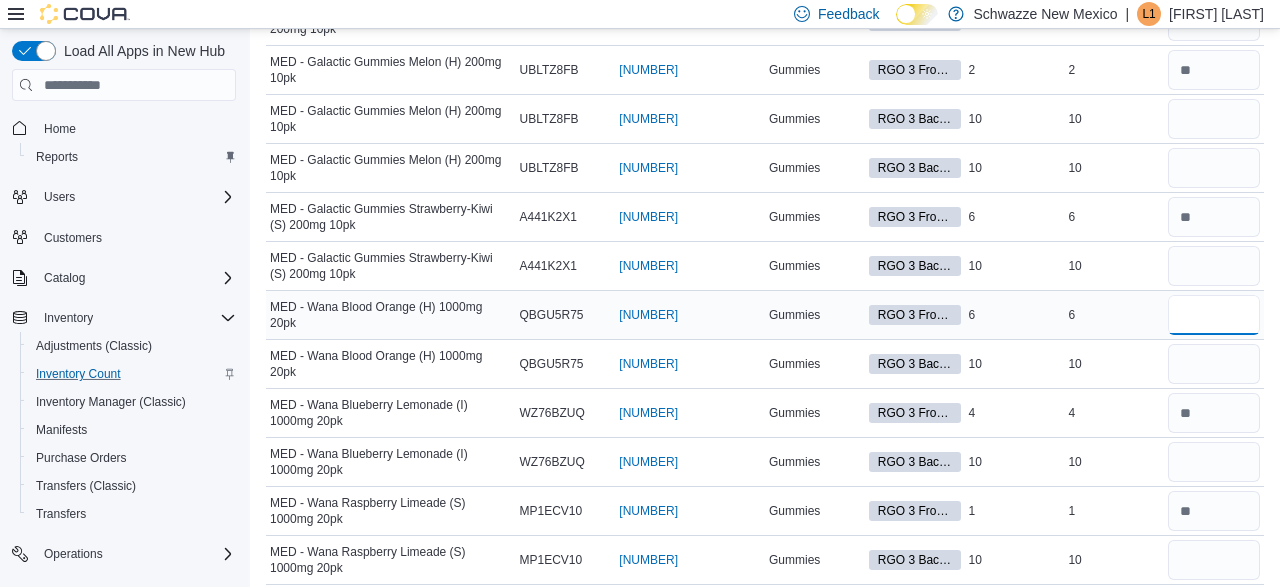 type on "*" 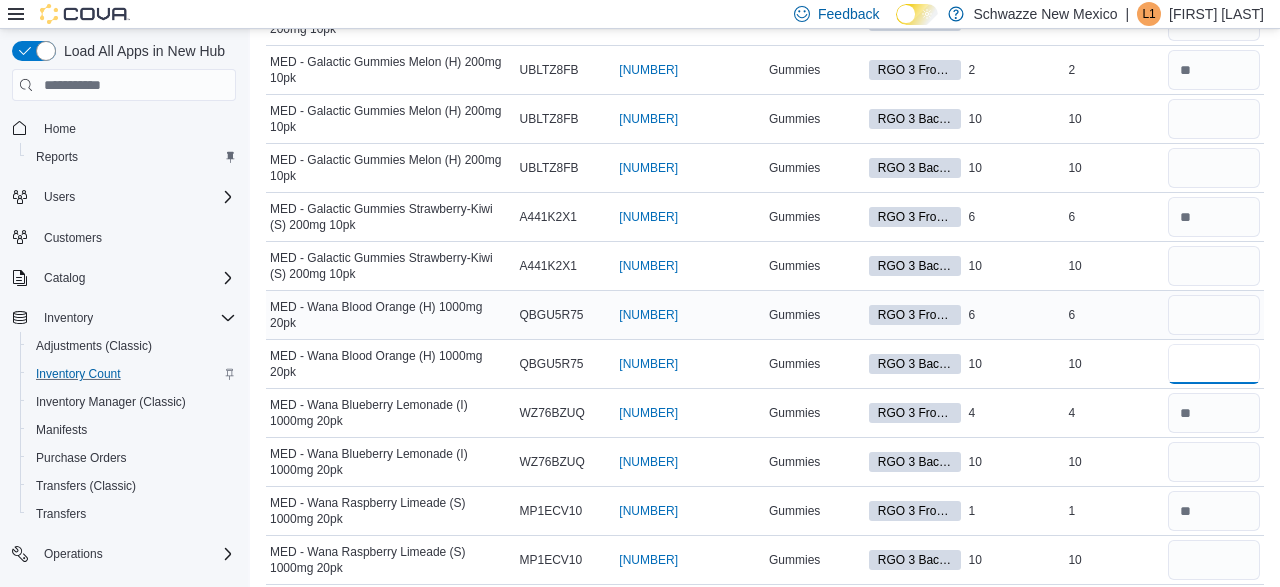 type 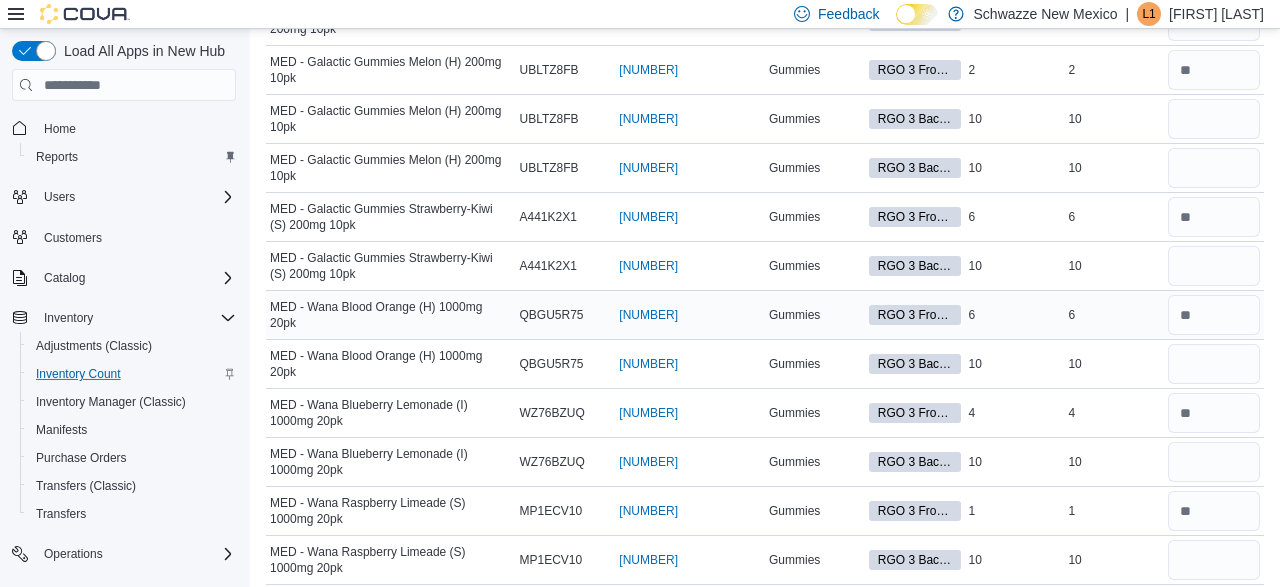 scroll, scrollTop: 3384, scrollLeft: 0, axis: vertical 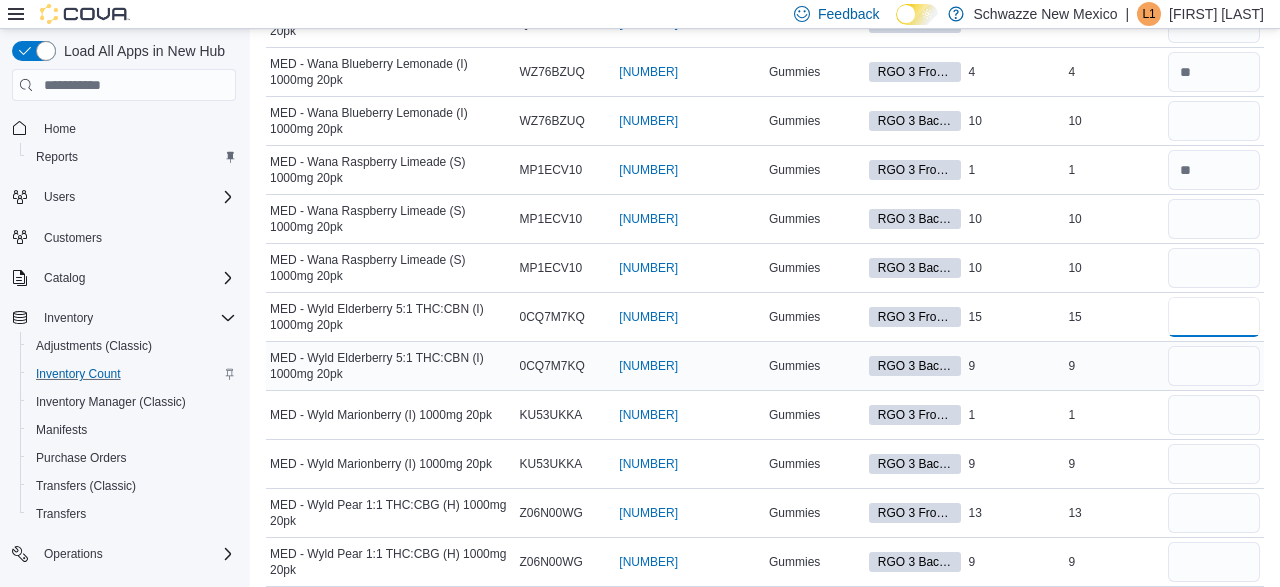 type on "**" 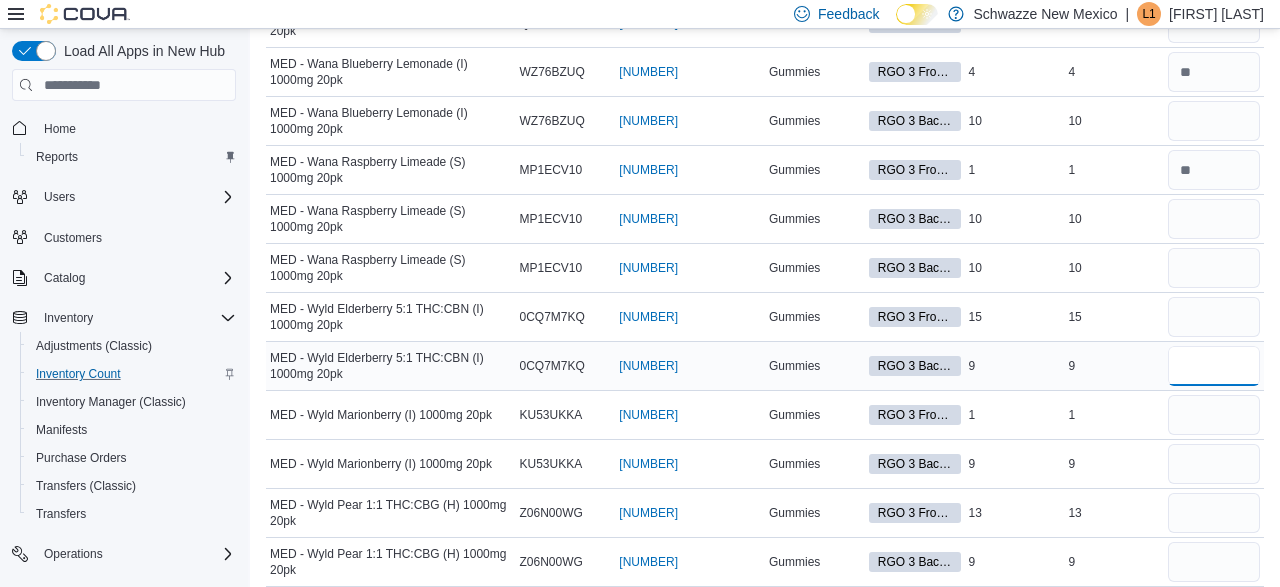 type 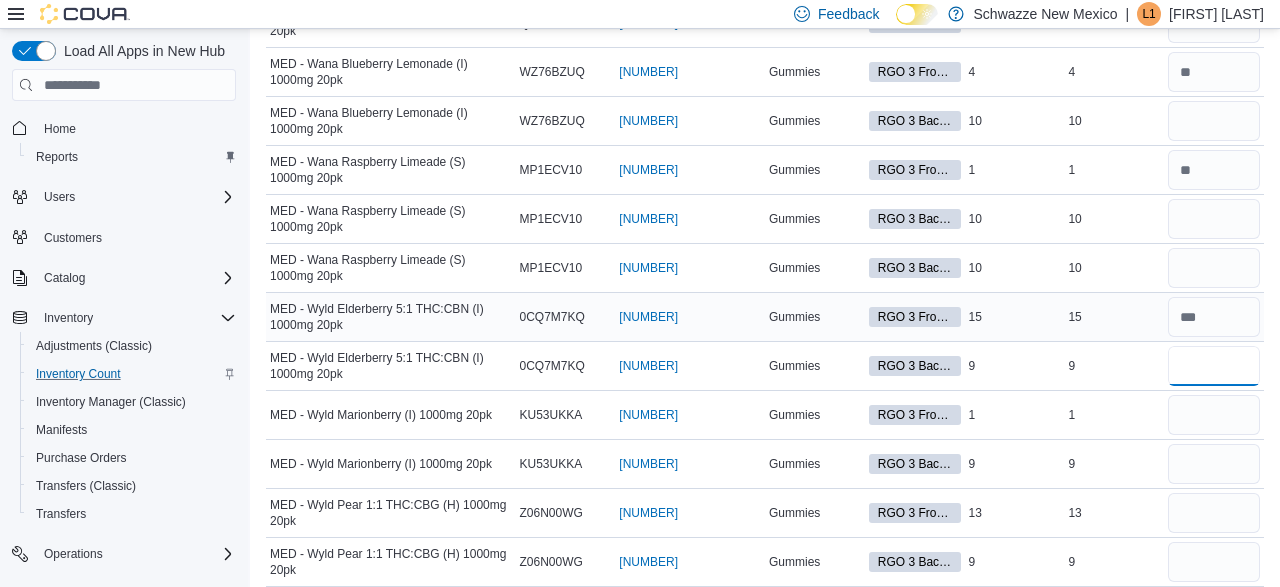 type on "*" 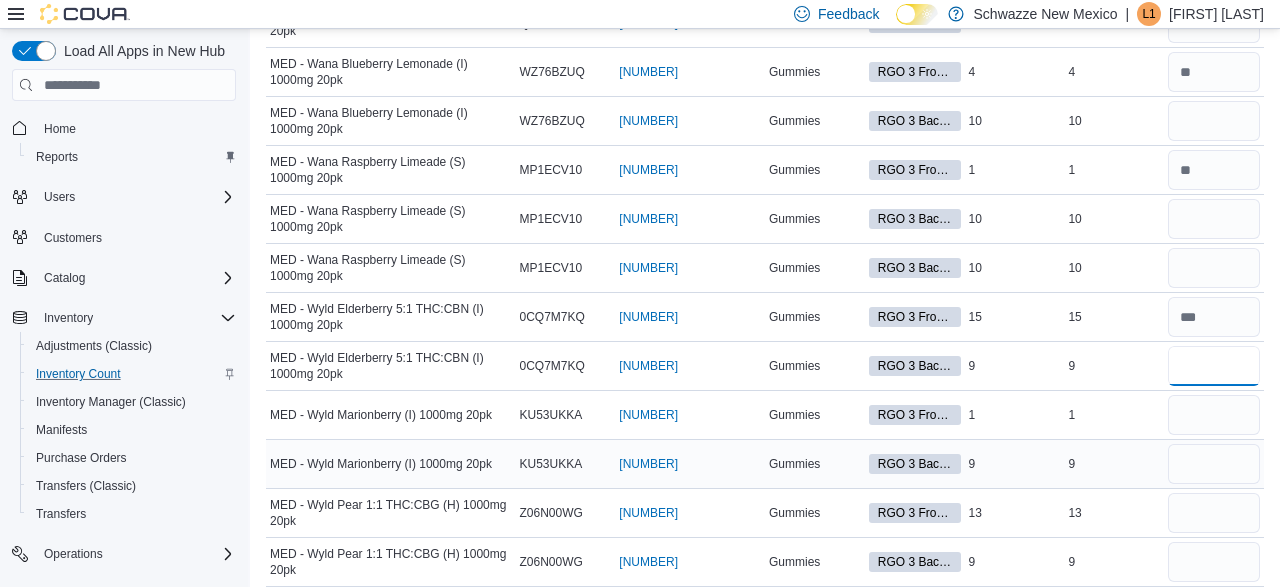 type 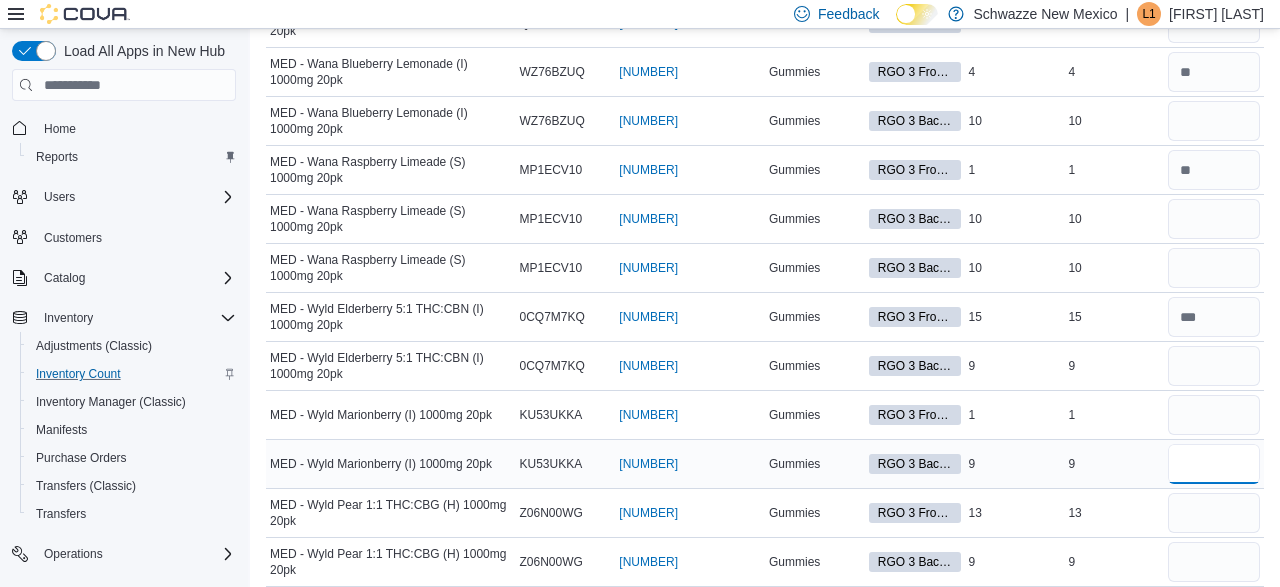 click at bounding box center (1214, 464) 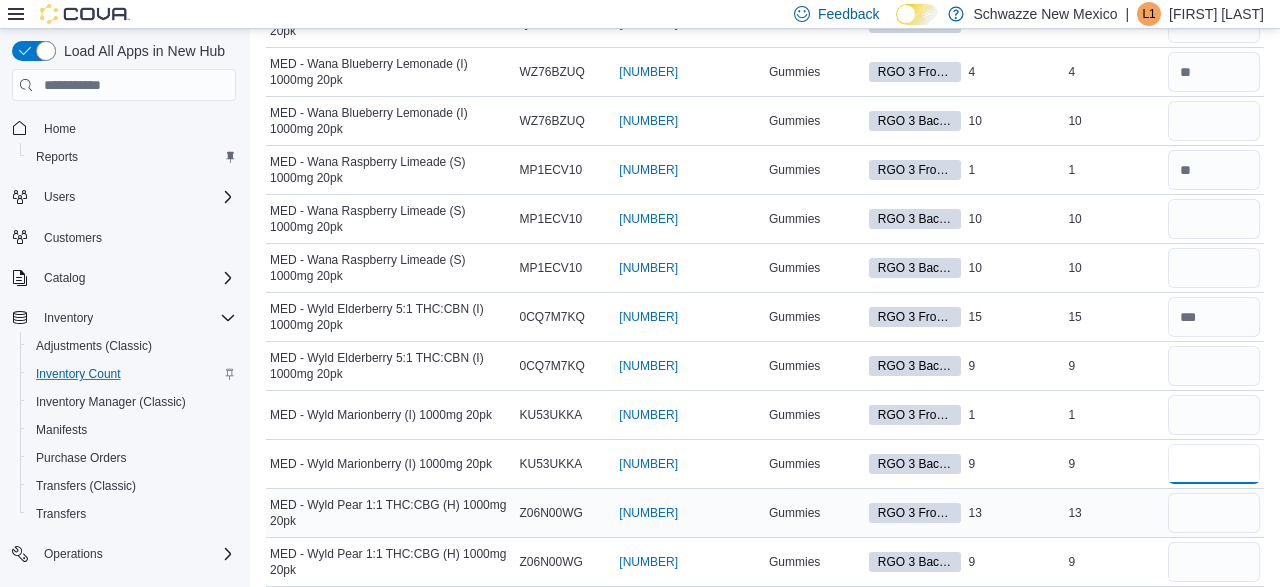 type on "*" 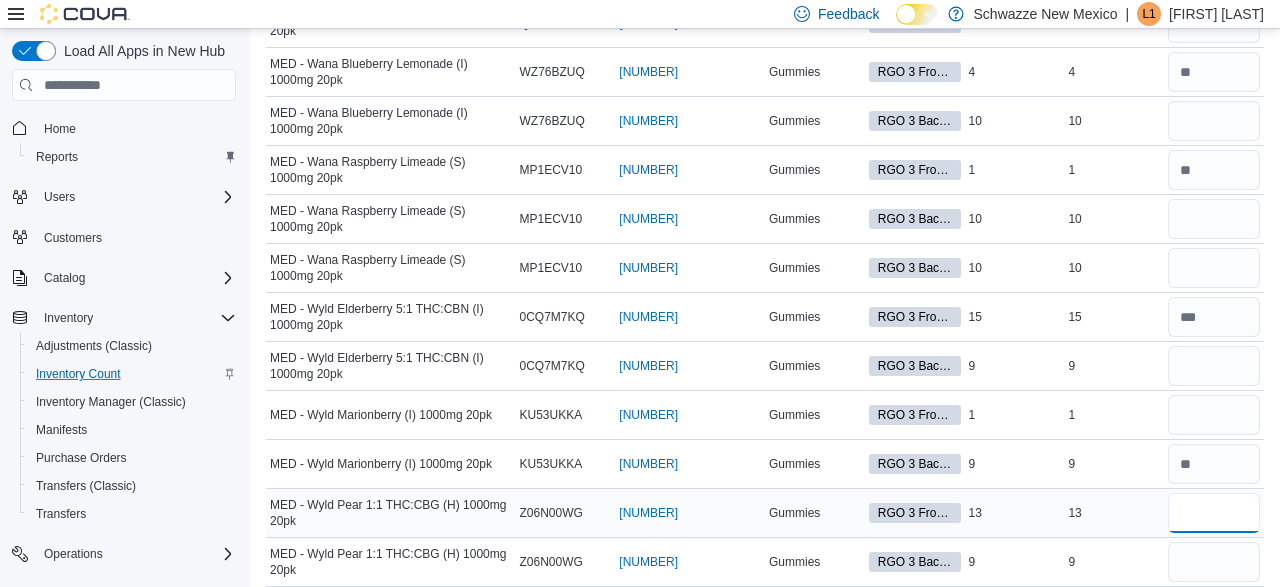 type 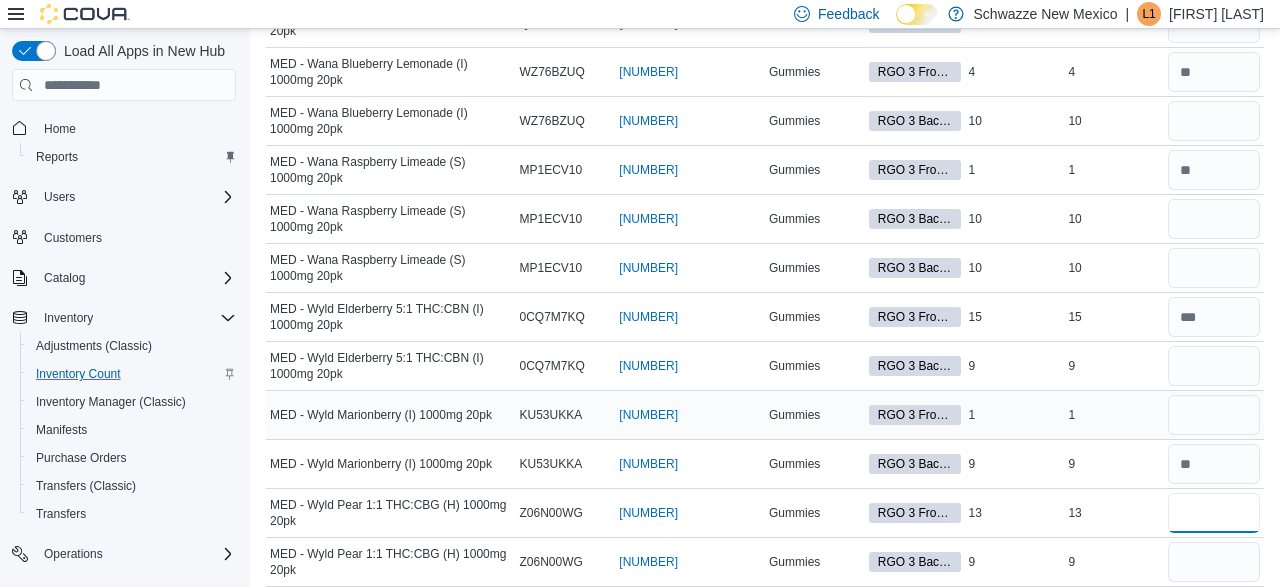 type on "**" 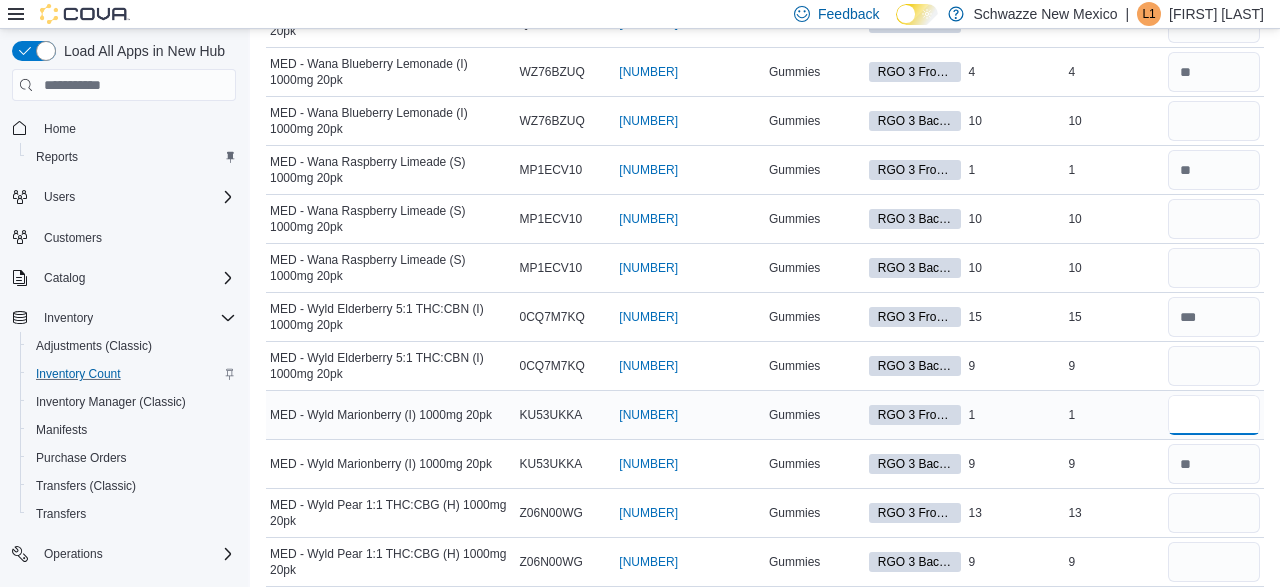 click at bounding box center (1214, 415) 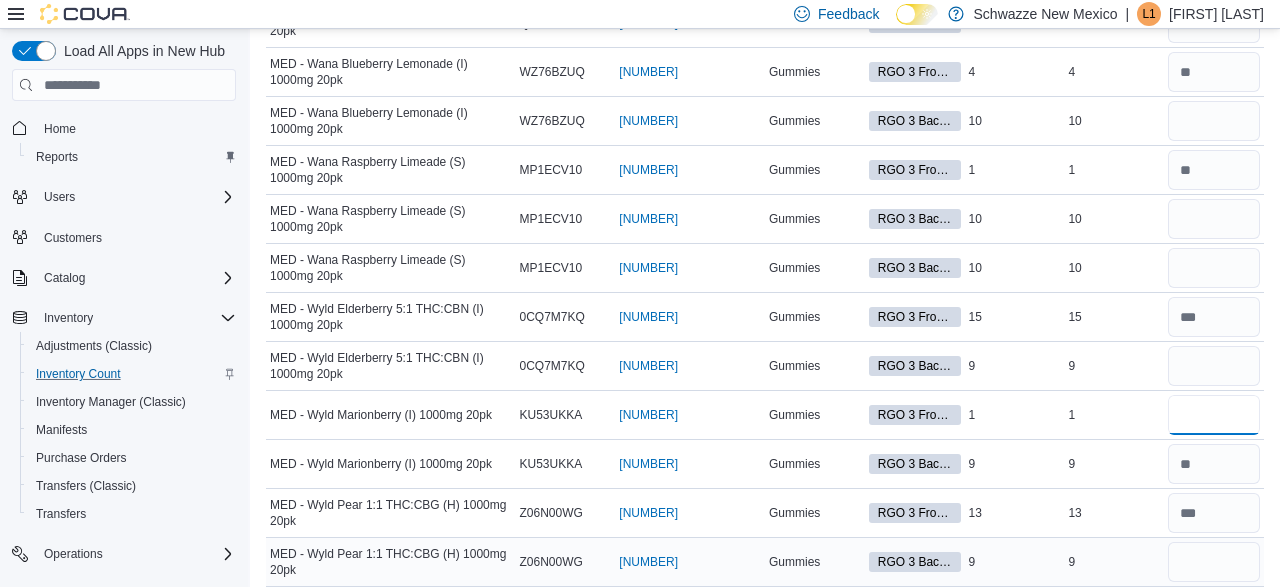 type on "*" 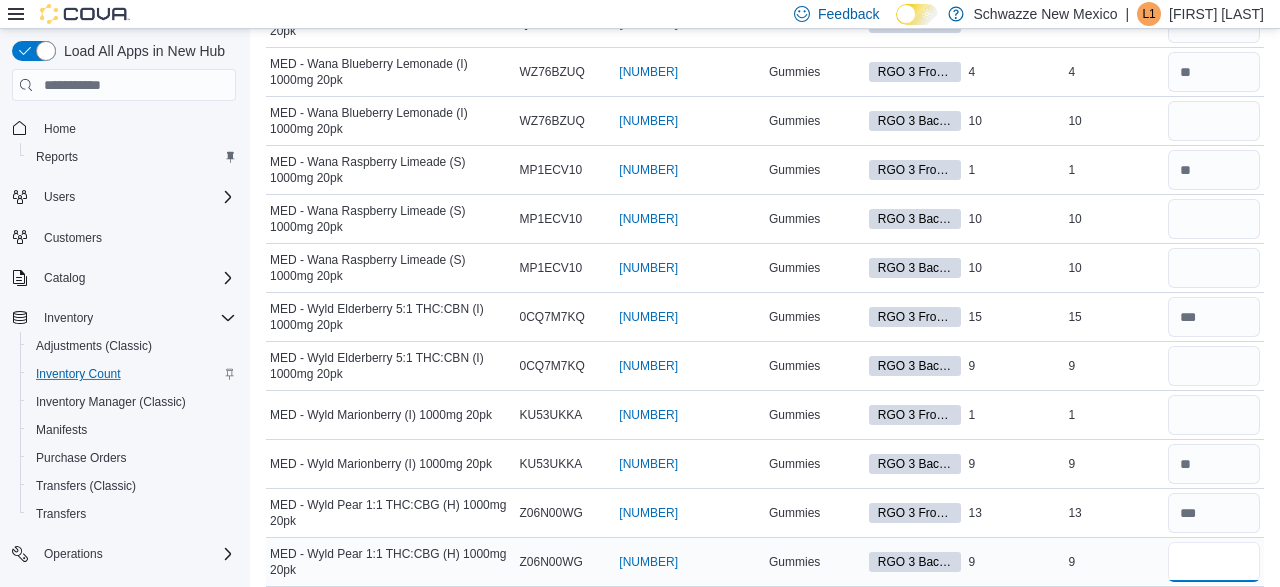 click at bounding box center (1214, 562) 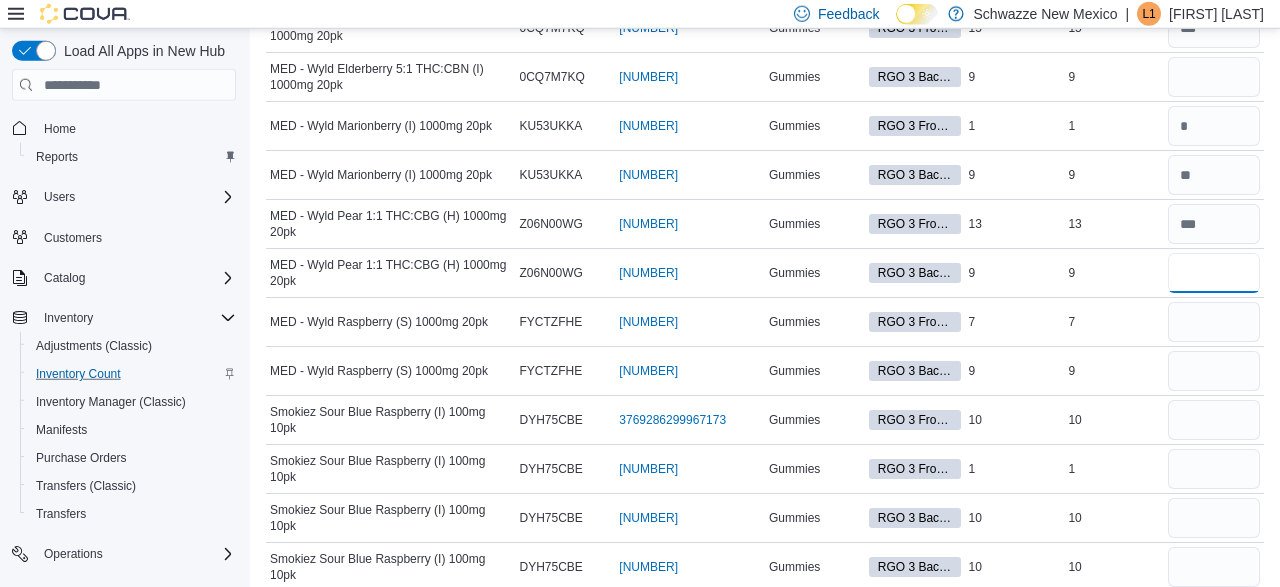 scroll, scrollTop: 3726, scrollLeft: 0, axis: vertical 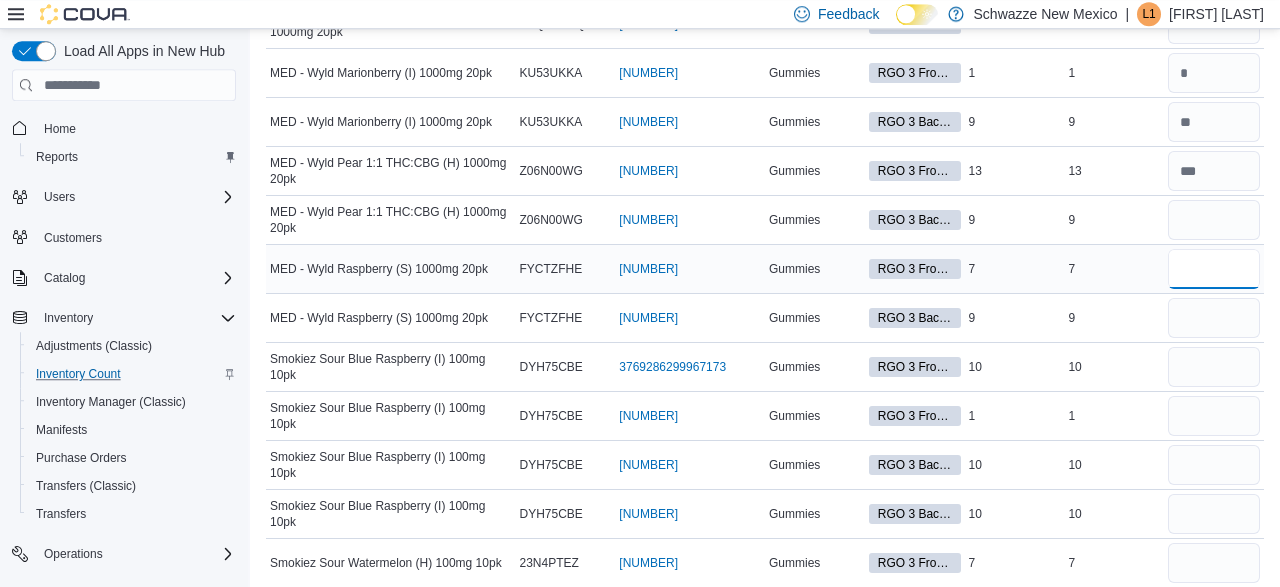 click at bounding box center (1214, 269) 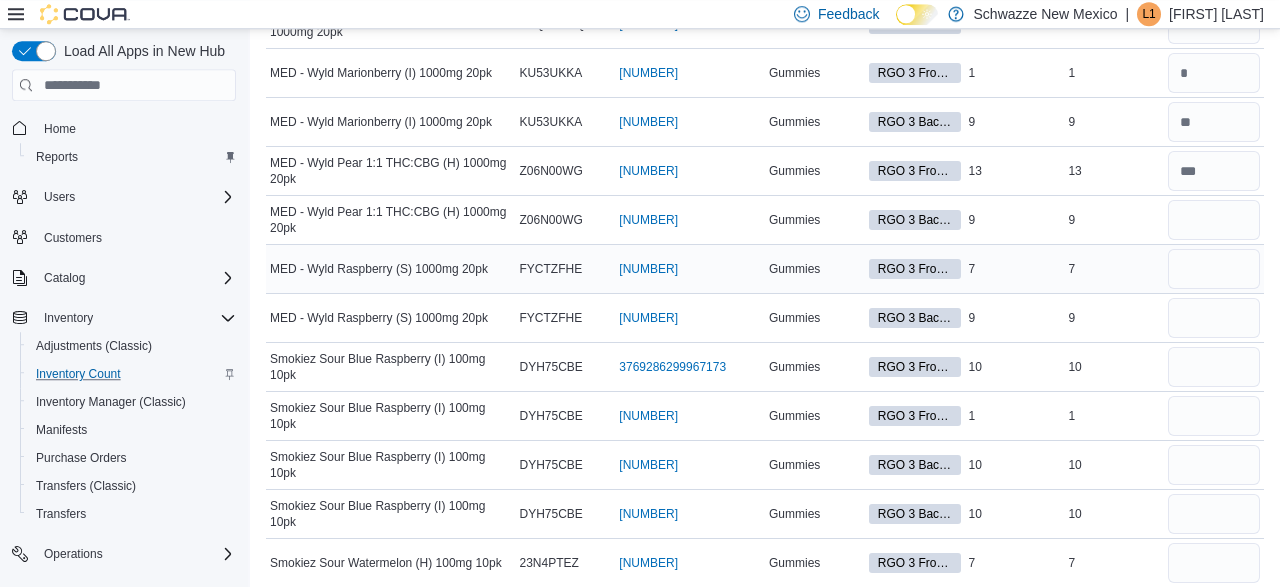 type 